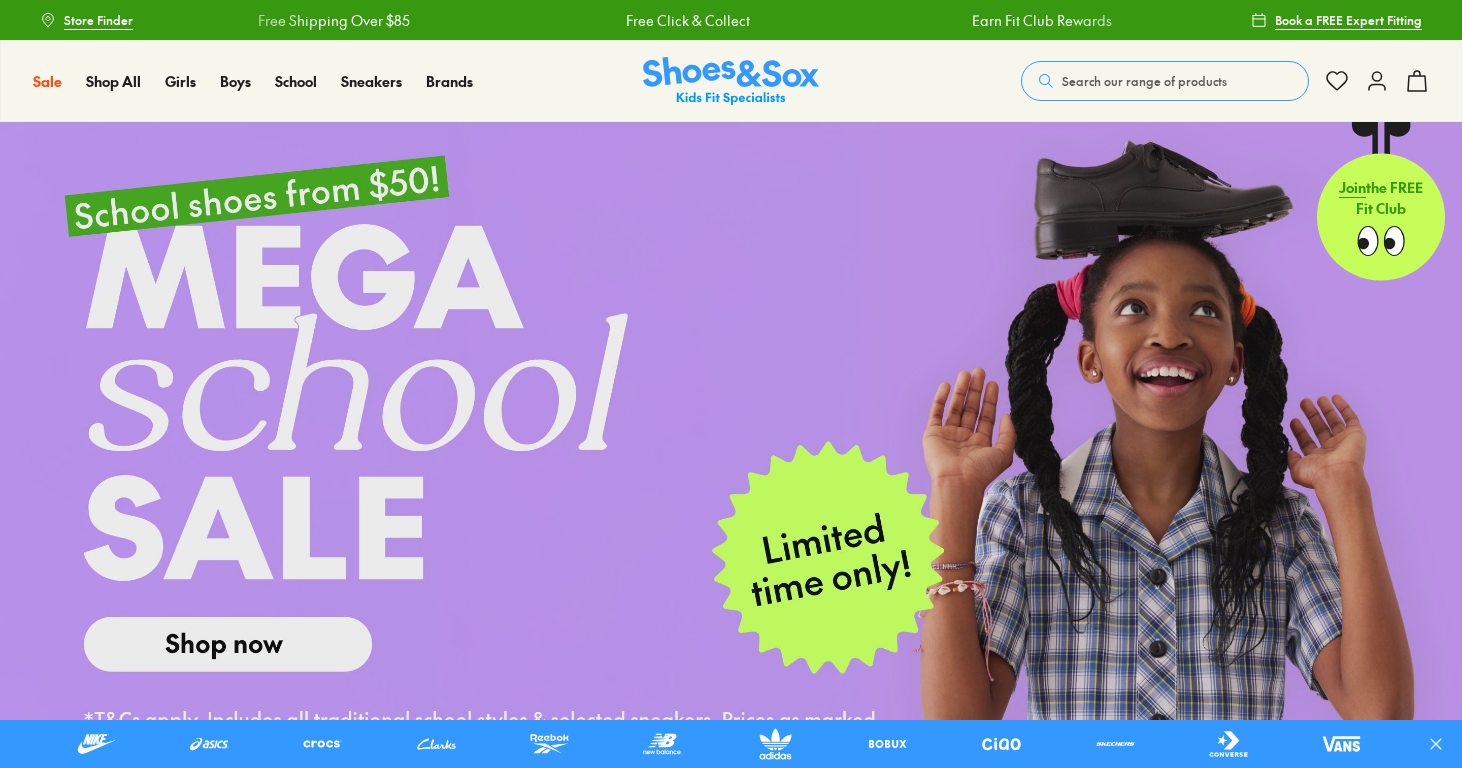 scroll, scrollTop: 0, scrollLeft: 0, axis: both 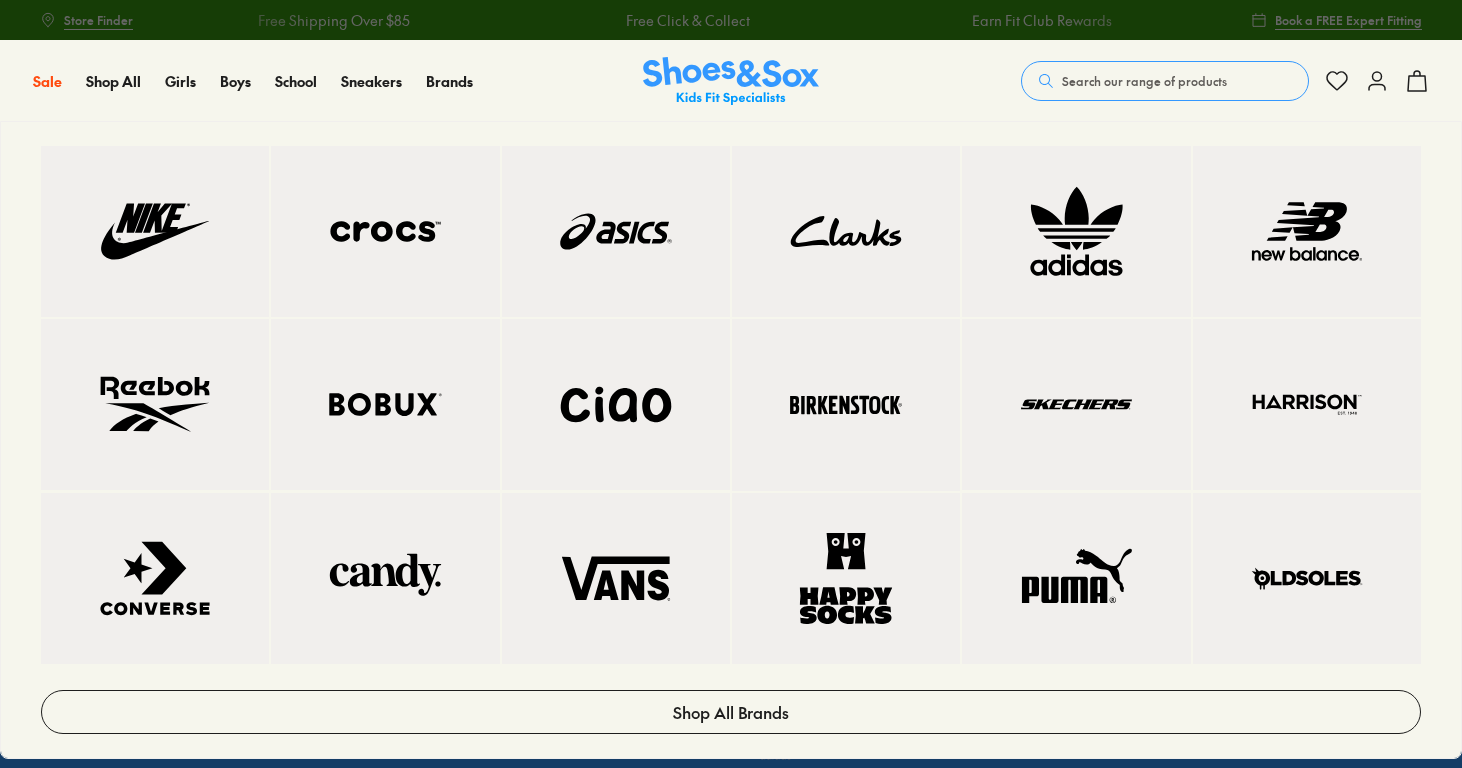 click at bounding box center (385, 404) 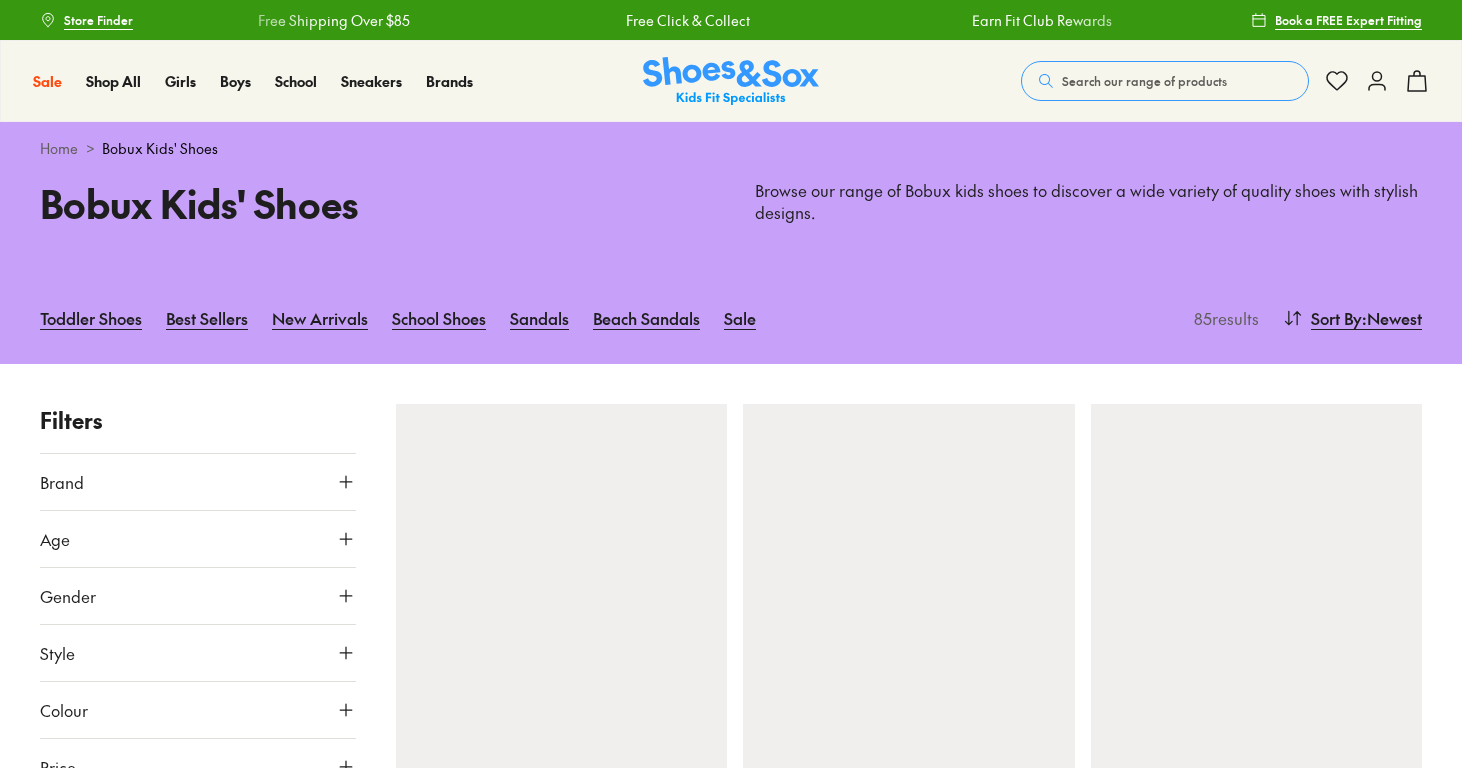 scroll, scrollTop: 0, scrollLeft: 0, axis: both 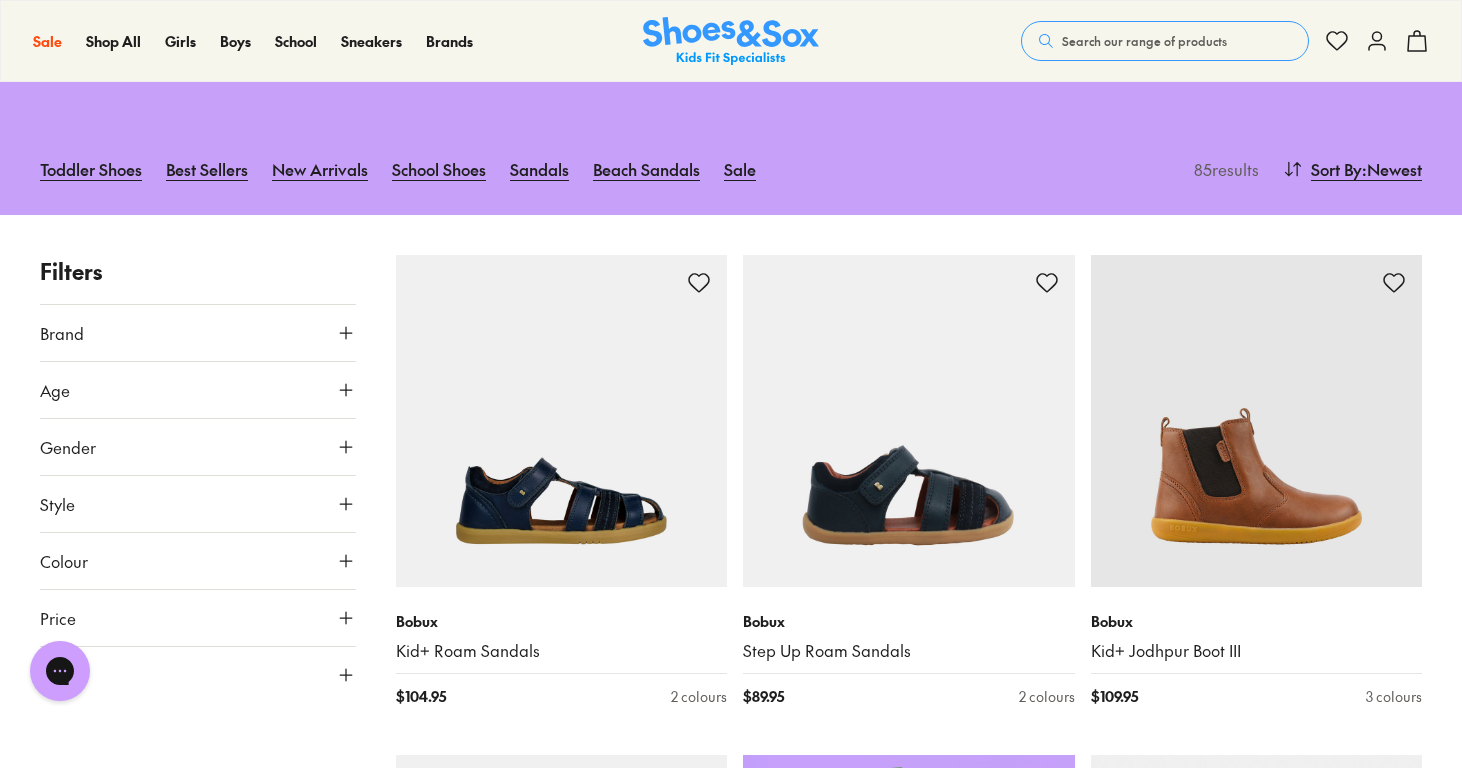 click on "Gender" at bounding box center (198, 447) 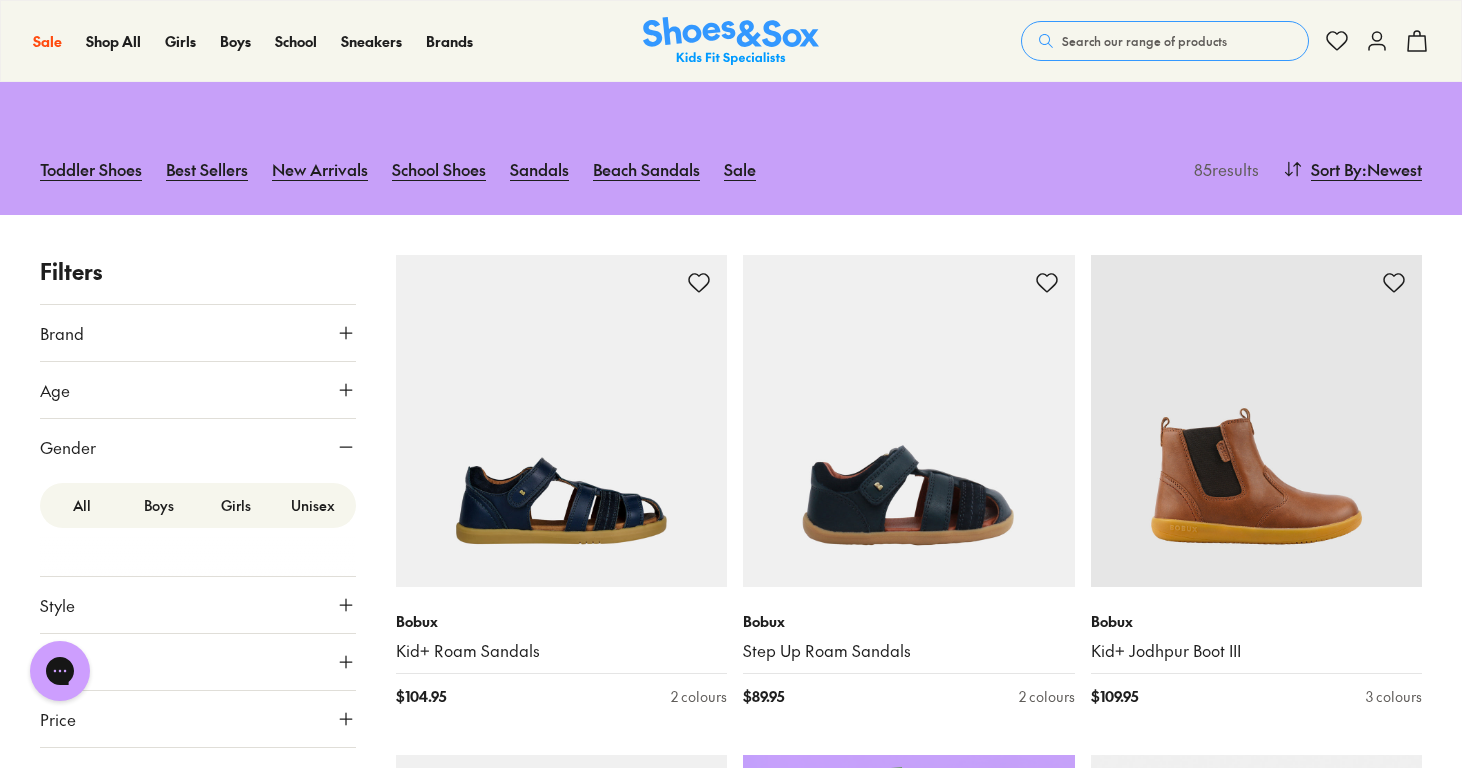 click on "Boys" at bounding box center (159, 505) 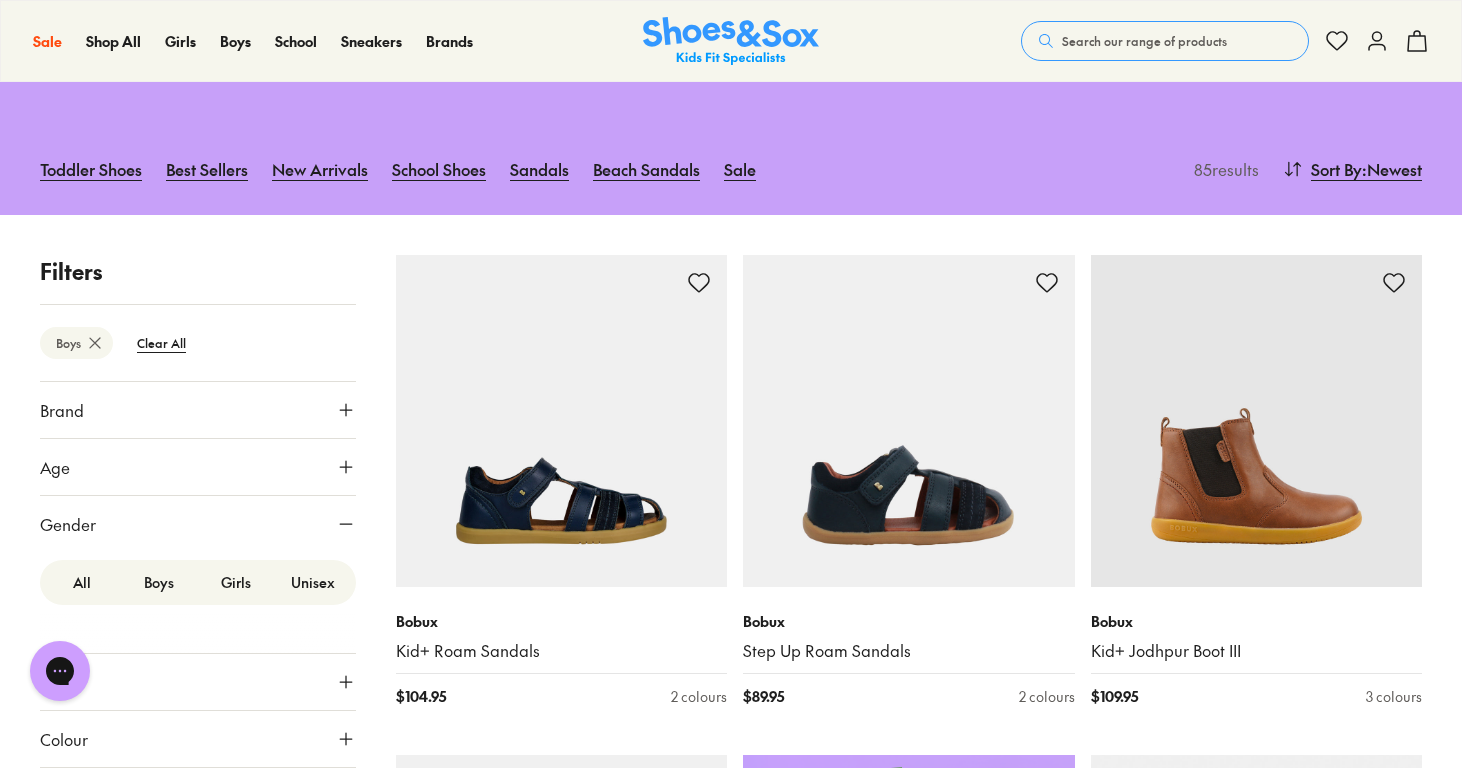 scroll, scrollTop: 264, scrollLeft: 0, axis: vertical 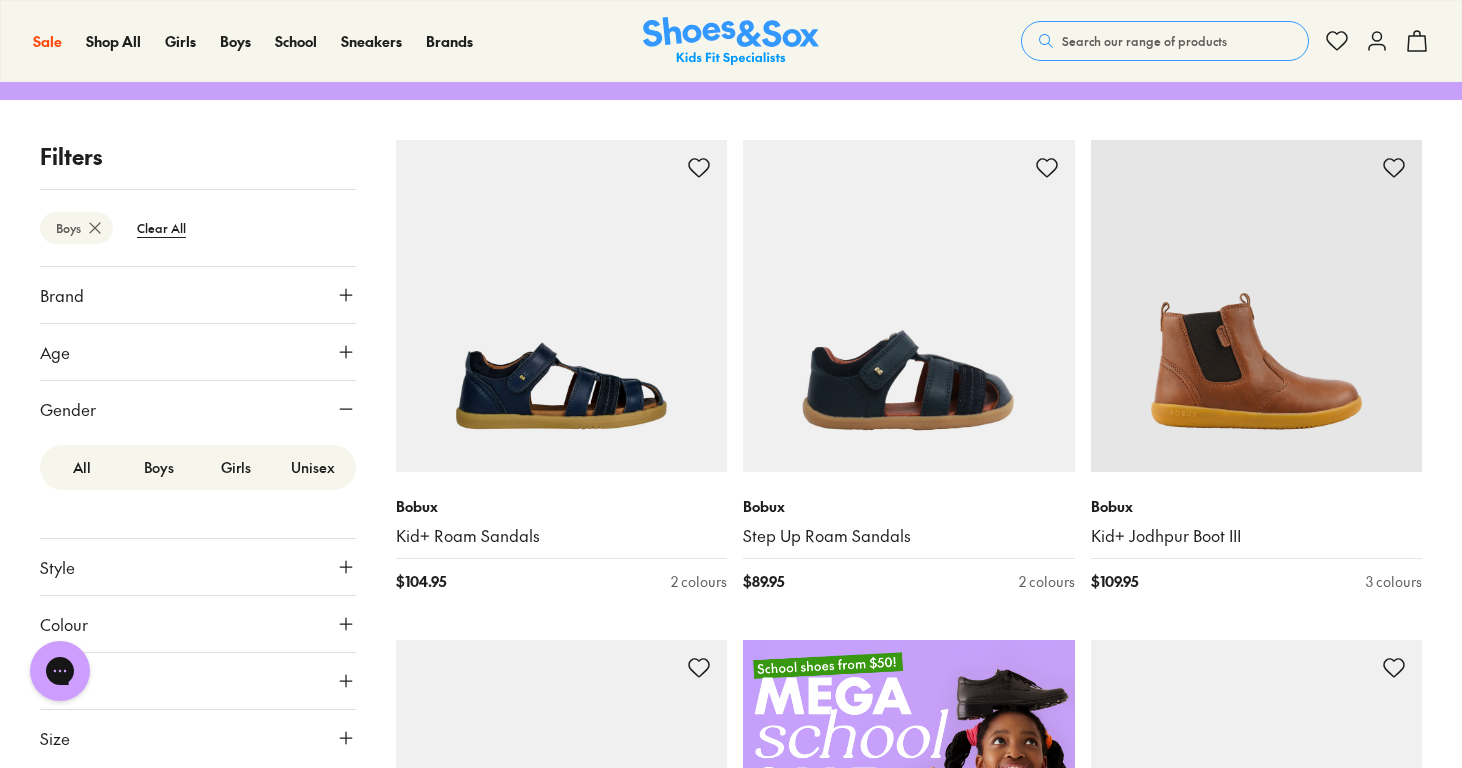 click on "Unisex" at bounding box center [313, 467] 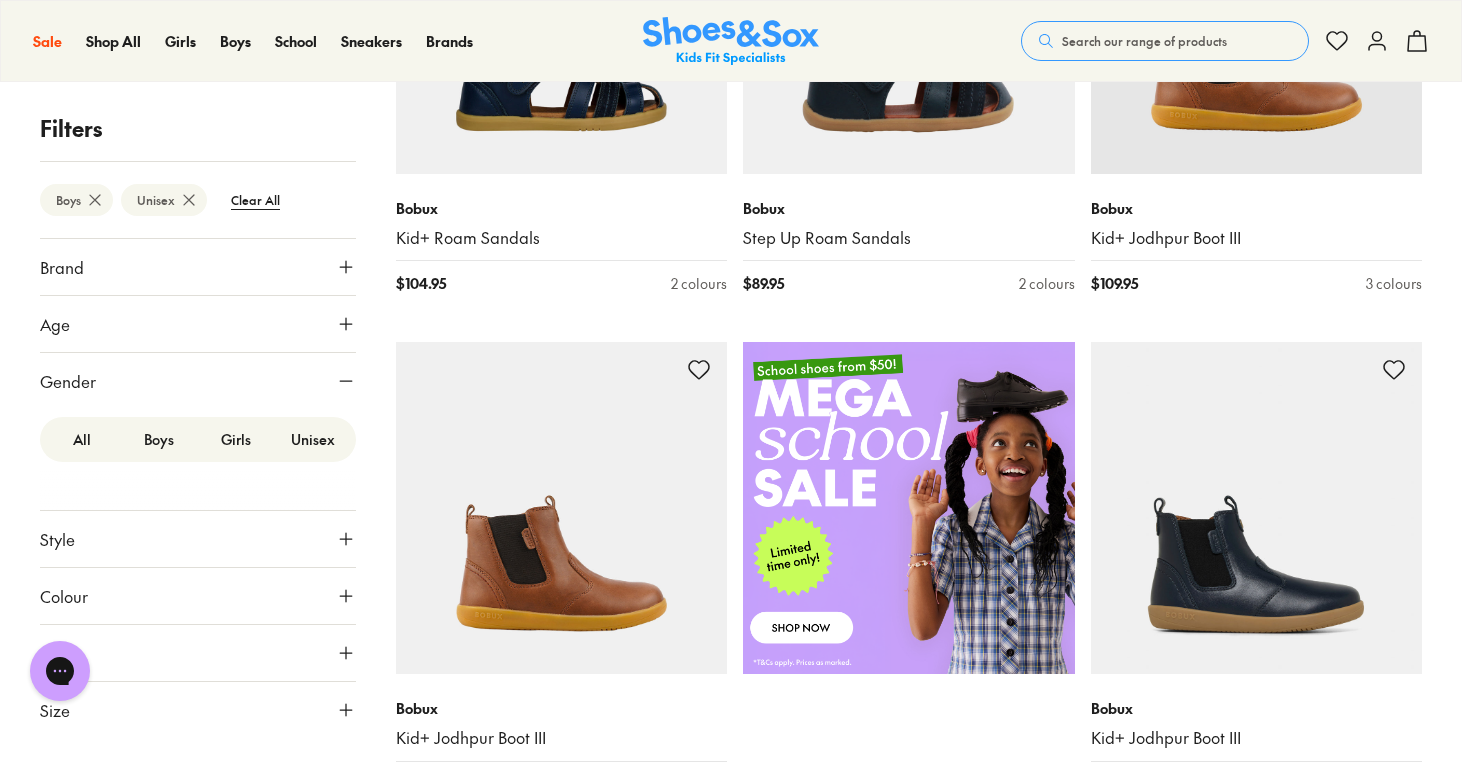 scroll, scrollTop: 582, scrollLeft: 0, axis: vertical 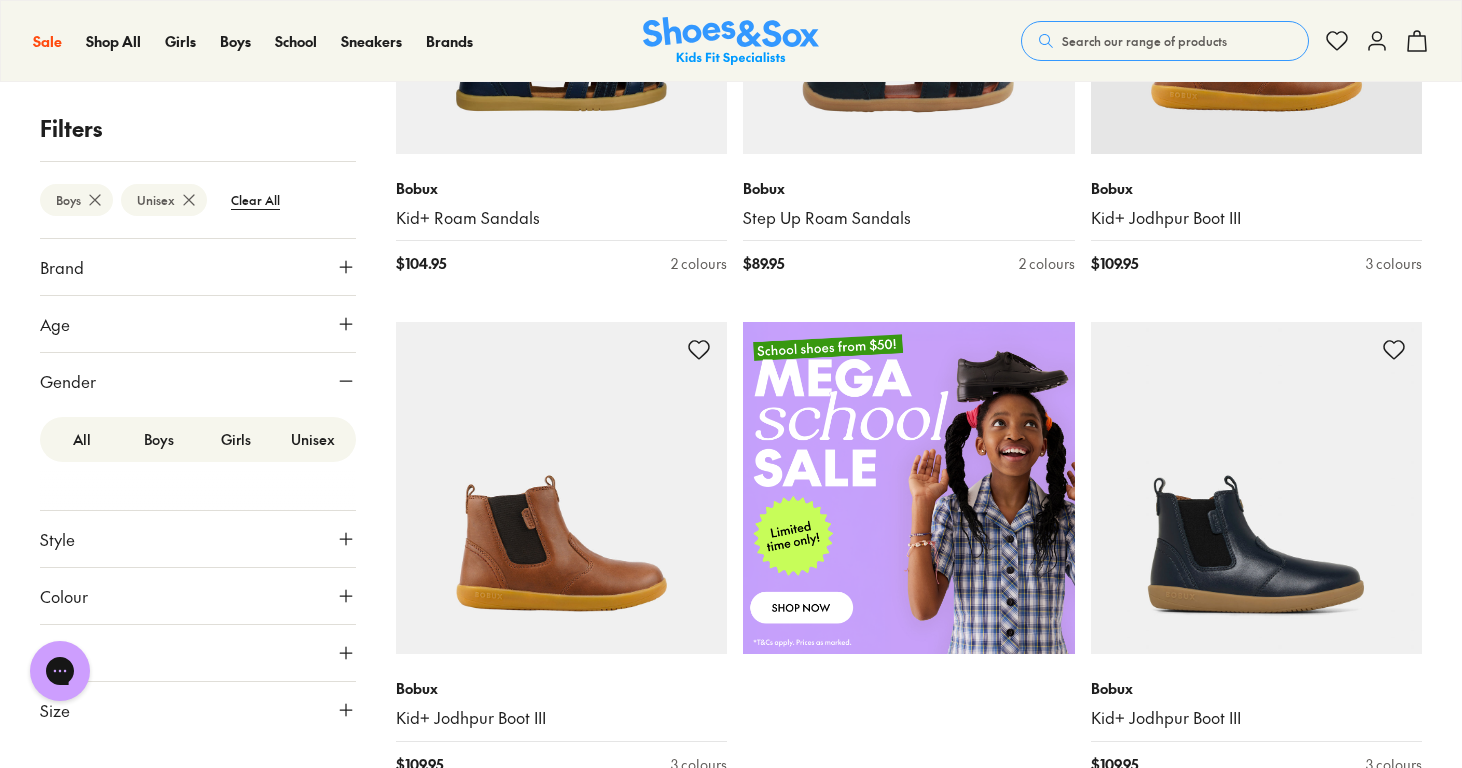 click on "Size" at bounding box center (198, 710) 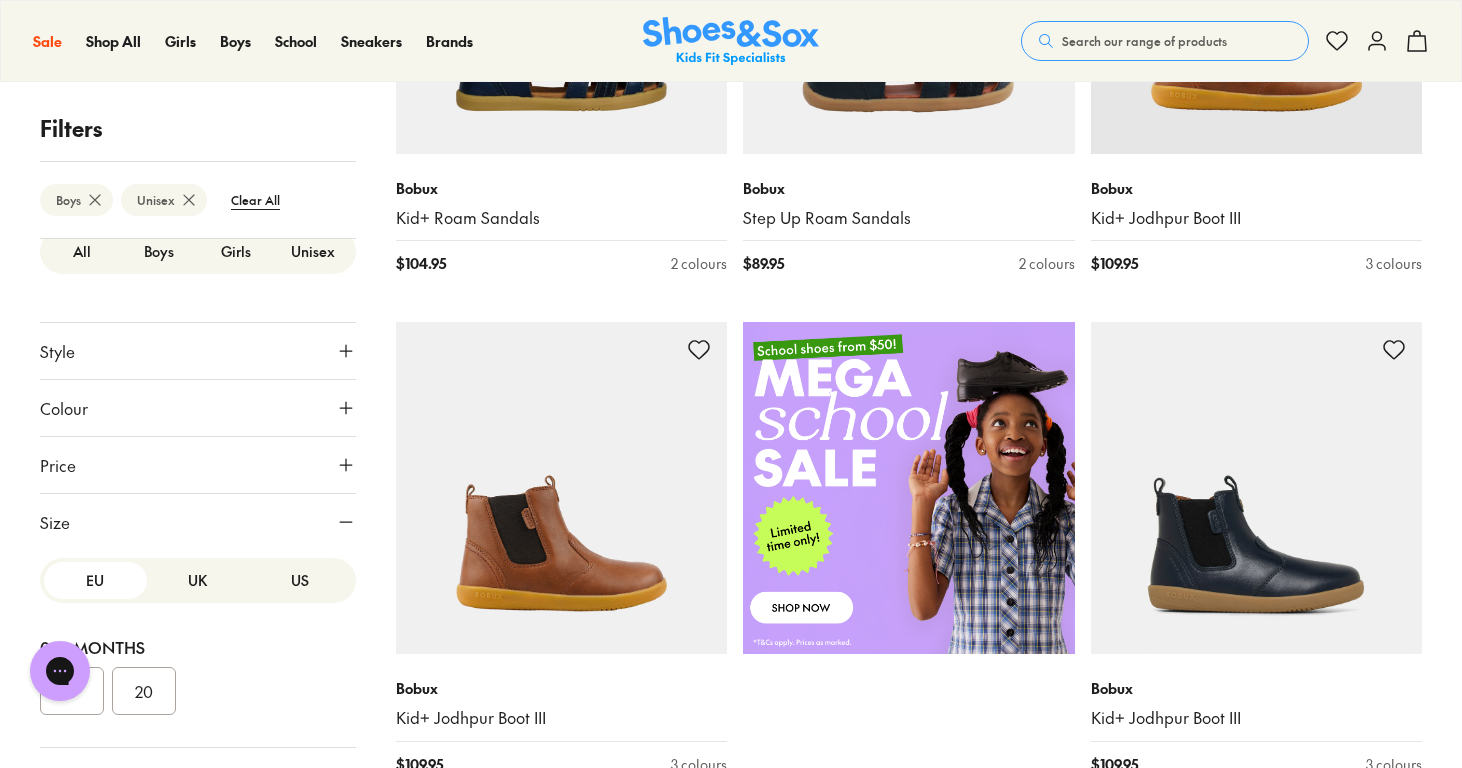 scroll, scrollTop: 280, scrollLeft: 0, axis: vertical 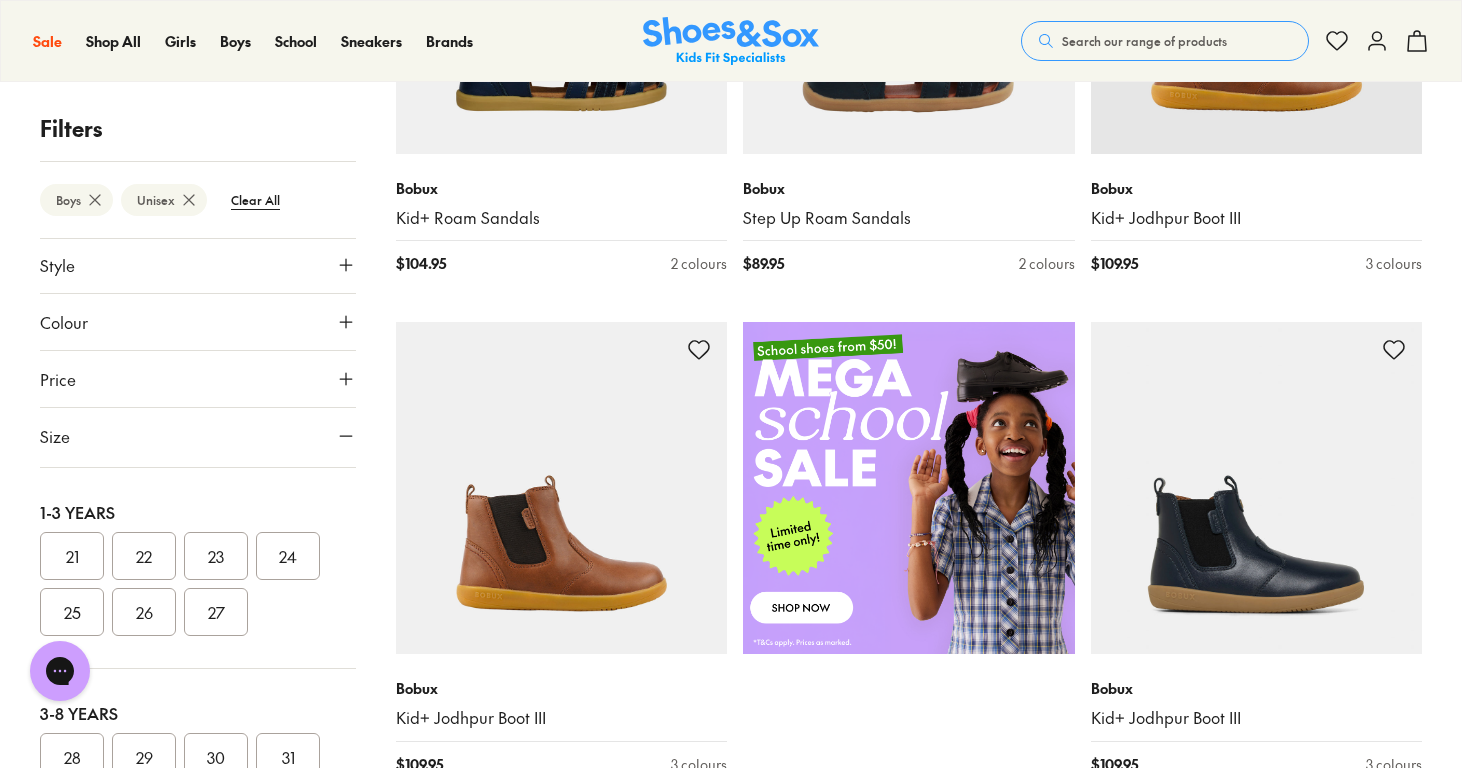 click on "23" at bounding box center [216, 556] 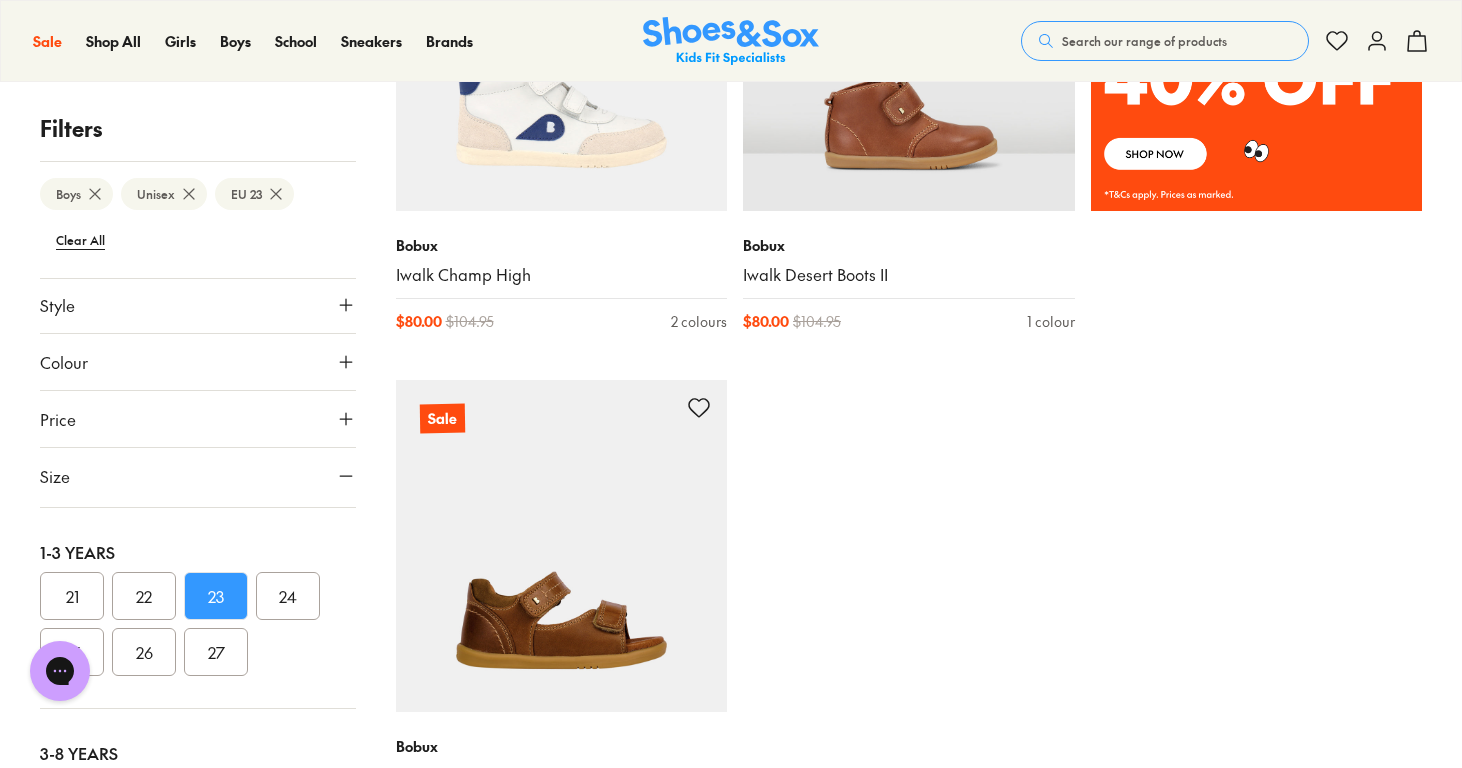 scroll, scrollTop: 1544, scrollLeft: 0, axis: vertical 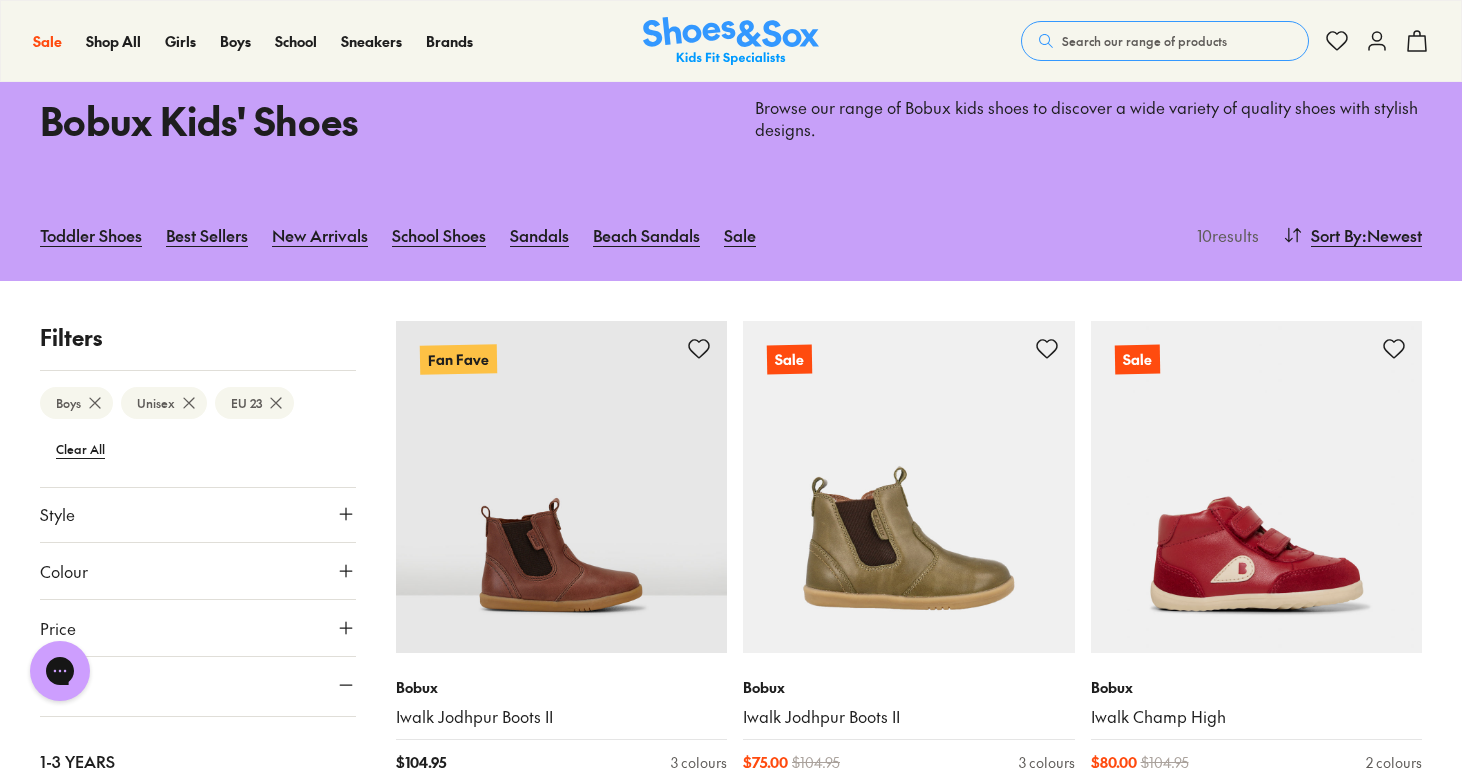 click 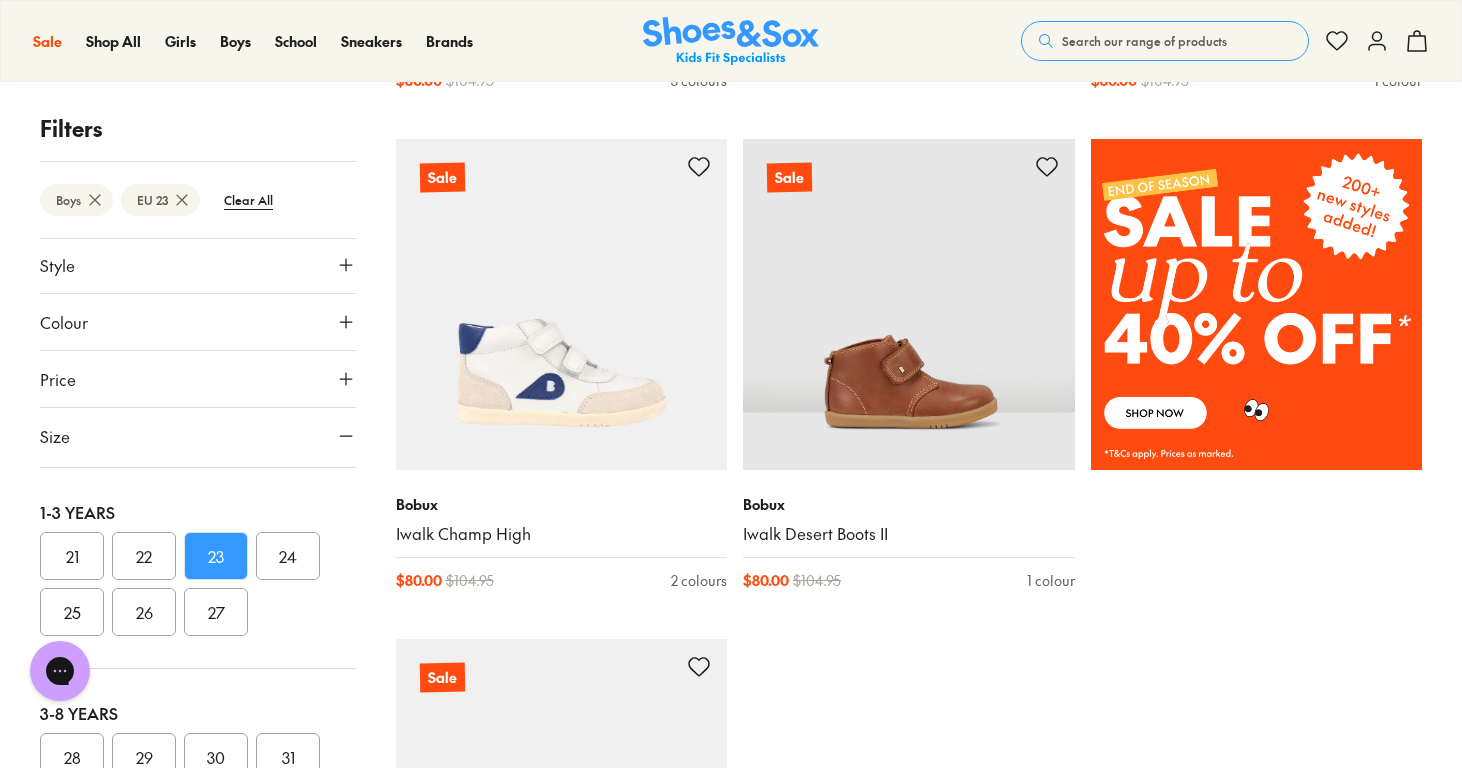 scroll, scrollTop: 1248, scrollLeft: 0, axis: vertical 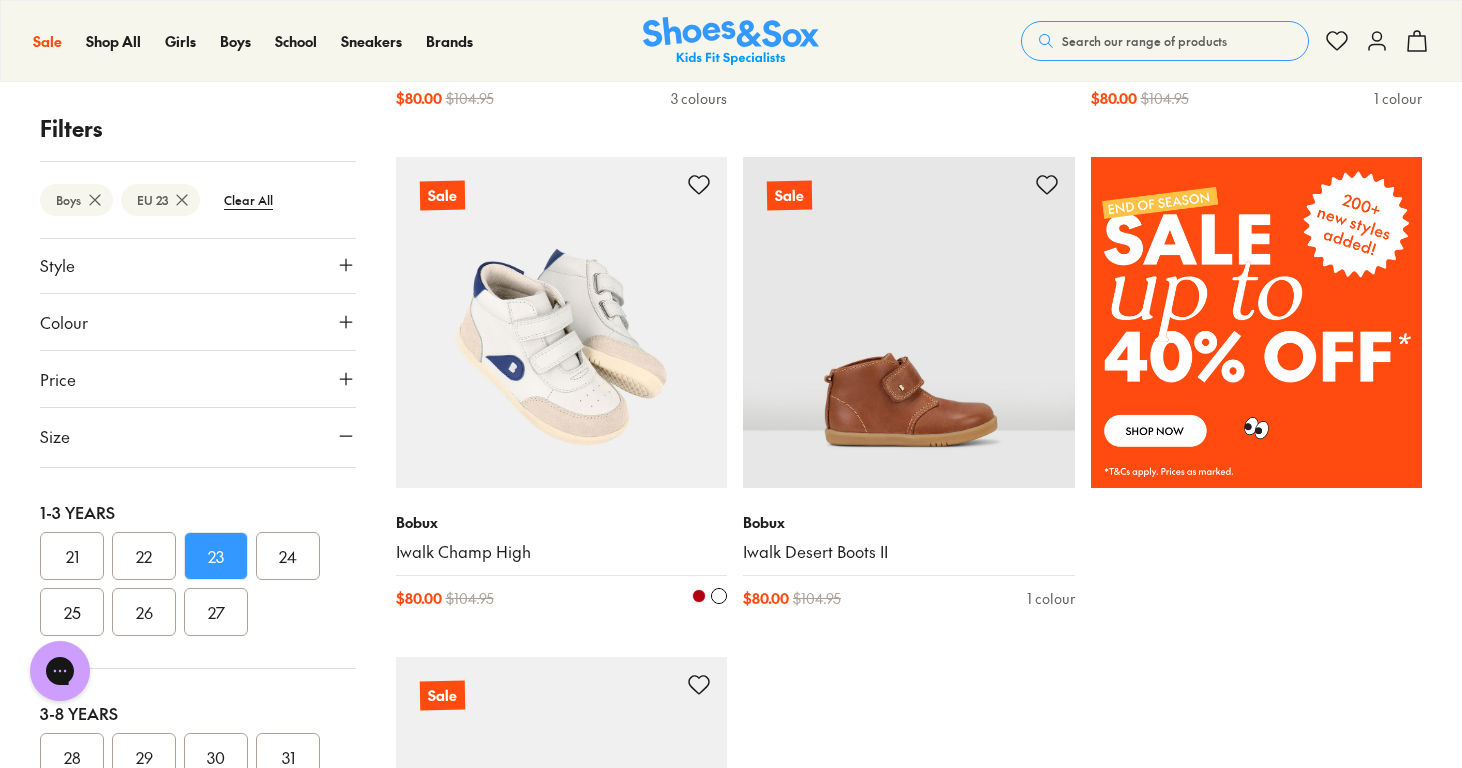 click at bounding box center (719, 596) 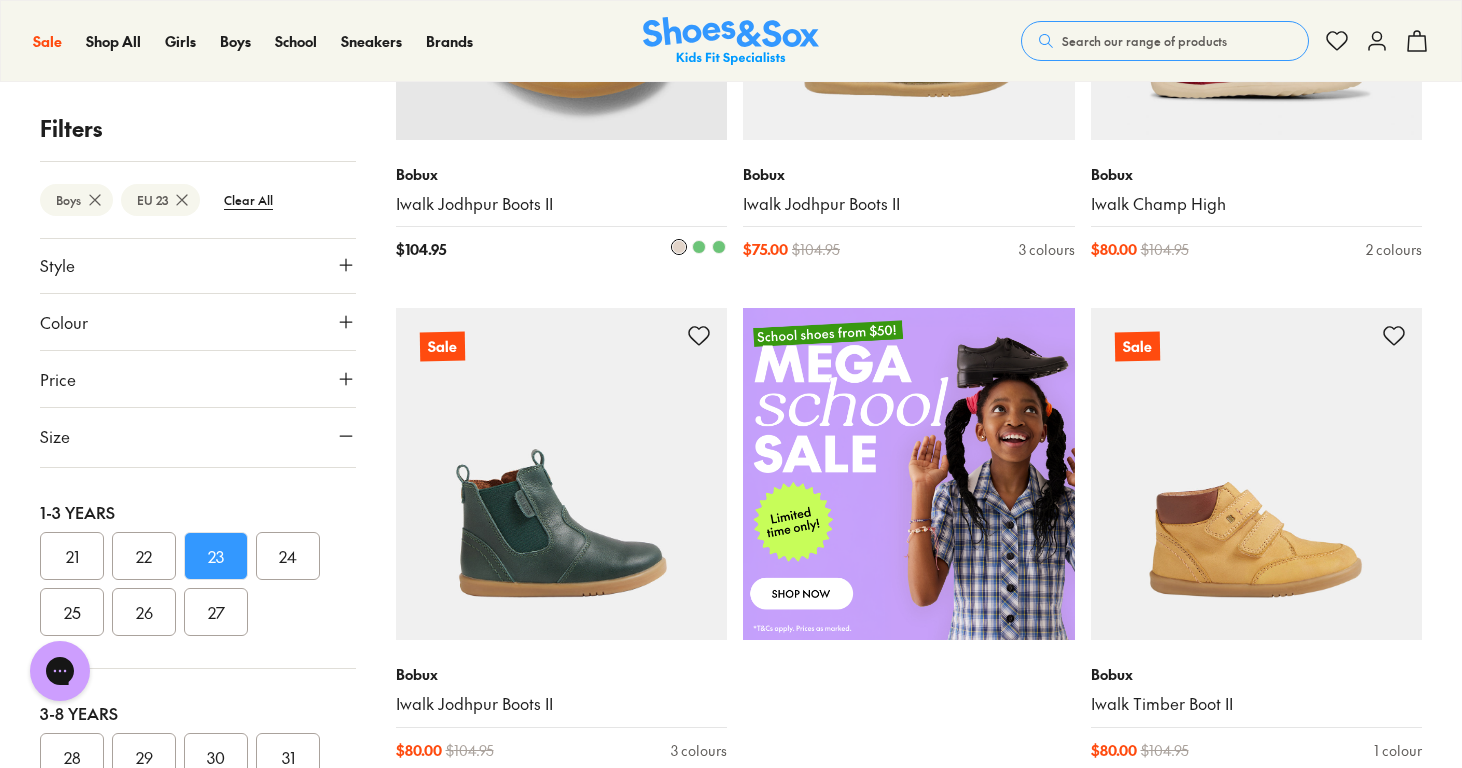 scroll, scrollTop: 599, scrollLeft: 0, axis: vertical 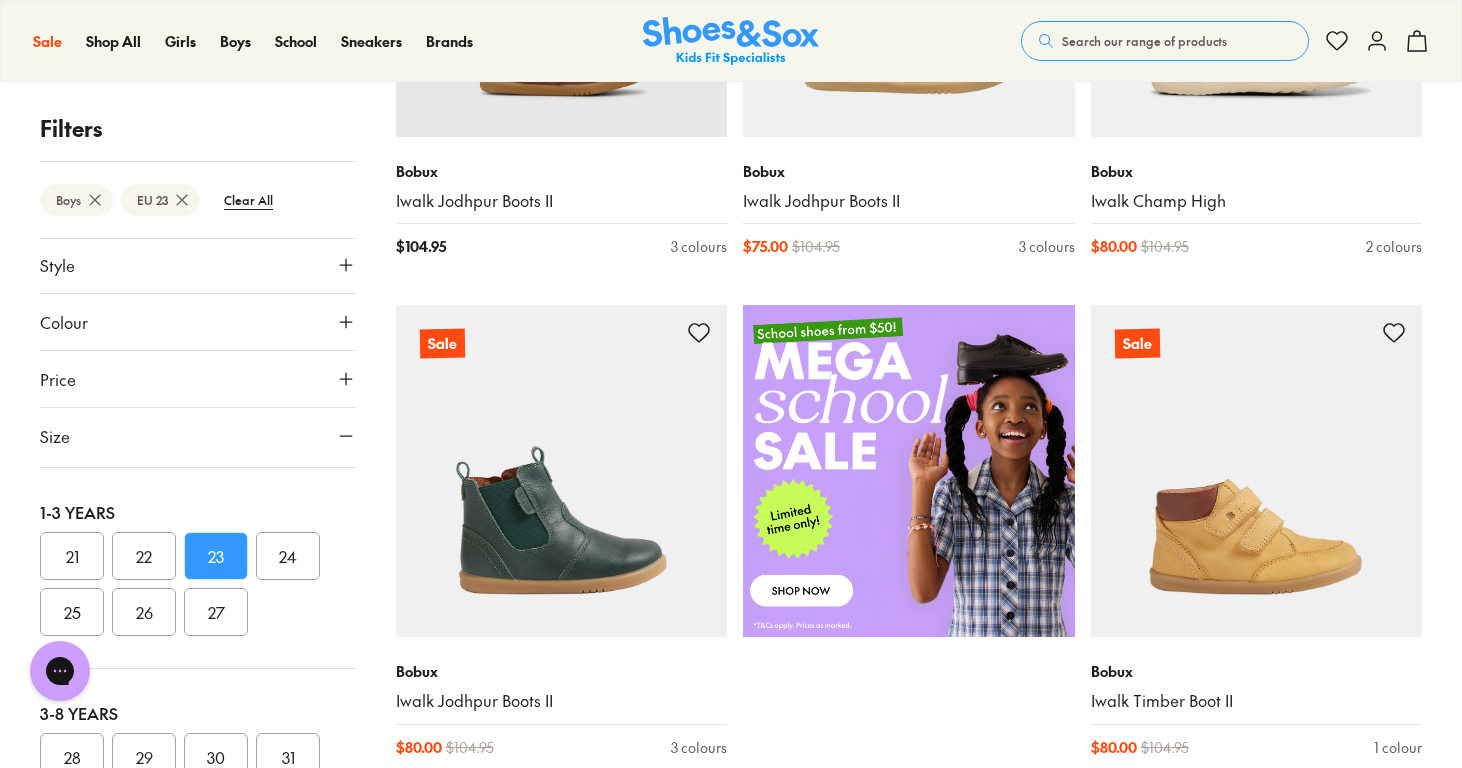 click on "24" at bounding box center [288, 556] 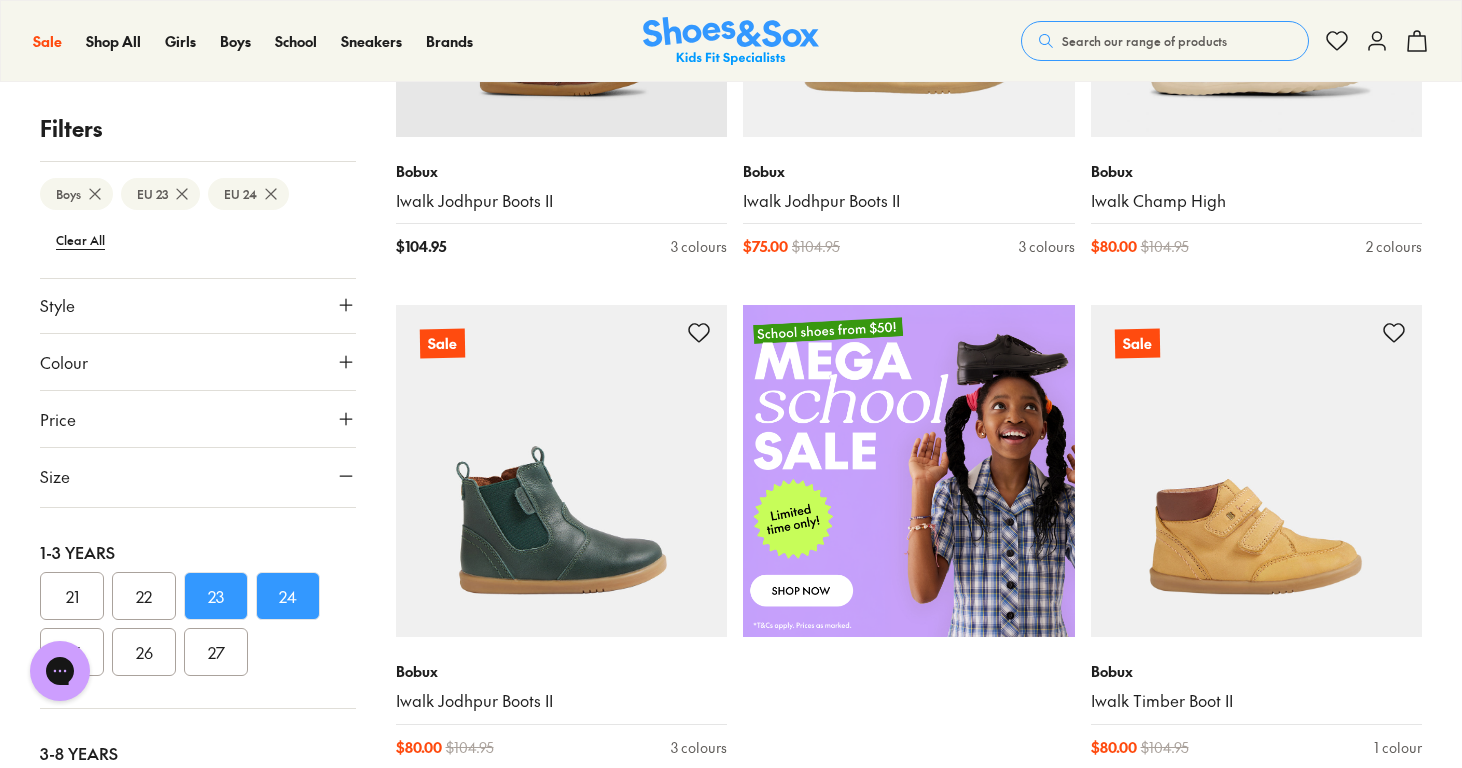 scroll, scrollTop: 153, scrollLeft: 0, axis: vertical 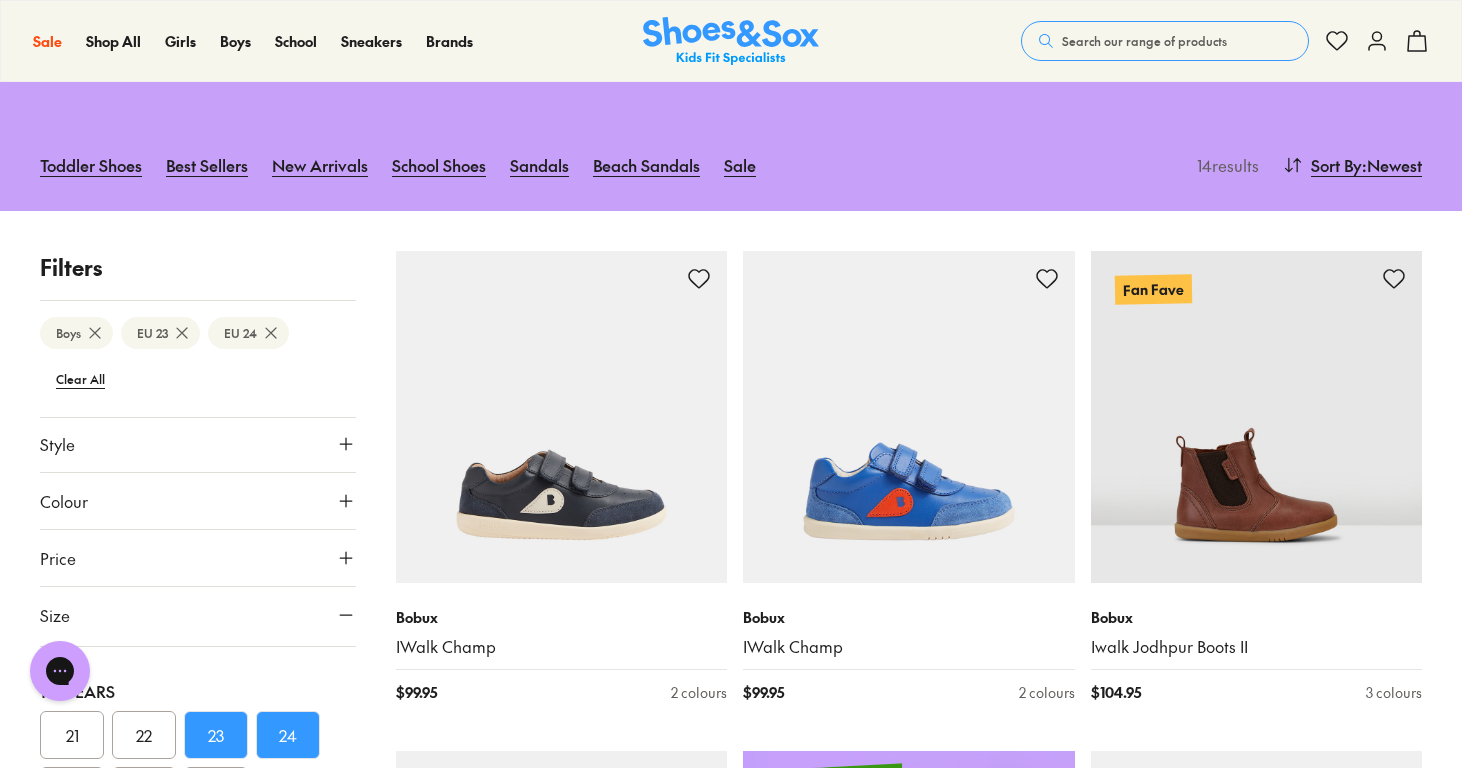 click on "23" at bounding box center [216, 735] 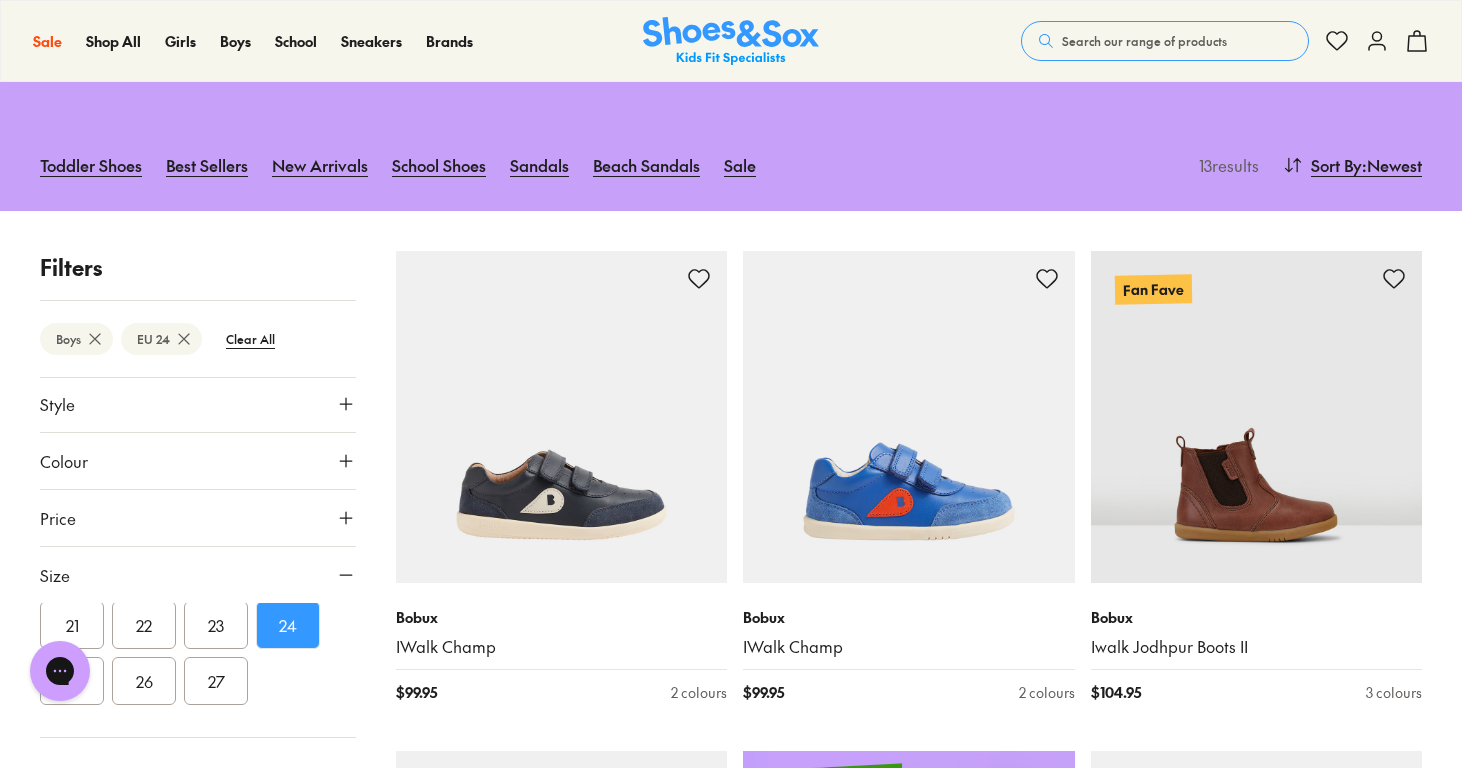 scroll, scrollTop: 264, scrollLeft: 0, axis: vertical 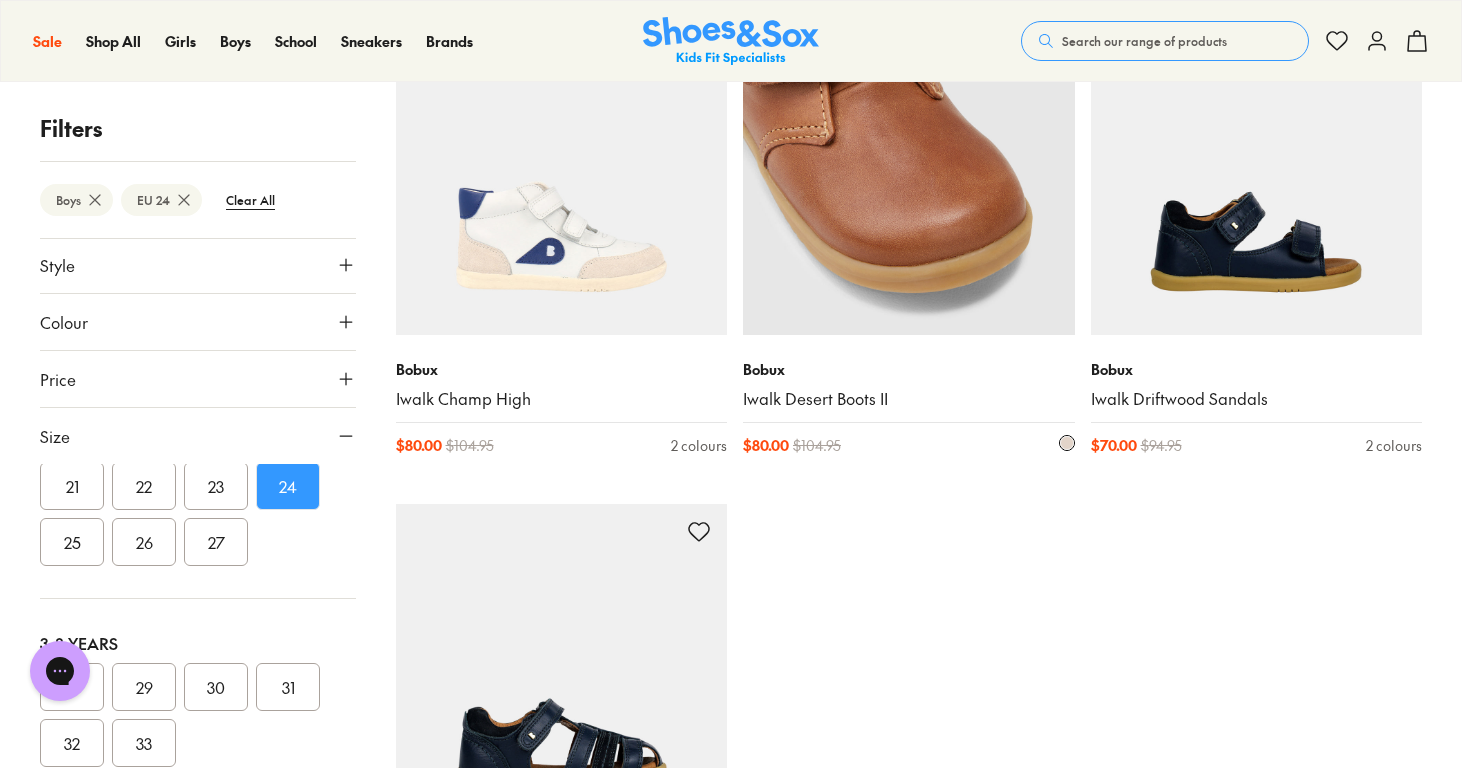 click at bounding box center [909, 169] 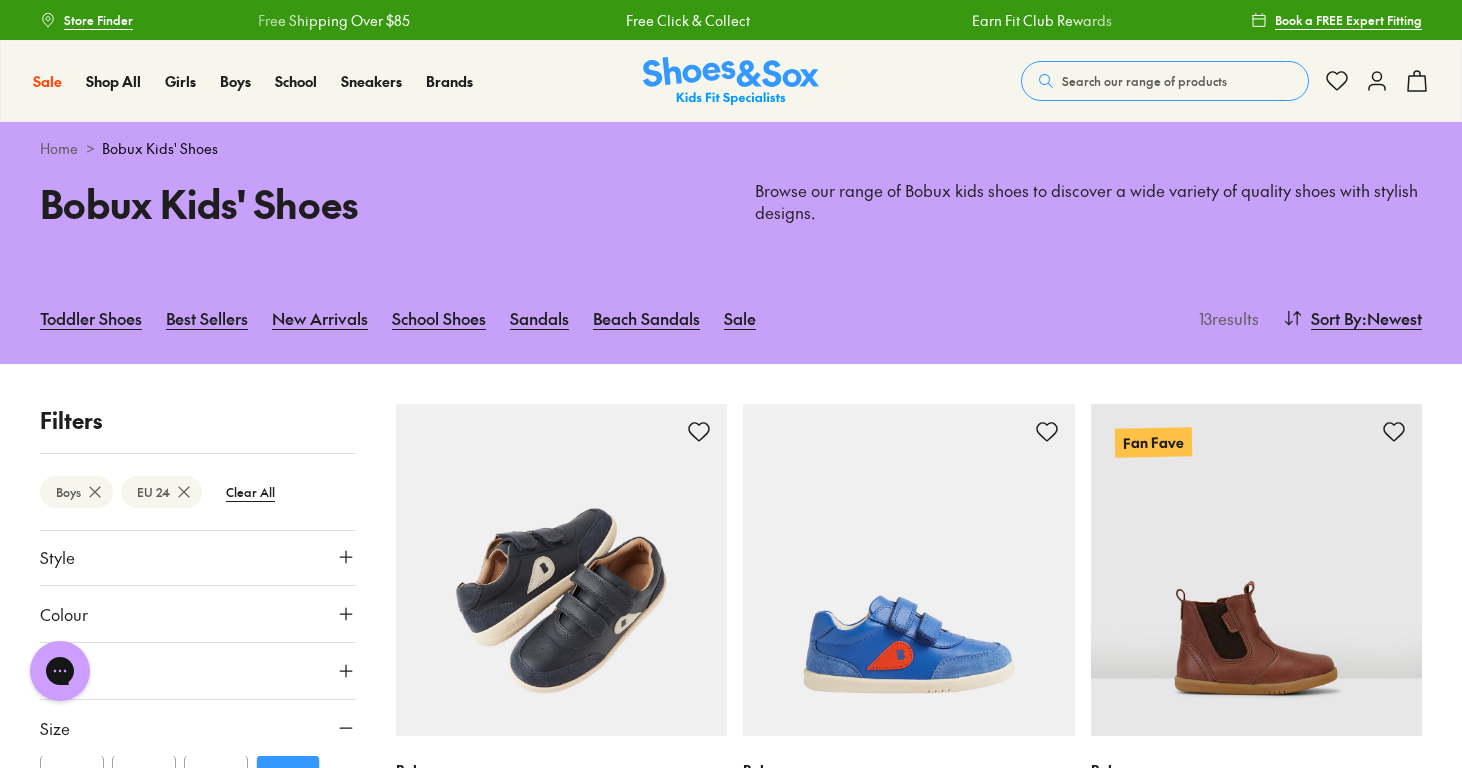 scroll, scrollTop: 0, scrollLeft: 0, axis: both 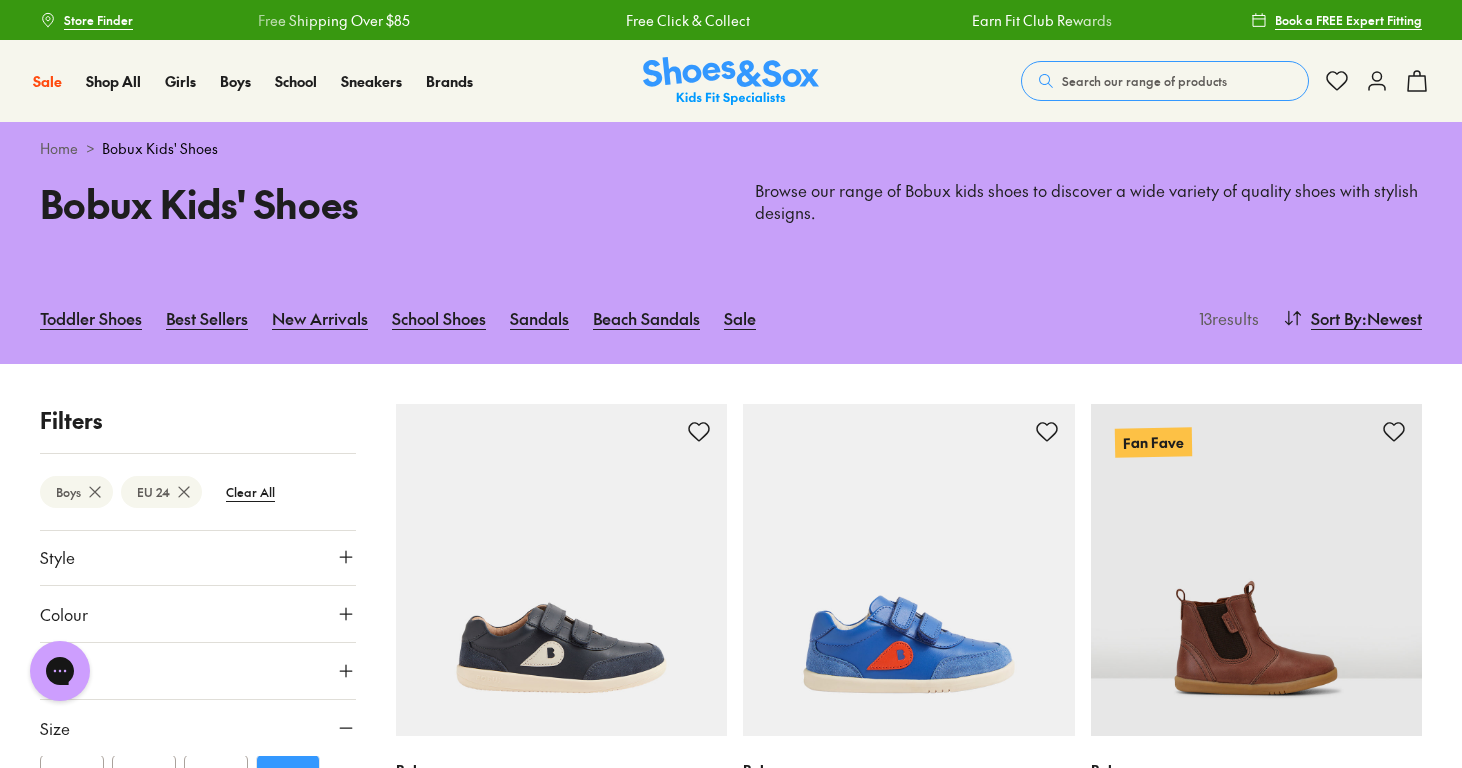 click on "Search our range of products" at bounding box center (1144, 81) 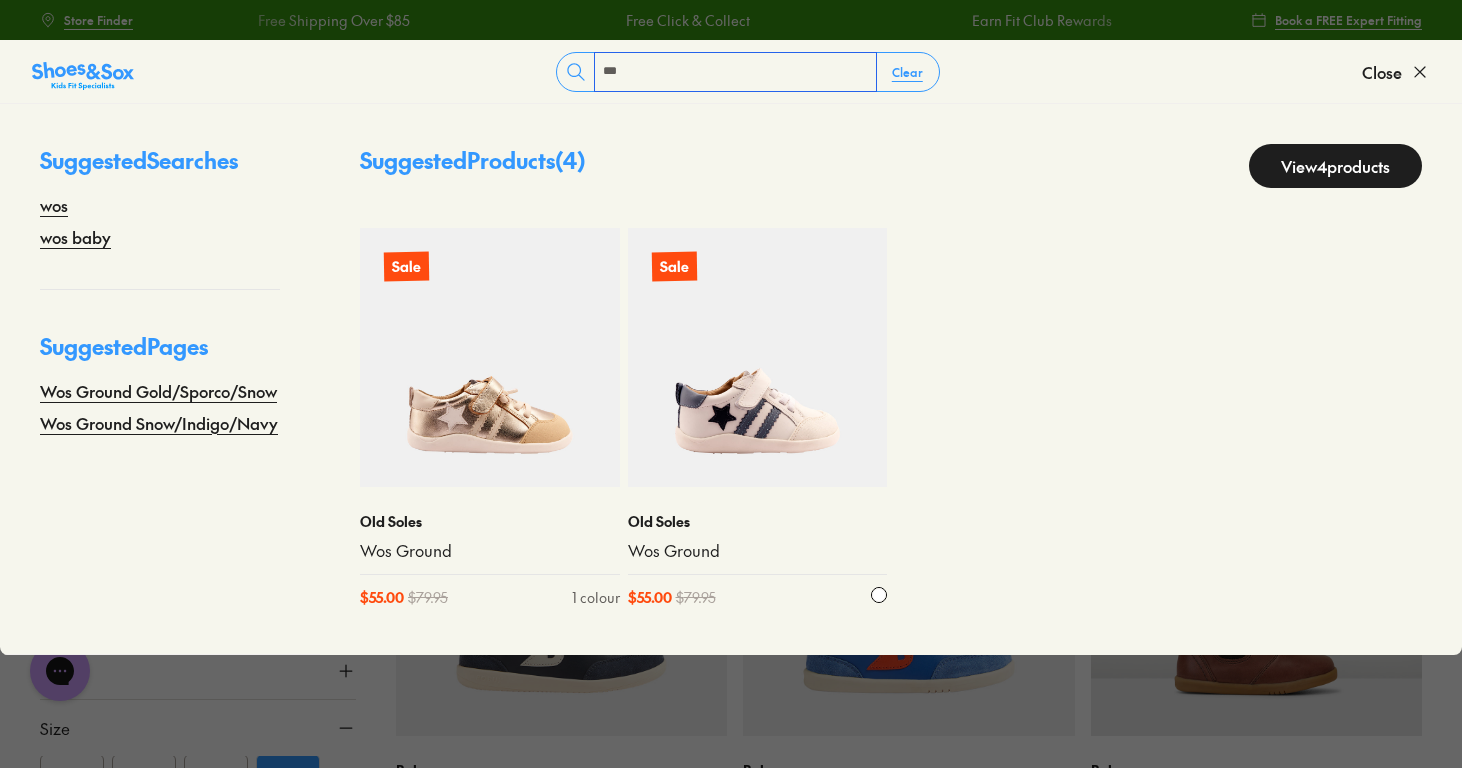 type on "***" 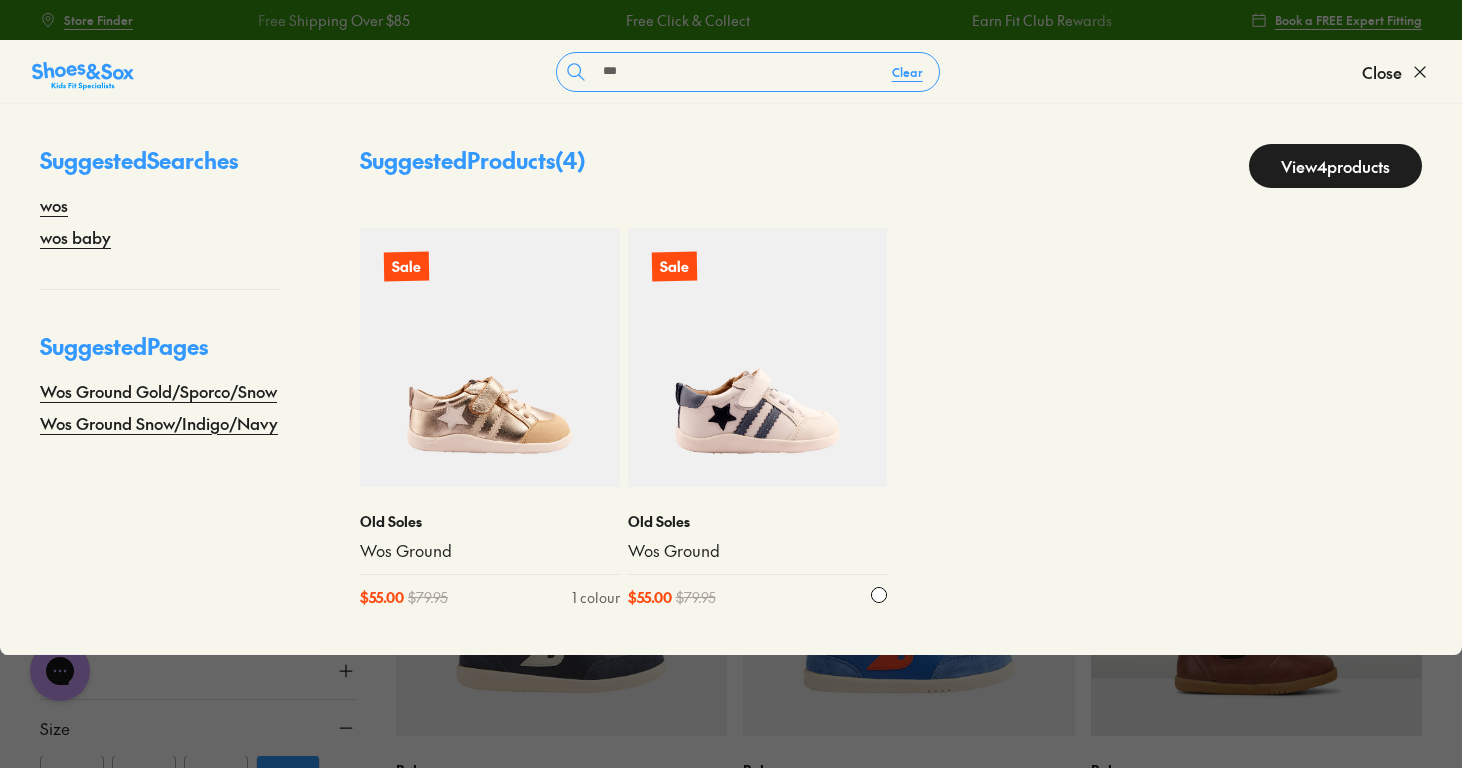 click at bounding box center (758, 358) 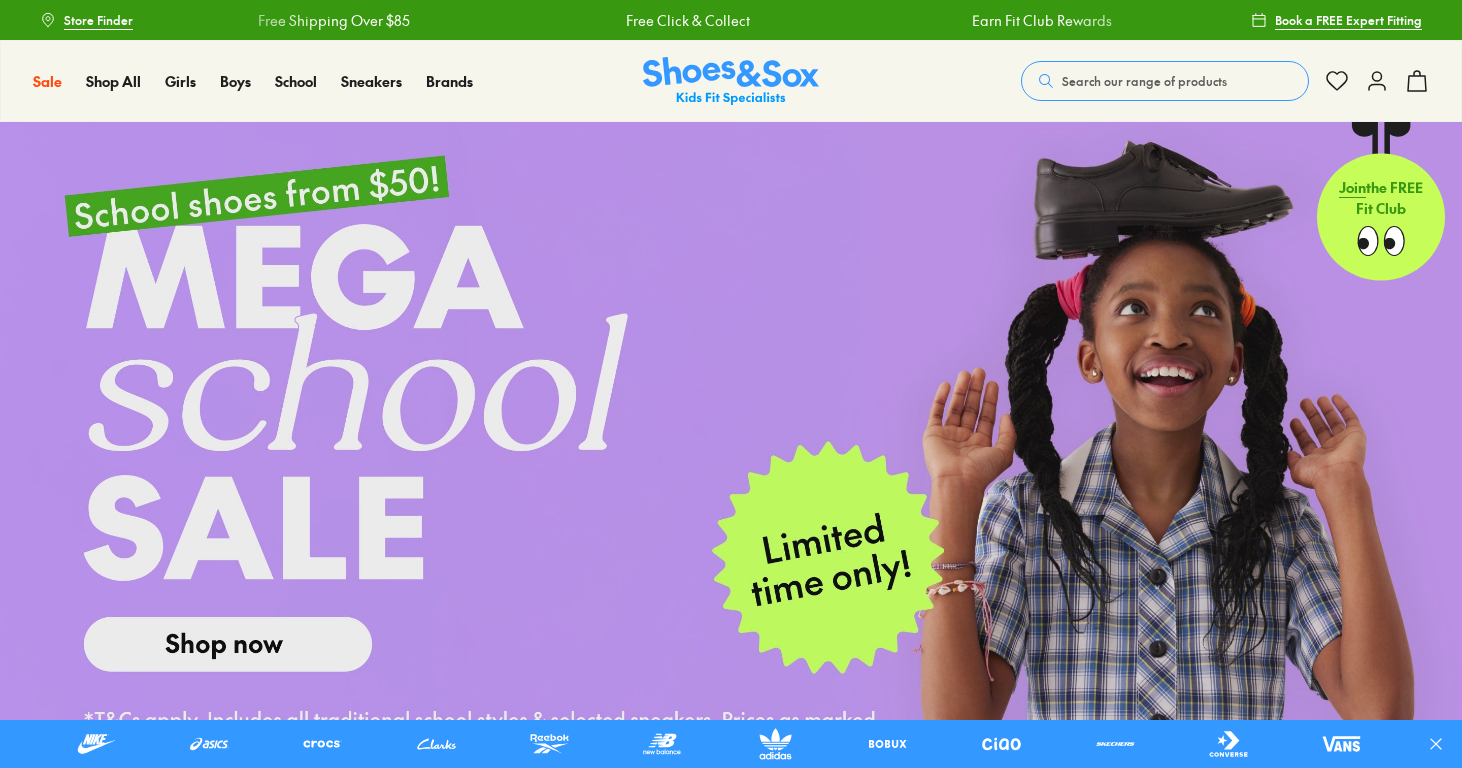 scroll, scrollTop: 0, scrollLeft: 0, axis: both 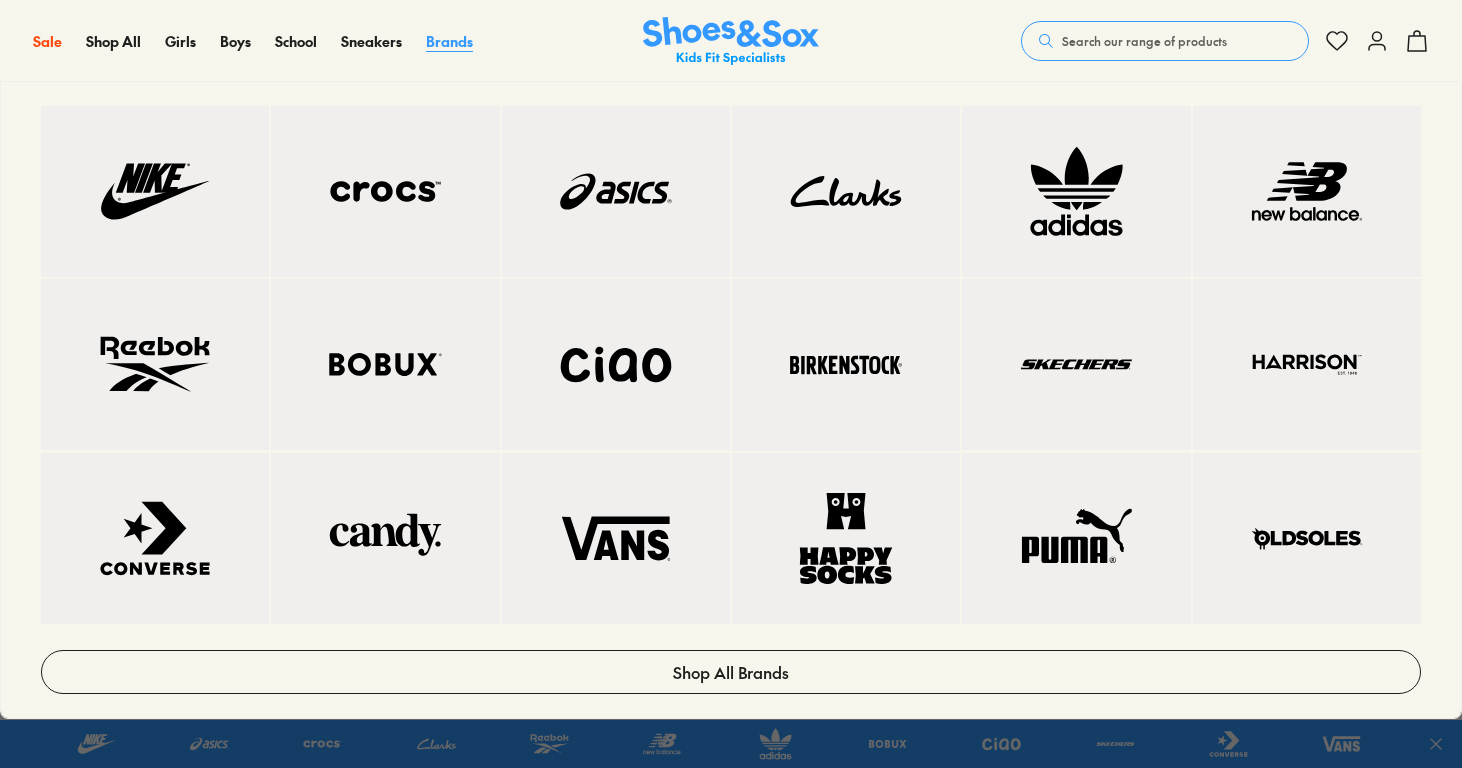 click on "Brands" at bounding box center (449, 41) 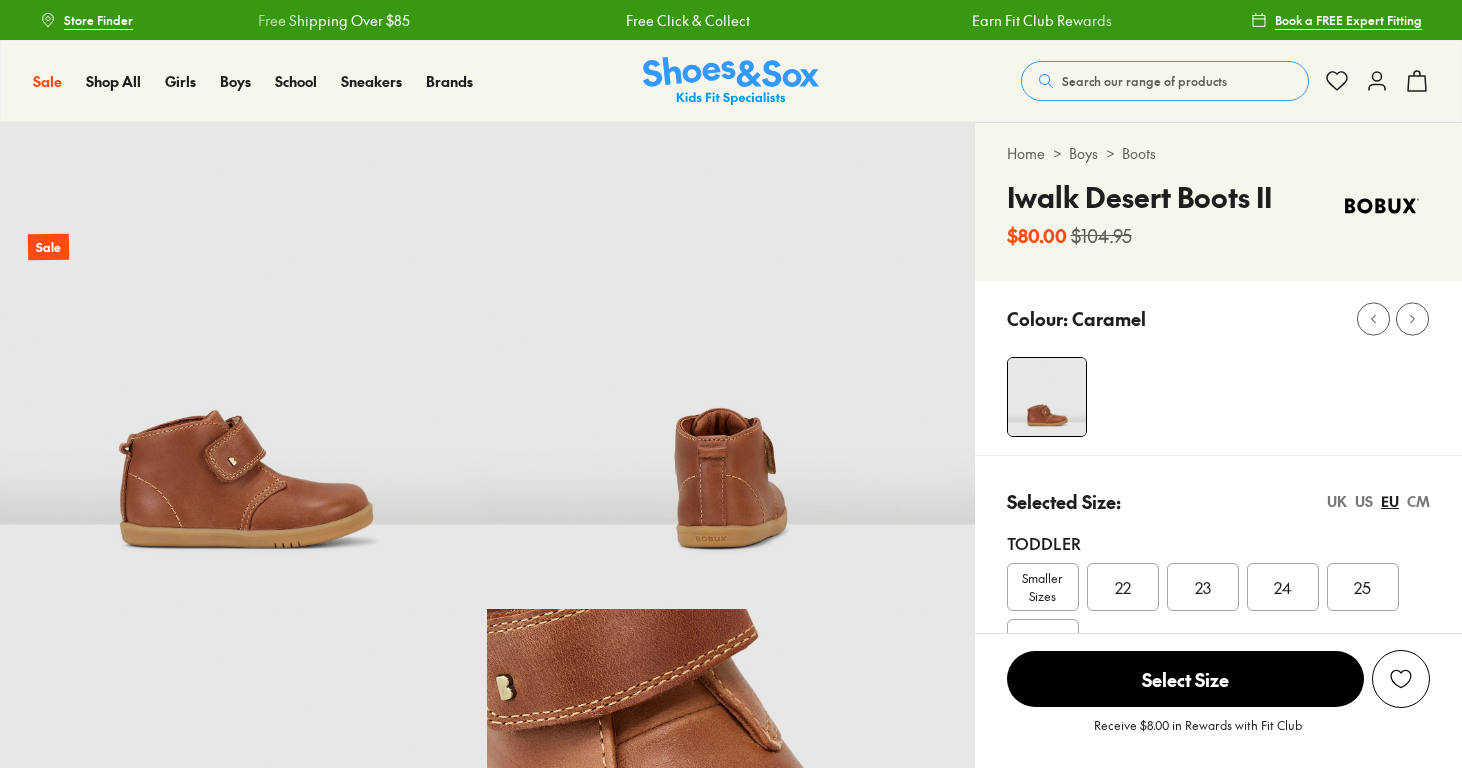 select on "*" 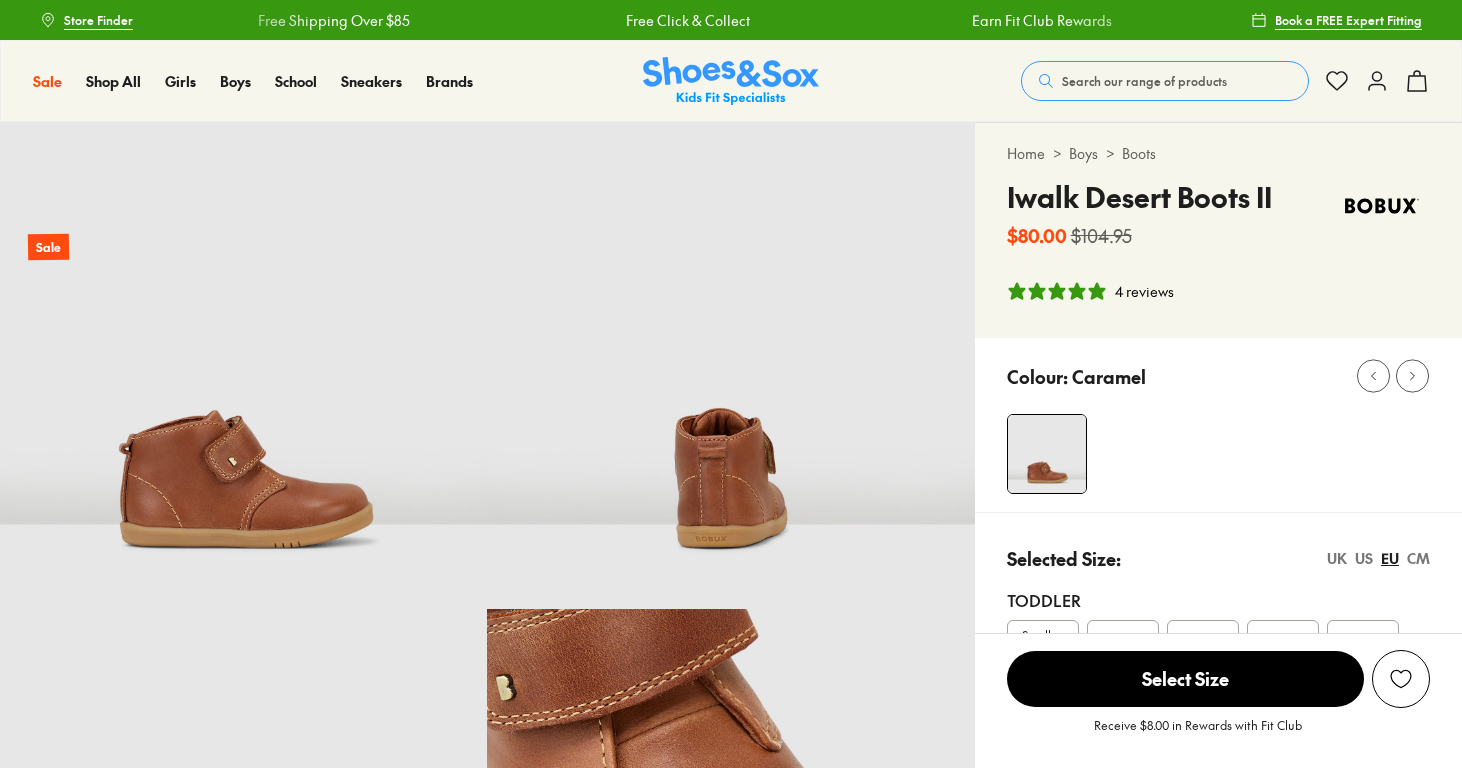 scroll, scrollTop: 0, scrollLeft: 0, axis: both 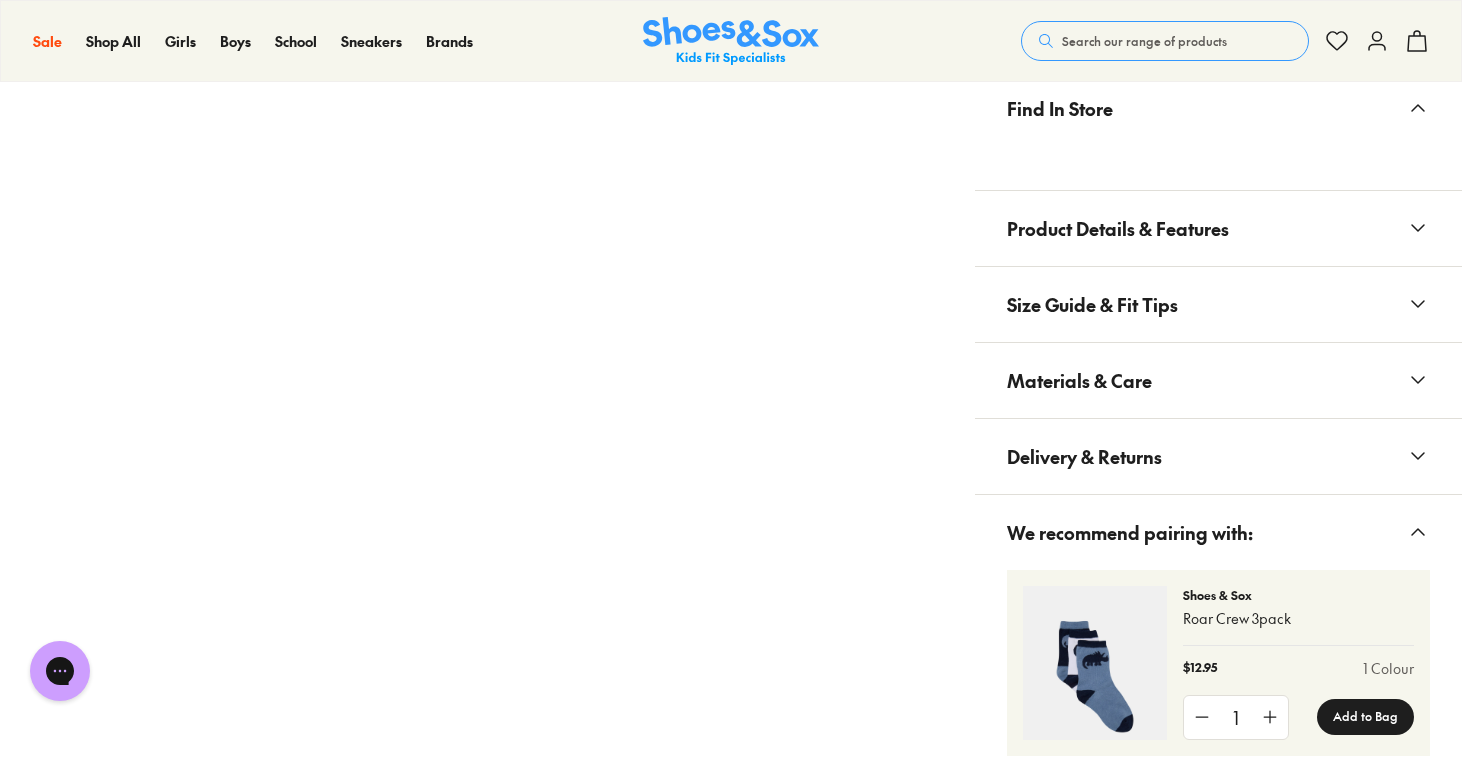 click on "Product Details & Features" at bounding box center (1118, 228) 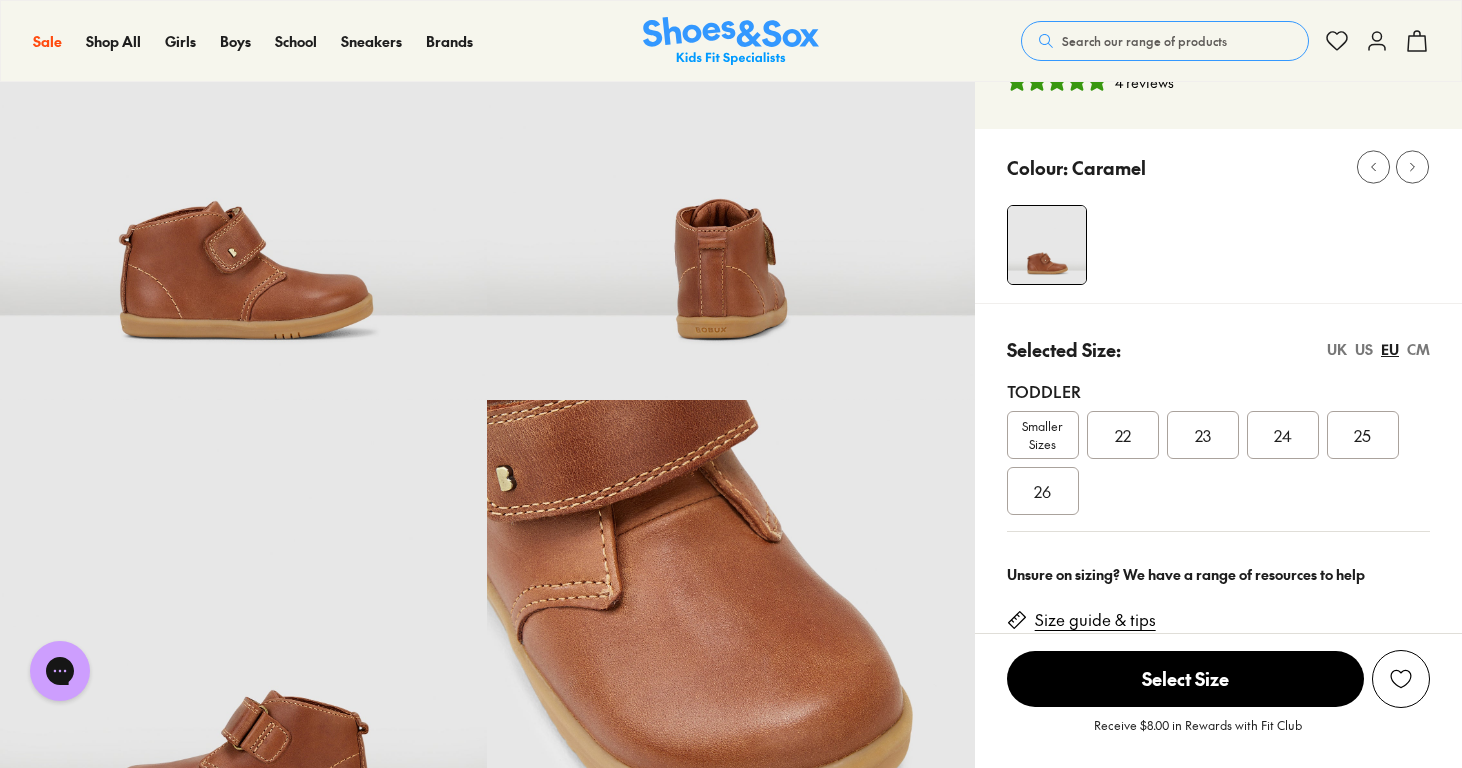 scroll, scrollTop: 208, scrollLeft: 0, axis: vertical 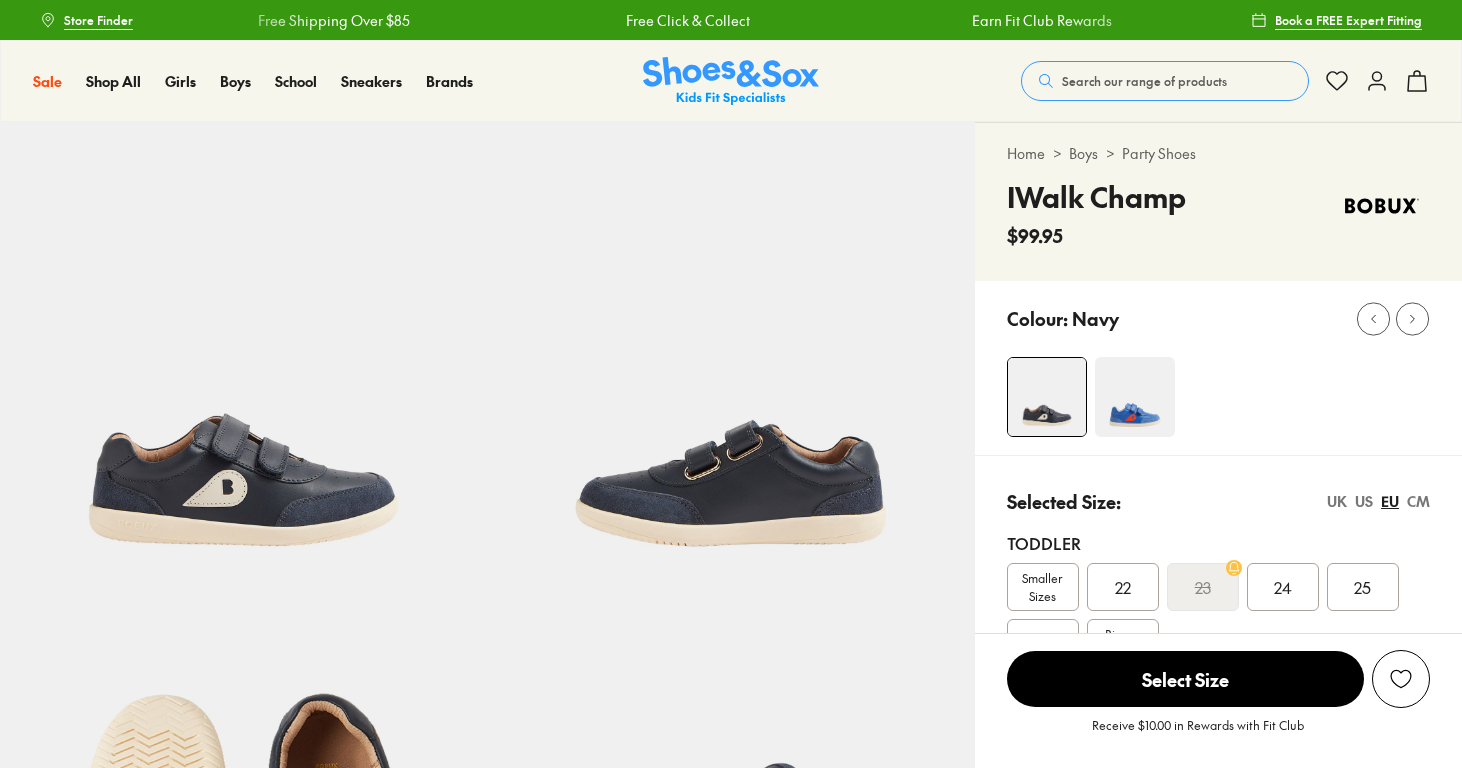 select on "*" 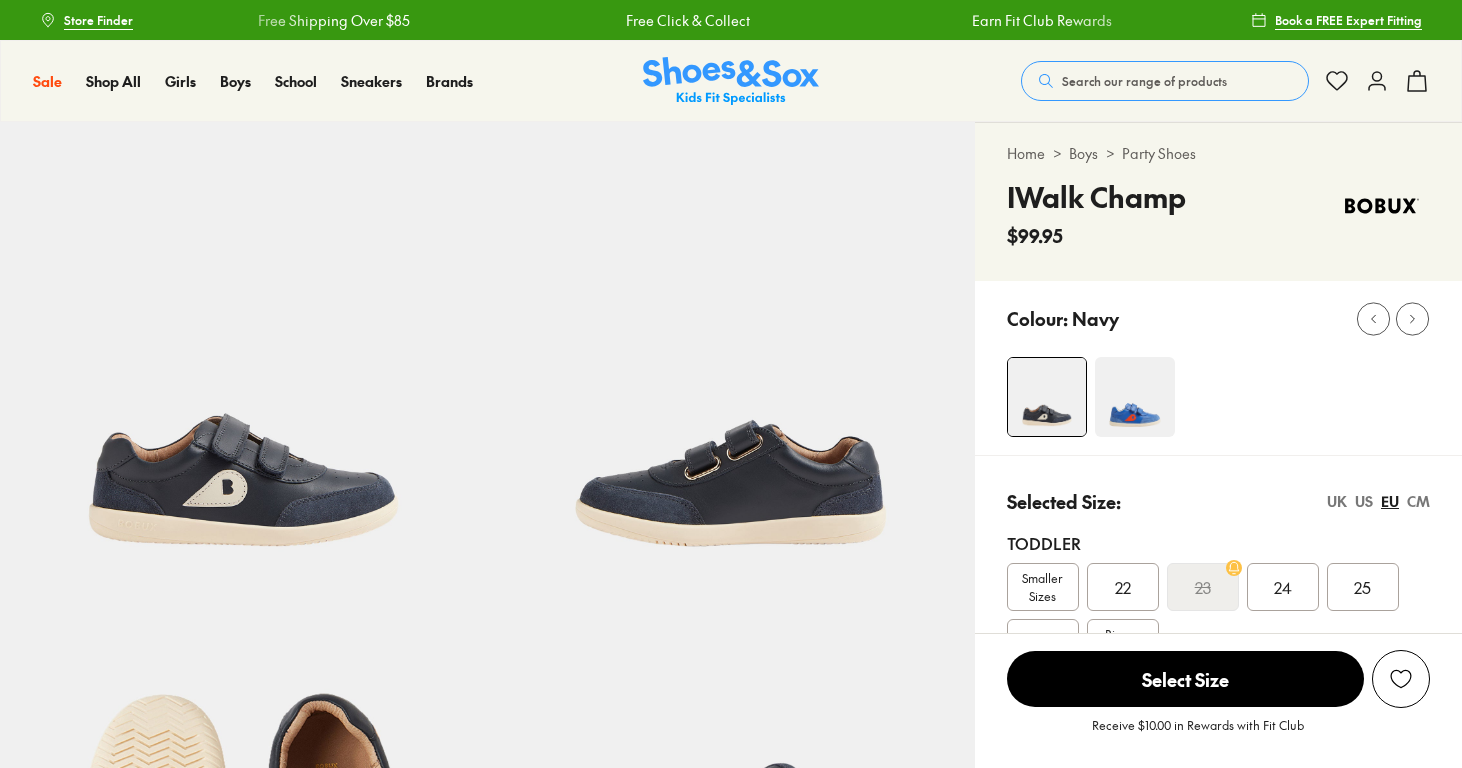 scroll, scrollTop: 0, scrollLeft: 0, axis: both 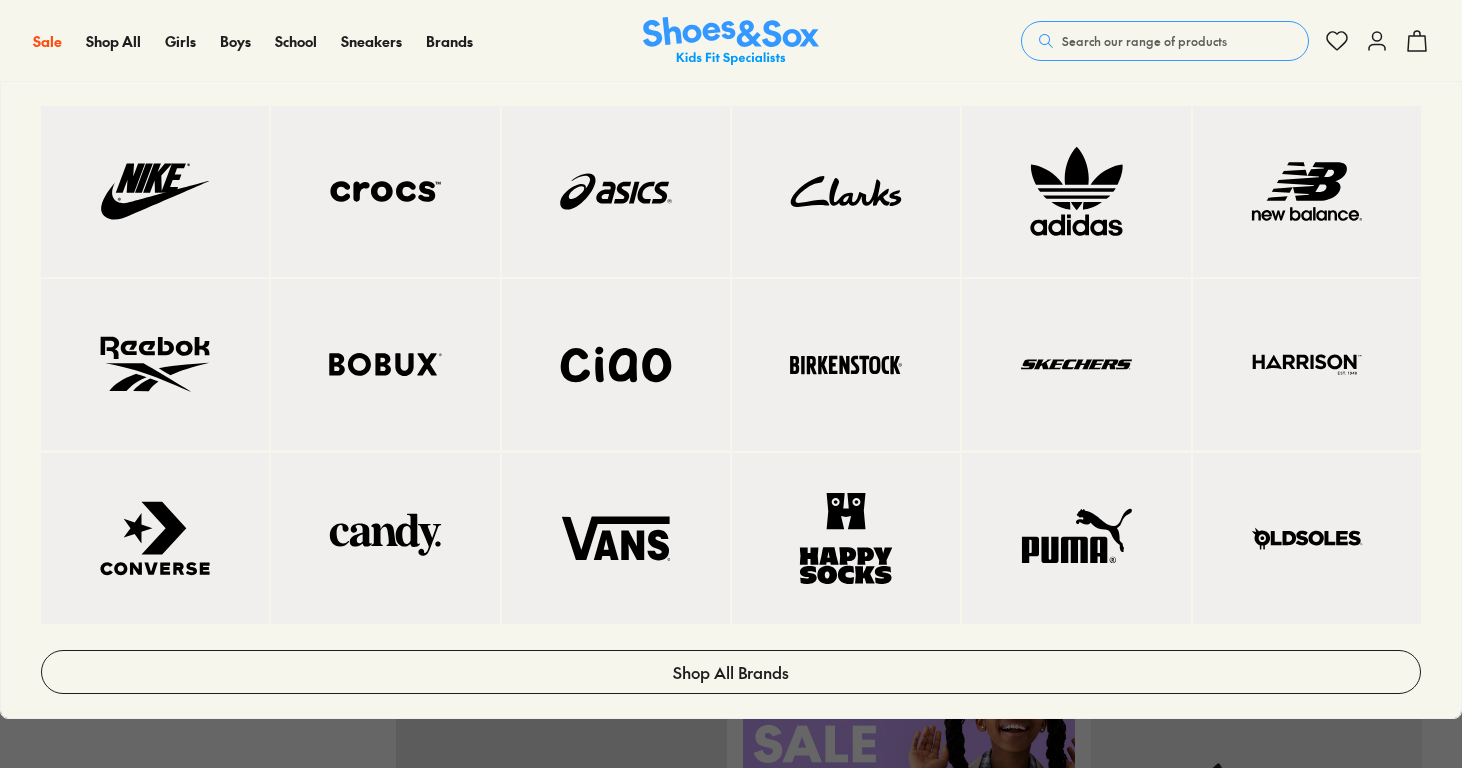 click at bounding box center (1307, 538) 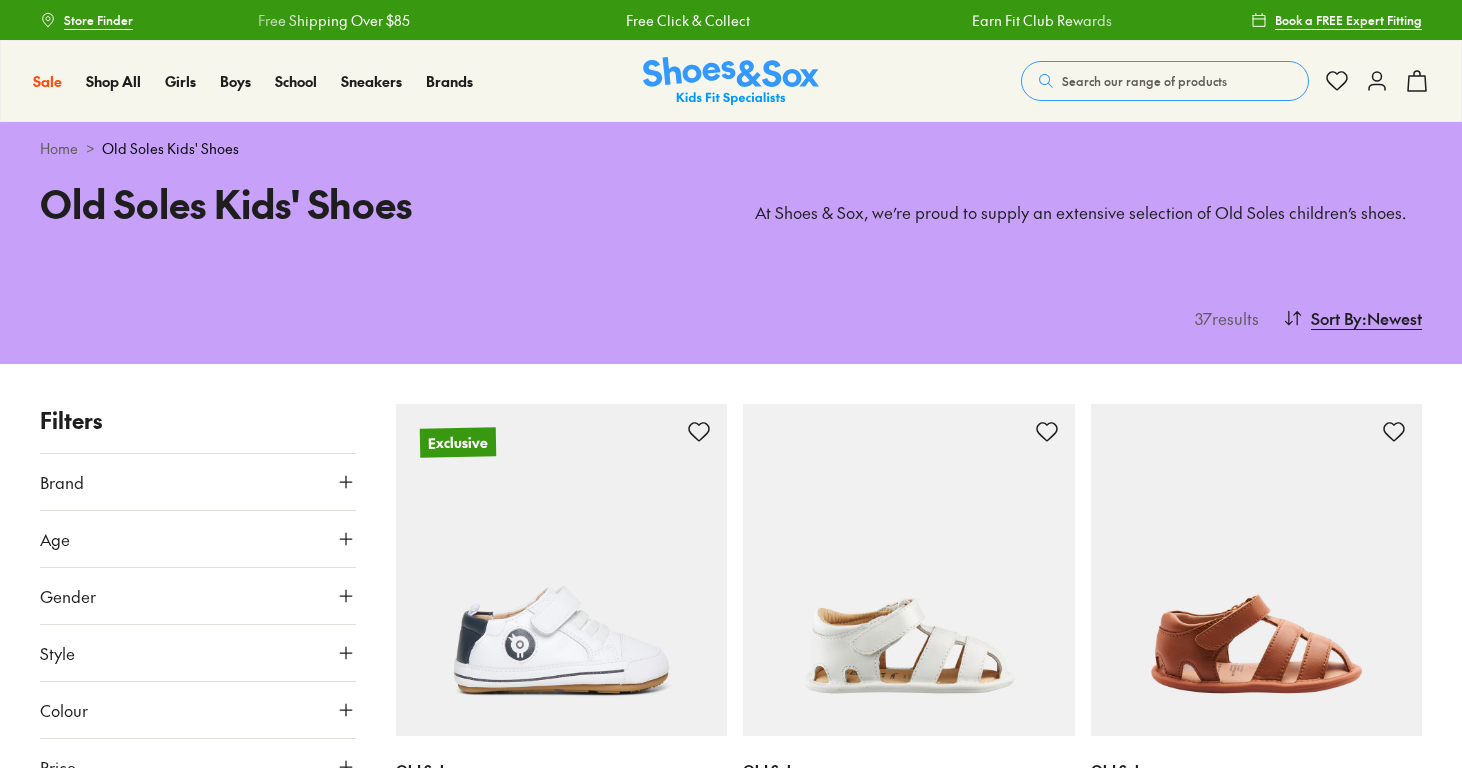 scroll, scrollTop: 0, scrollLeft: 0, axis: both 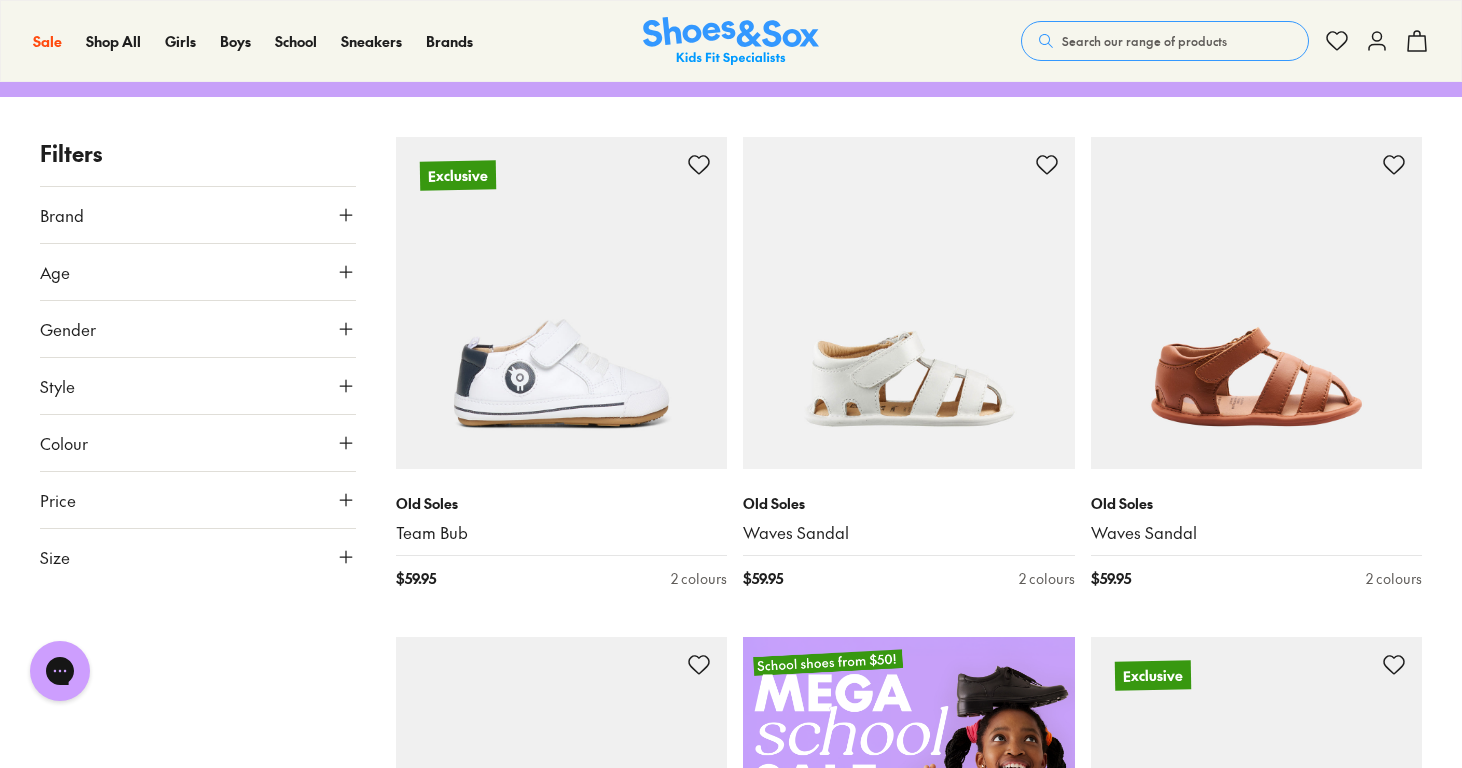 click on "Size" at bounding box center (198, 557) 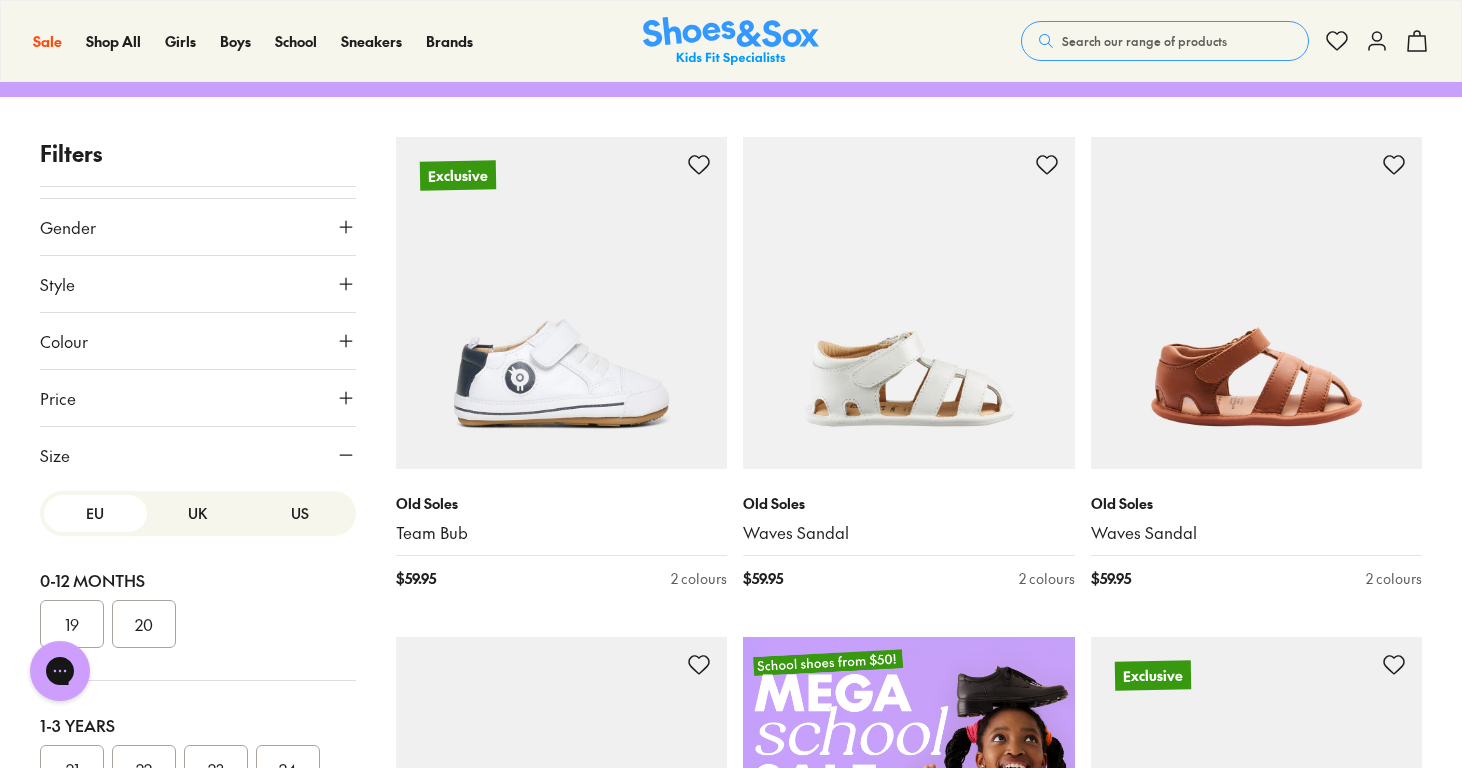 scroll, scrollTop: 97, scrollLeft: 0, axis: vertical 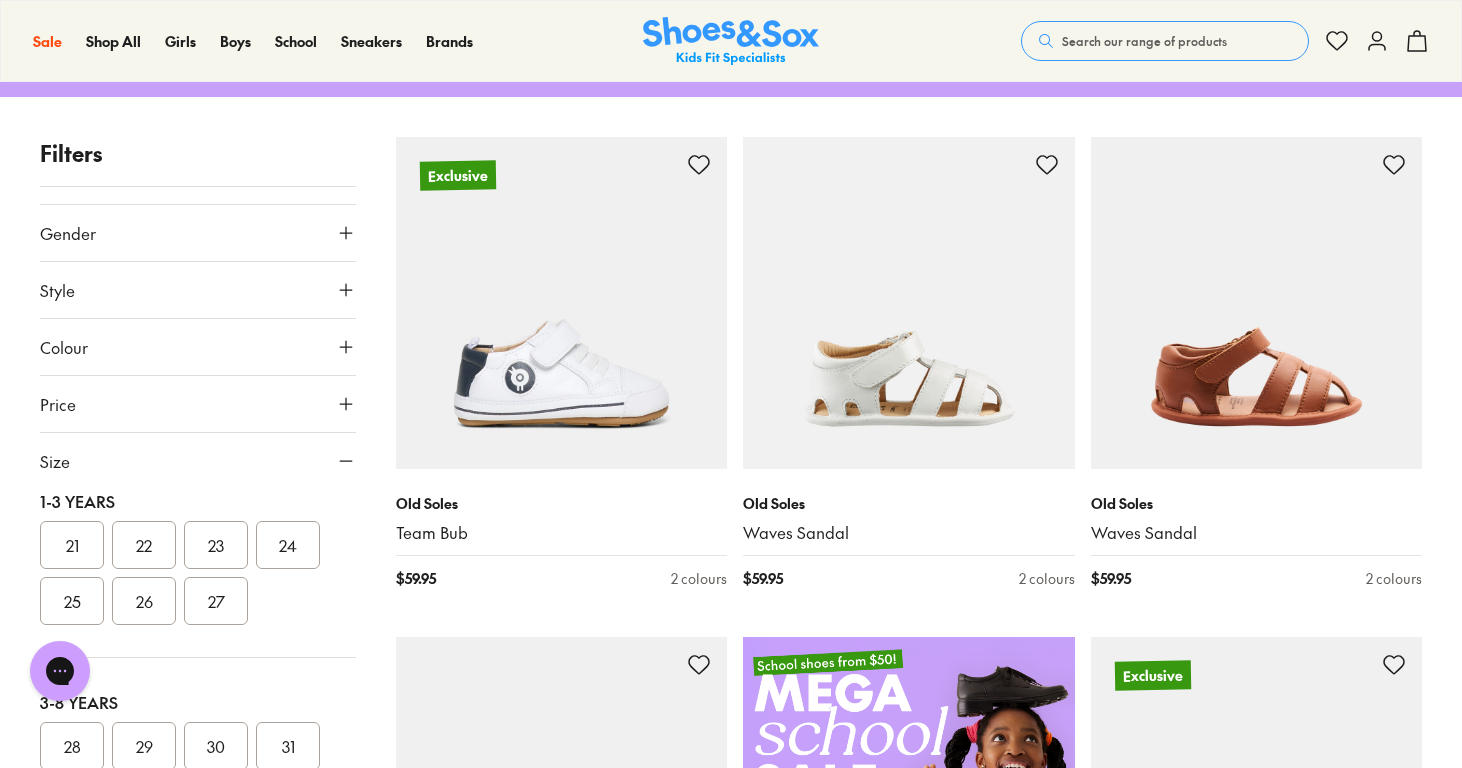 click on "24" at bounding box center (288, 545) 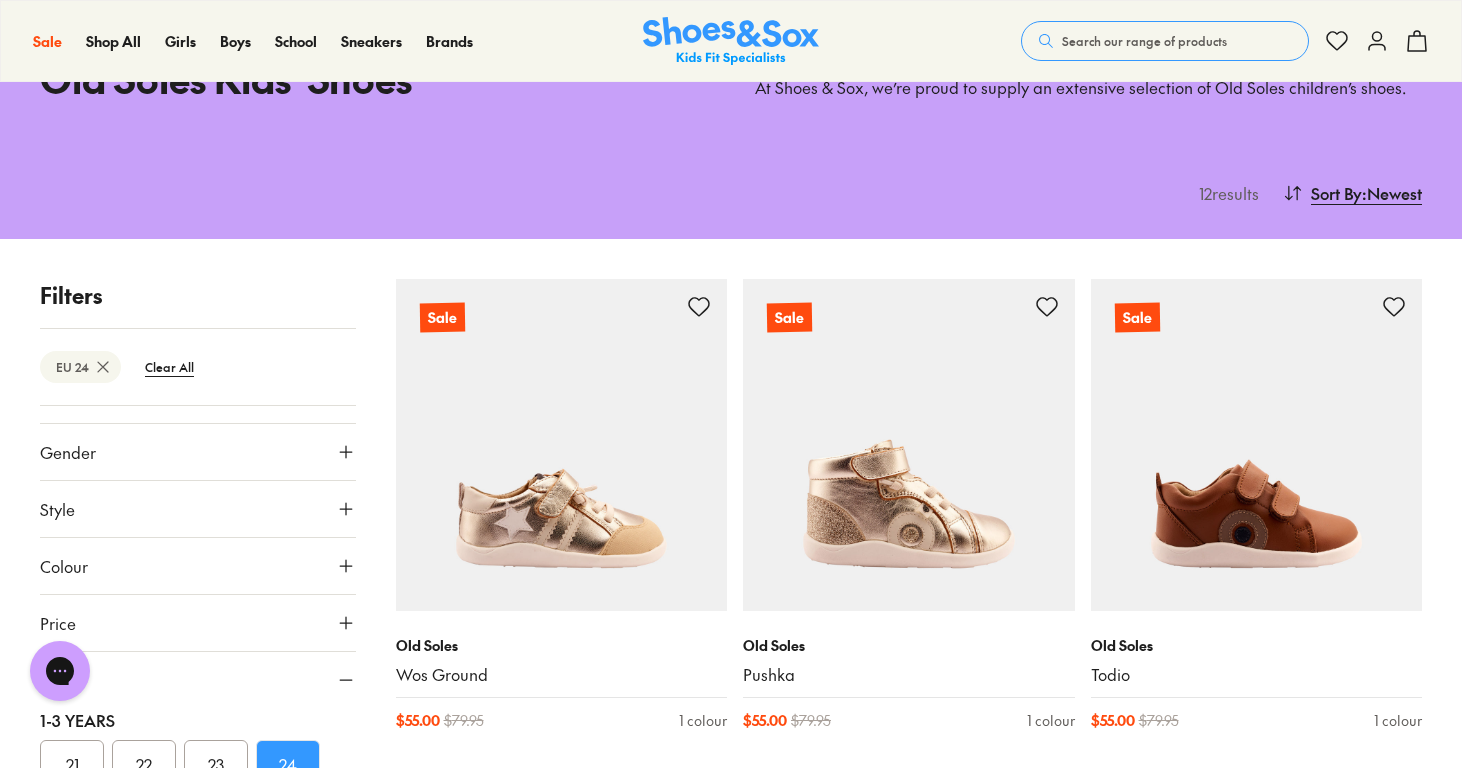 scroll, scrollTop: 123, scrollLeft: 0, axis: vertical 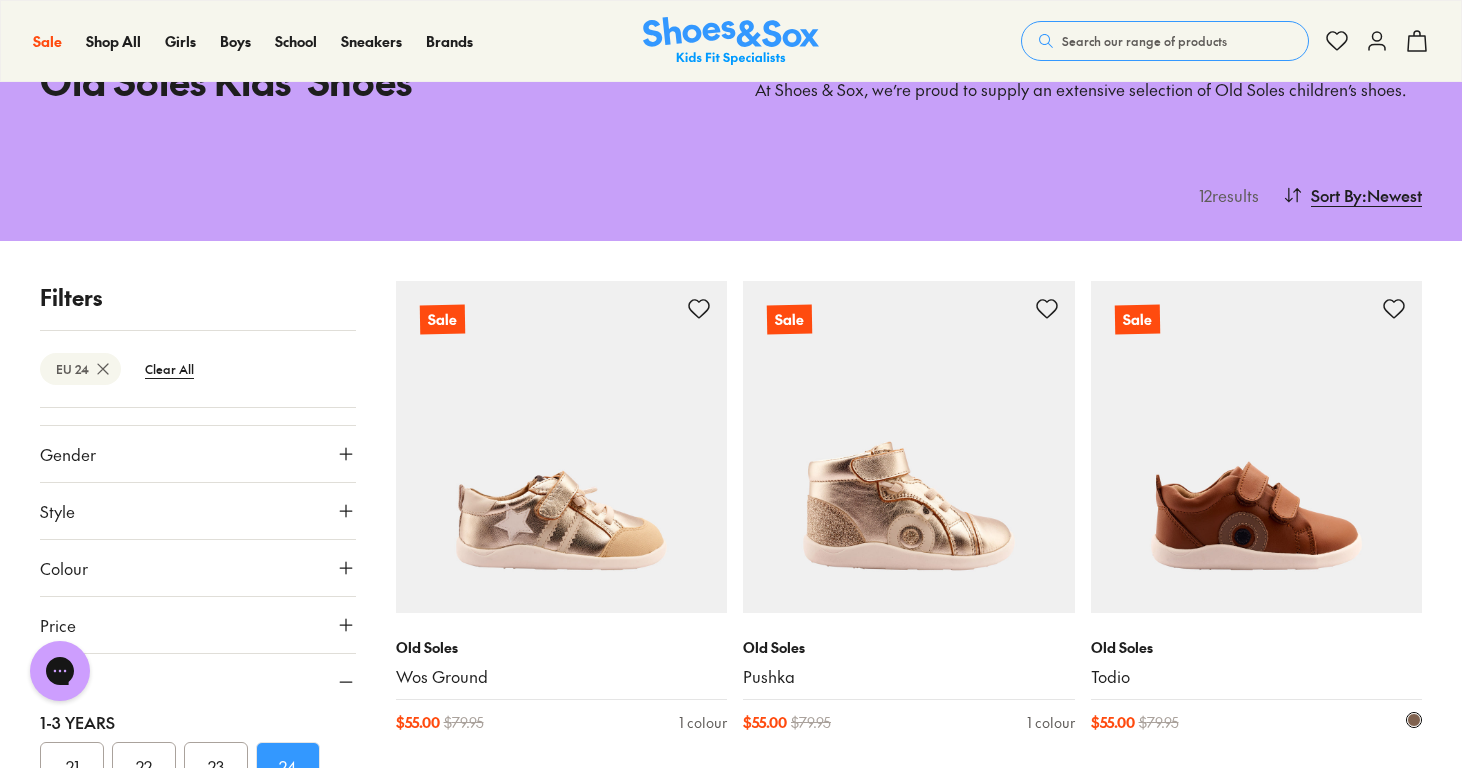 click at bounding box center (1257, 447) 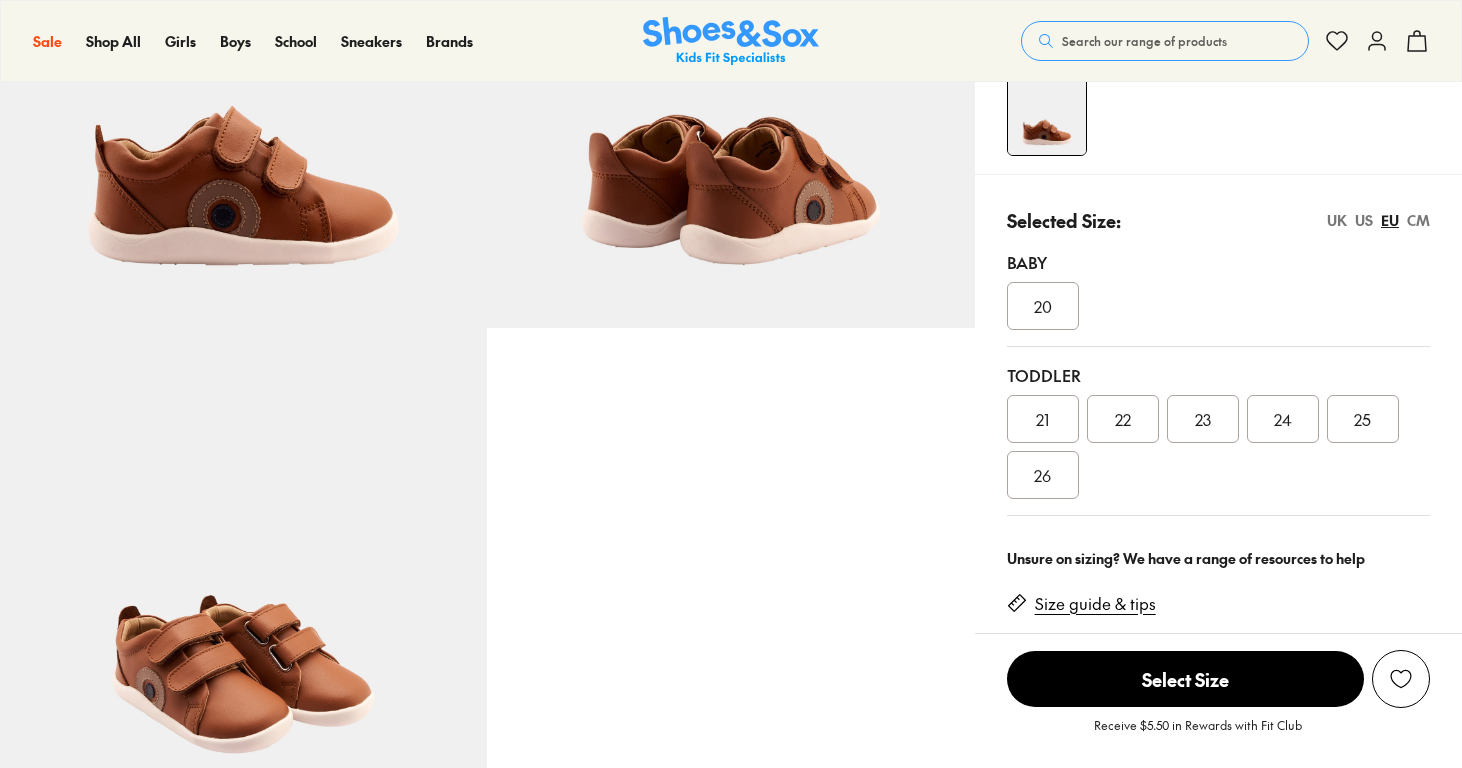 scroll, scrollTop: 281, scrollLeft: 0, axis: vertical 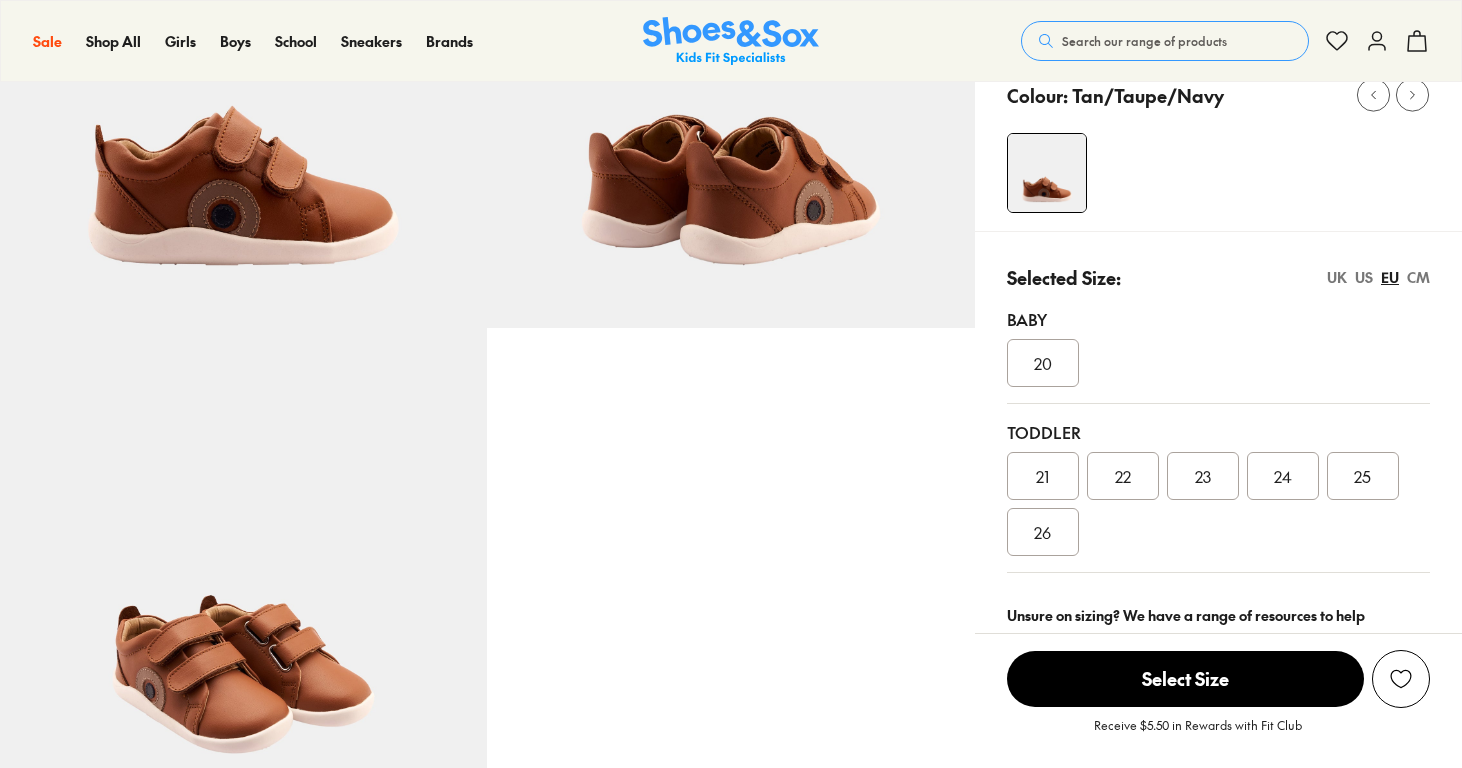 click on "Toddler" at bounding box center (1218, 432) 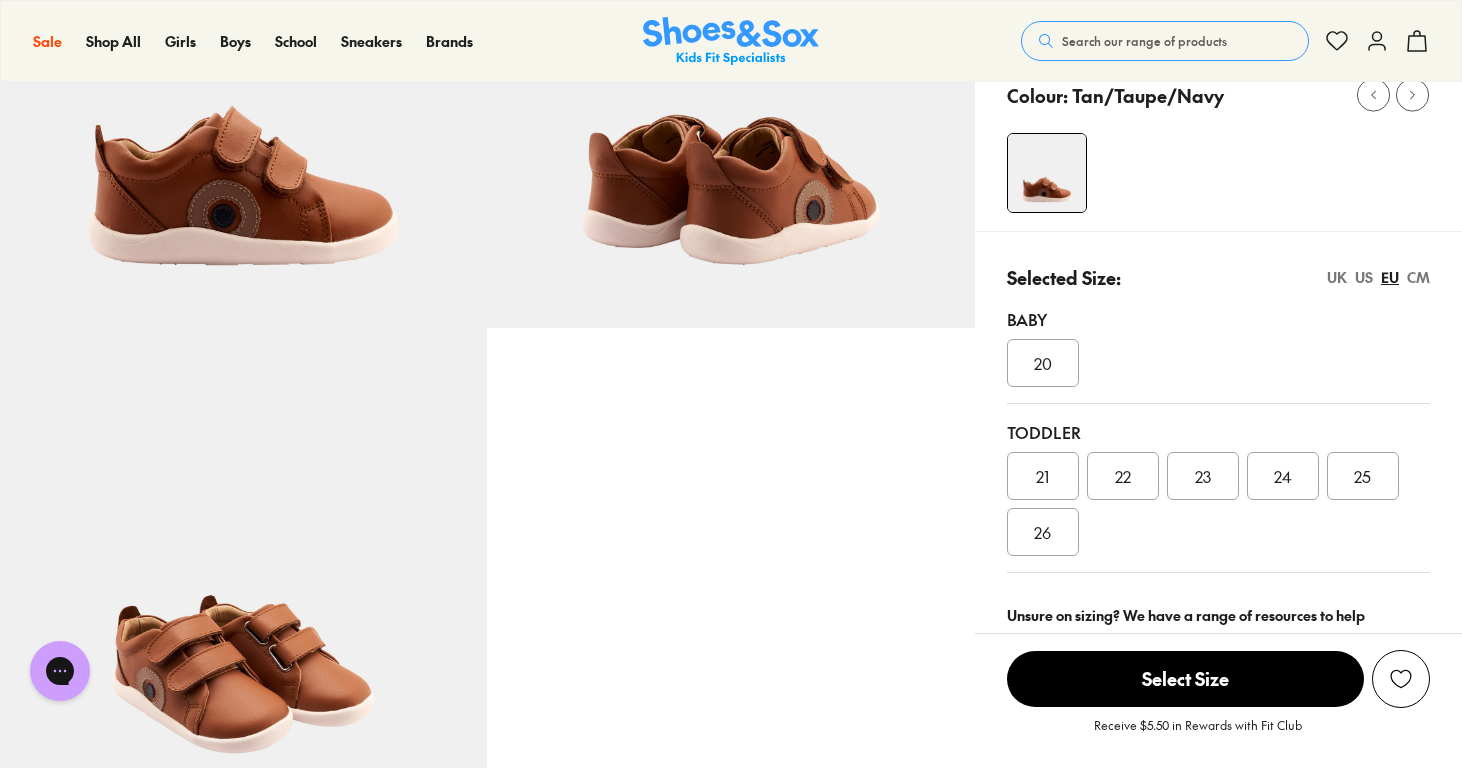 scroll, scrollTop: 0, scrollLeft: 0, axis: both 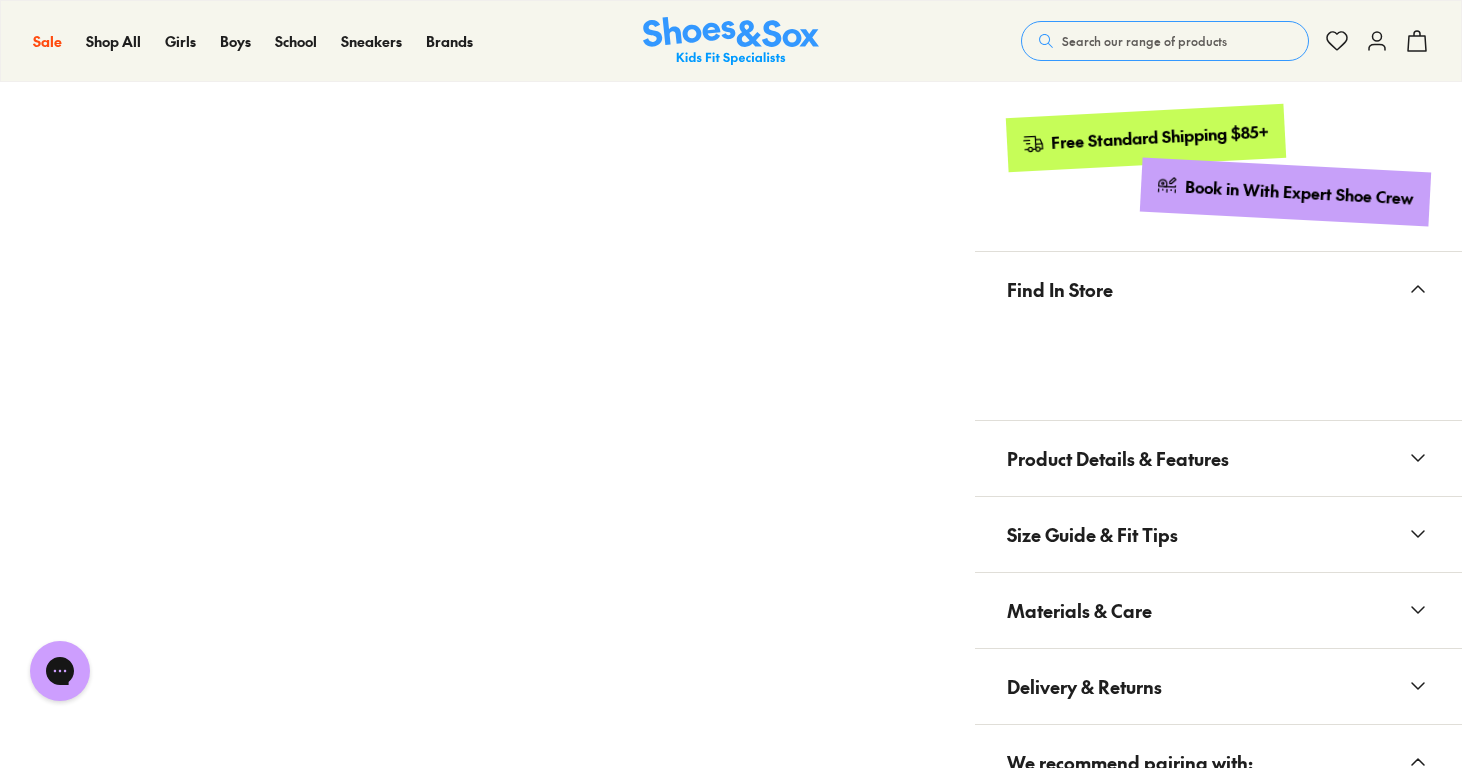 click on "Product Details & Features" at bounding box center [1118, 458] 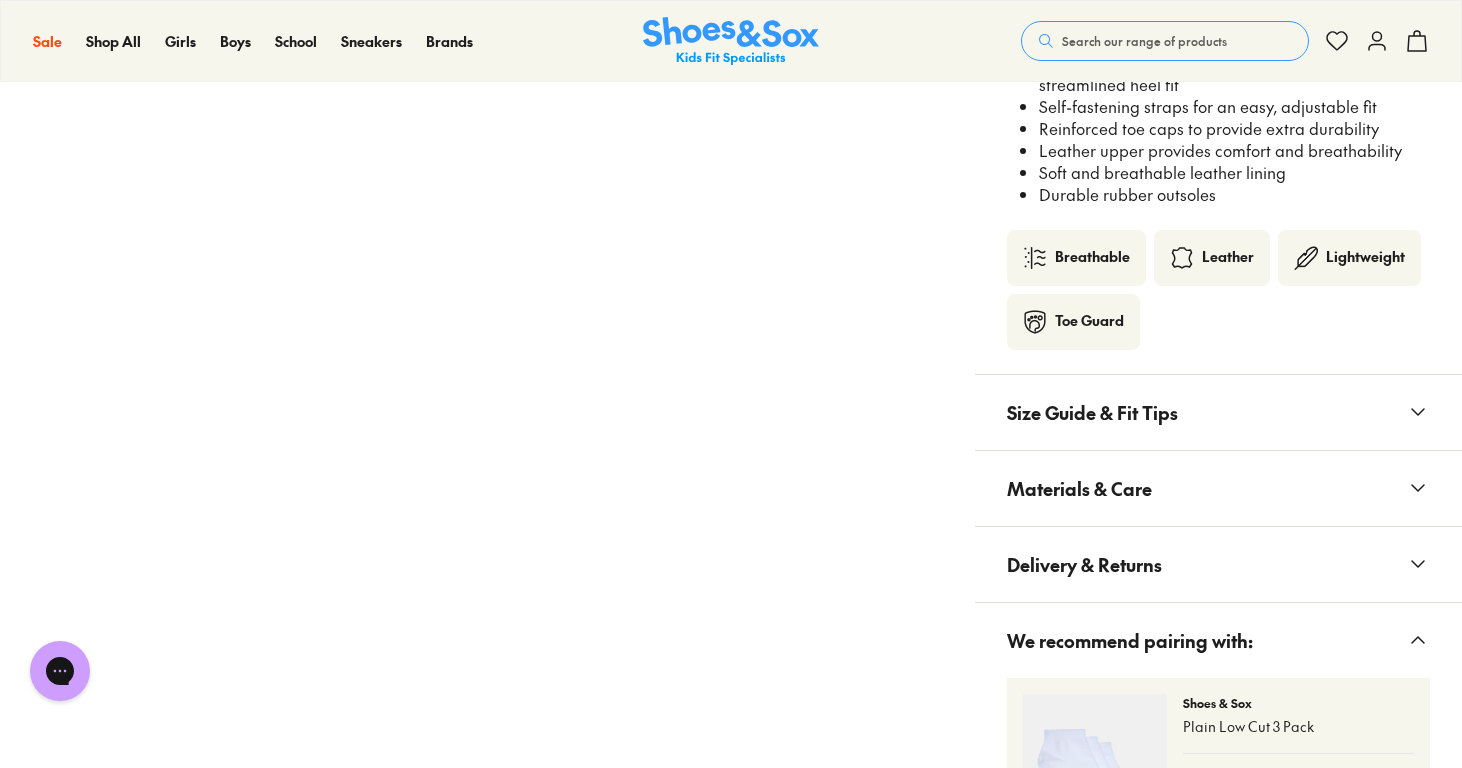 scroll, scrollTop: 1706, scrollLeft: 0, axis: vertical 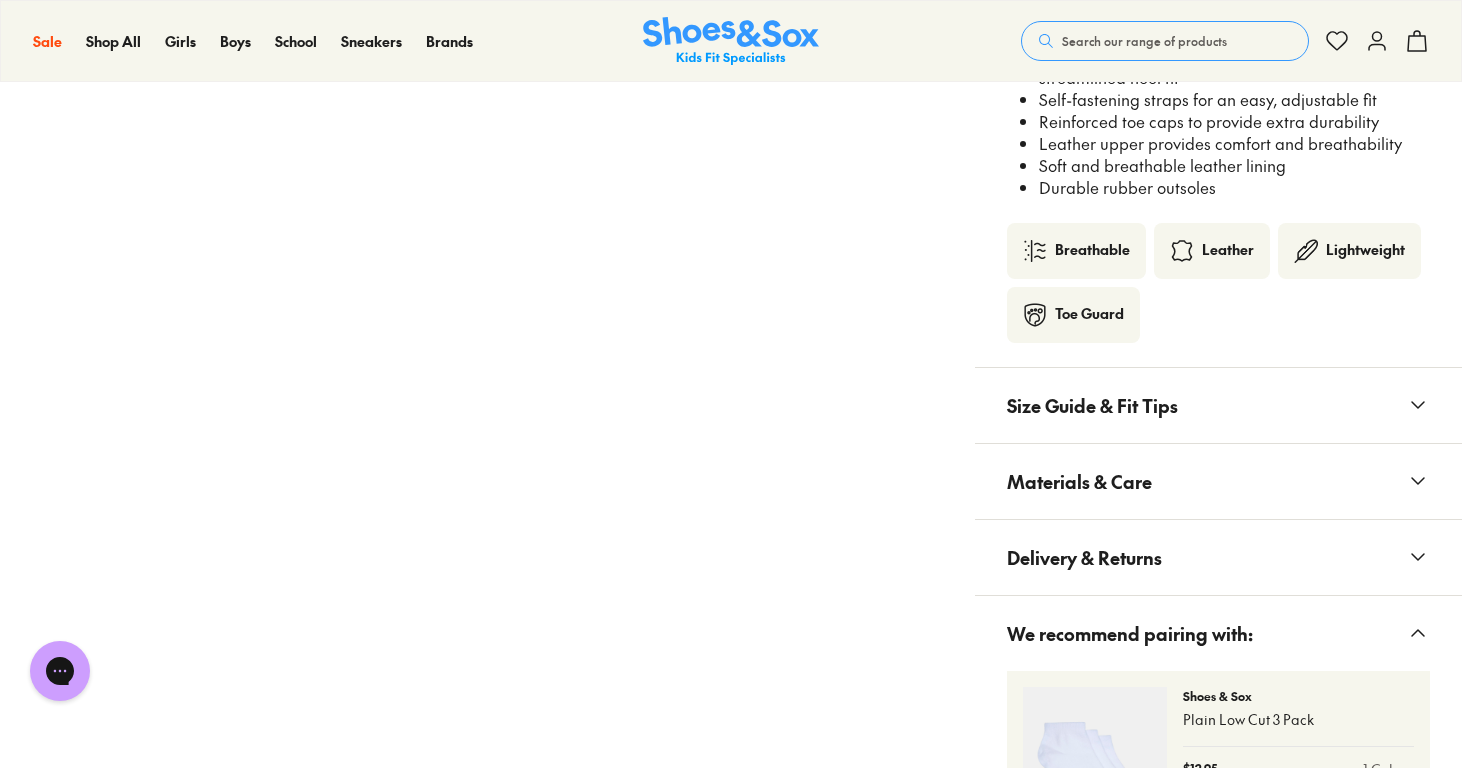 click on "Delivery & Returns" at bounding box center (1218, 557) 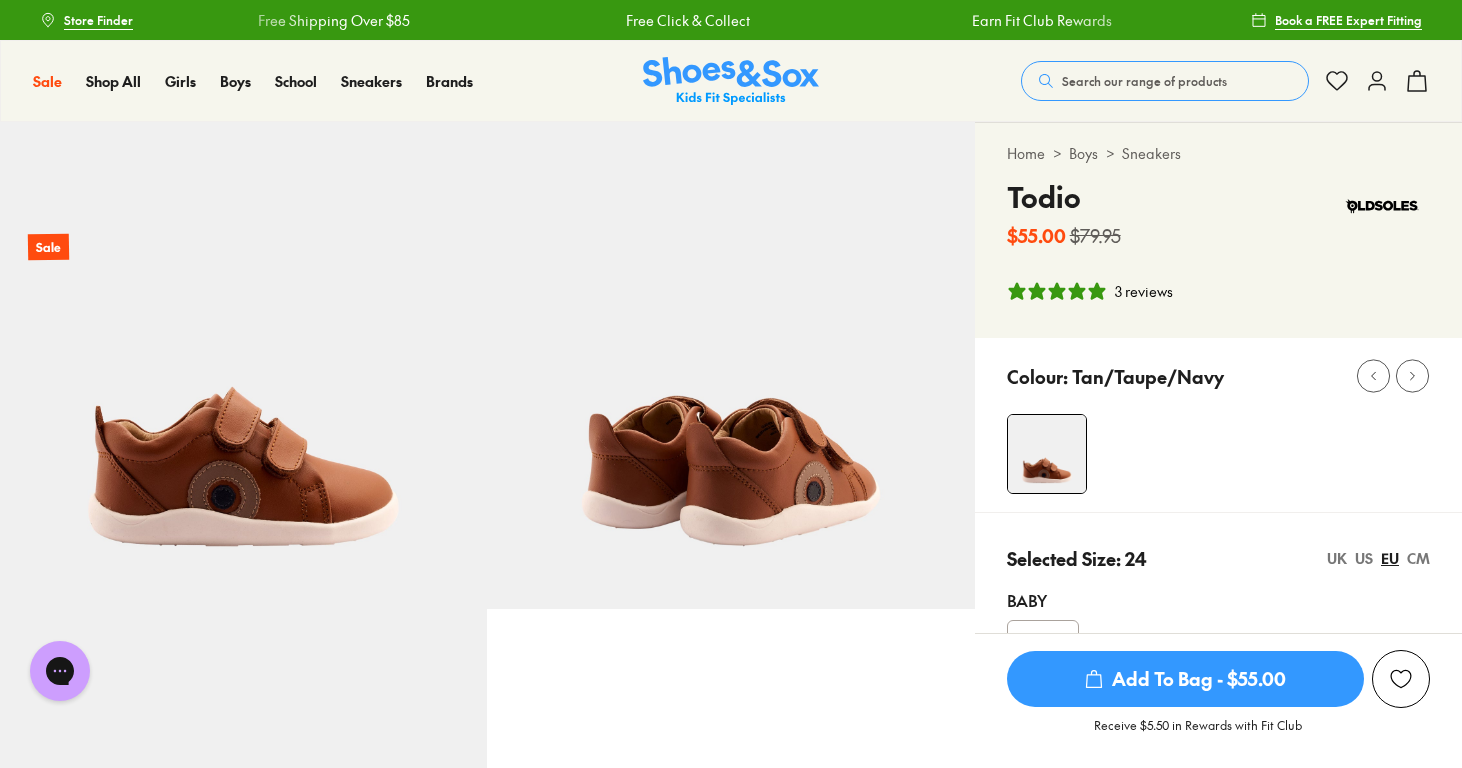 scroll, scrollTop: 0, scrollLeft: 0, axis: both 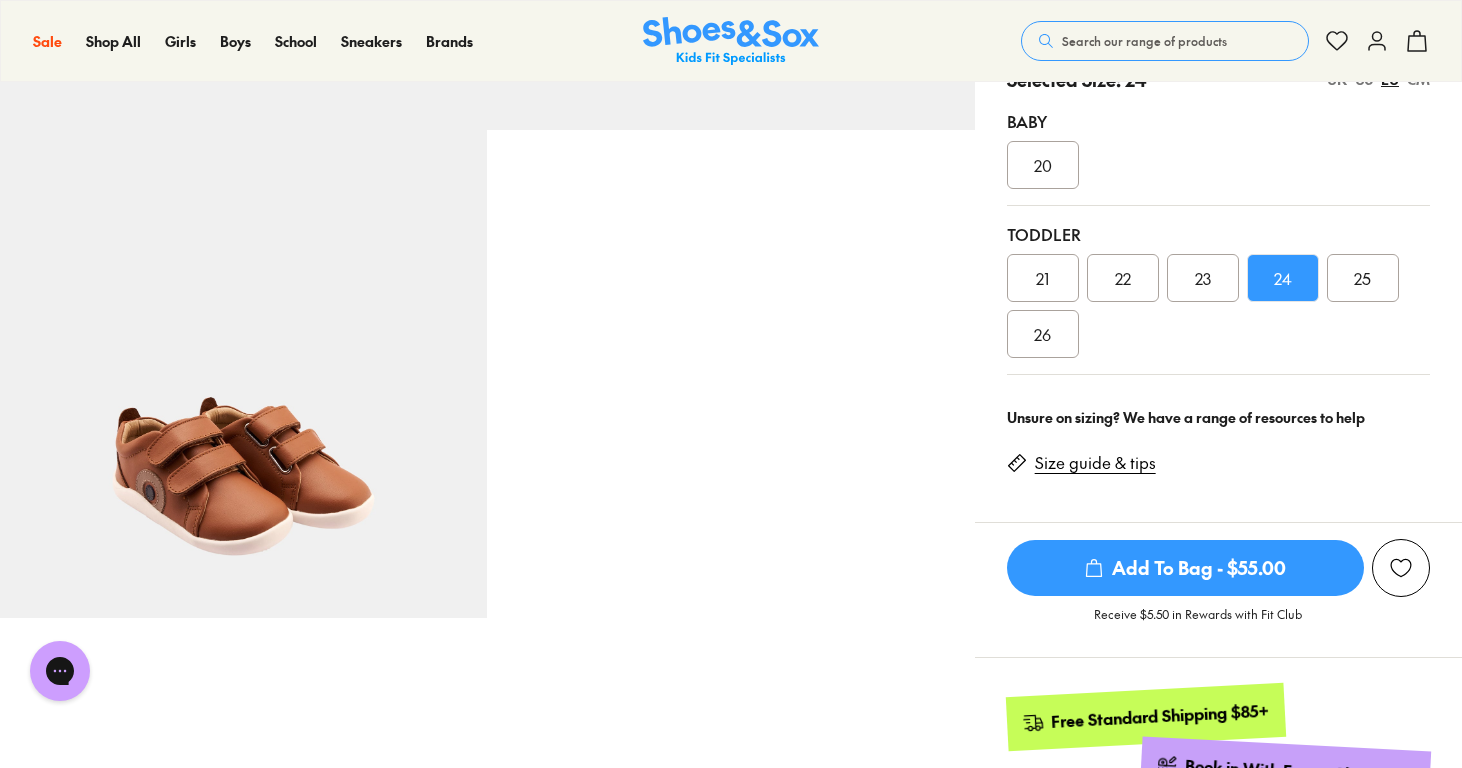 click on "Add To Bag - $55.00" at bounding box center [1185, 568] 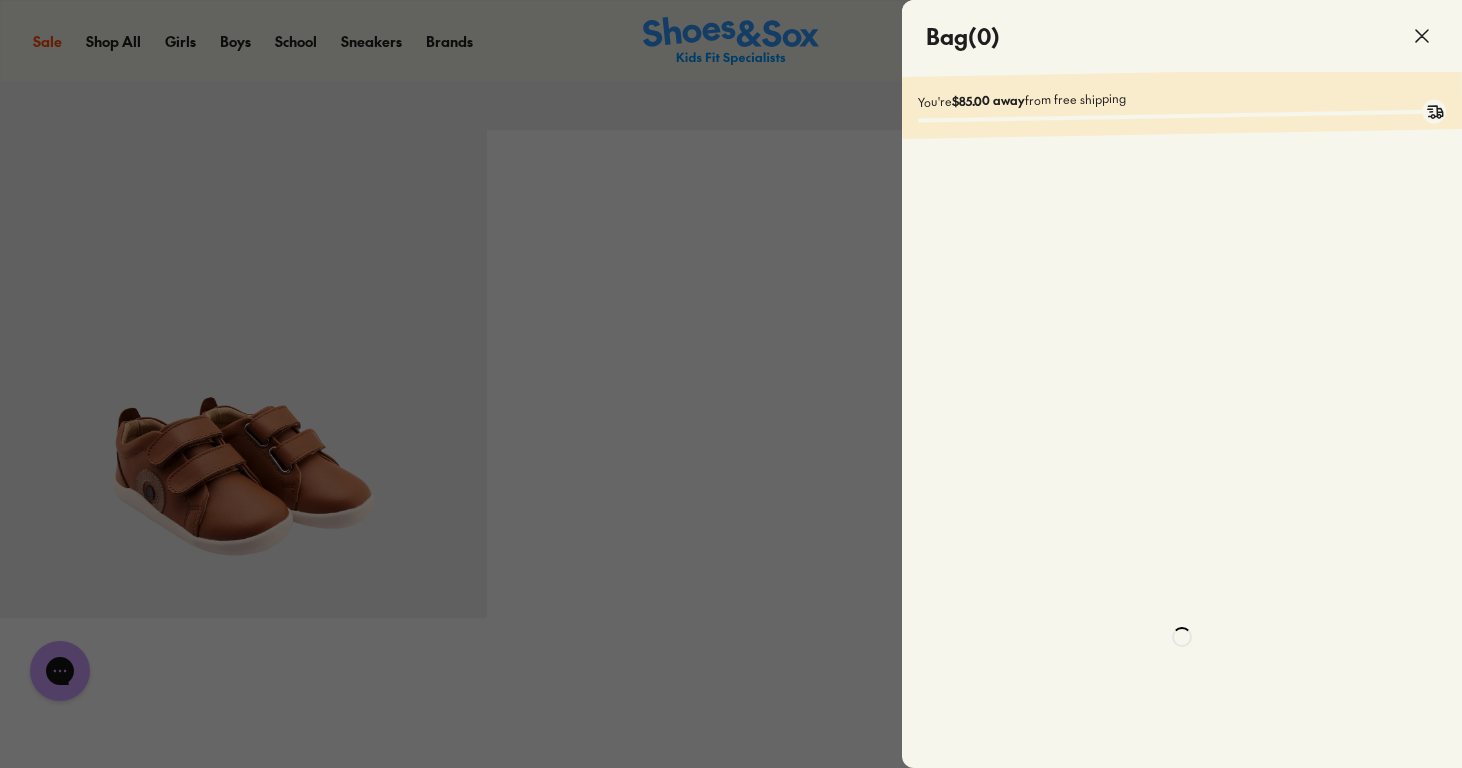scroll, scrollTop: 0, scrollLeft: 0, axis: both 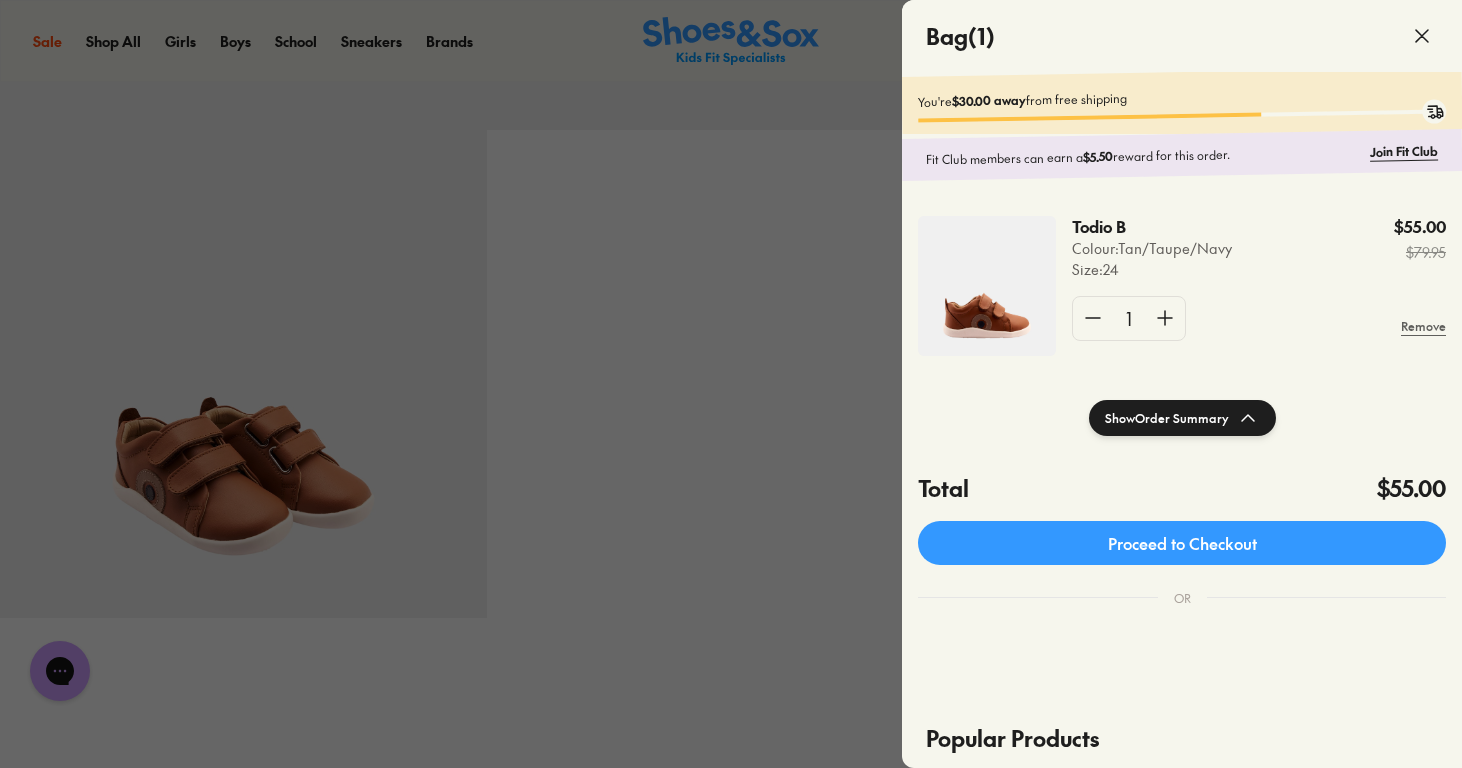 click 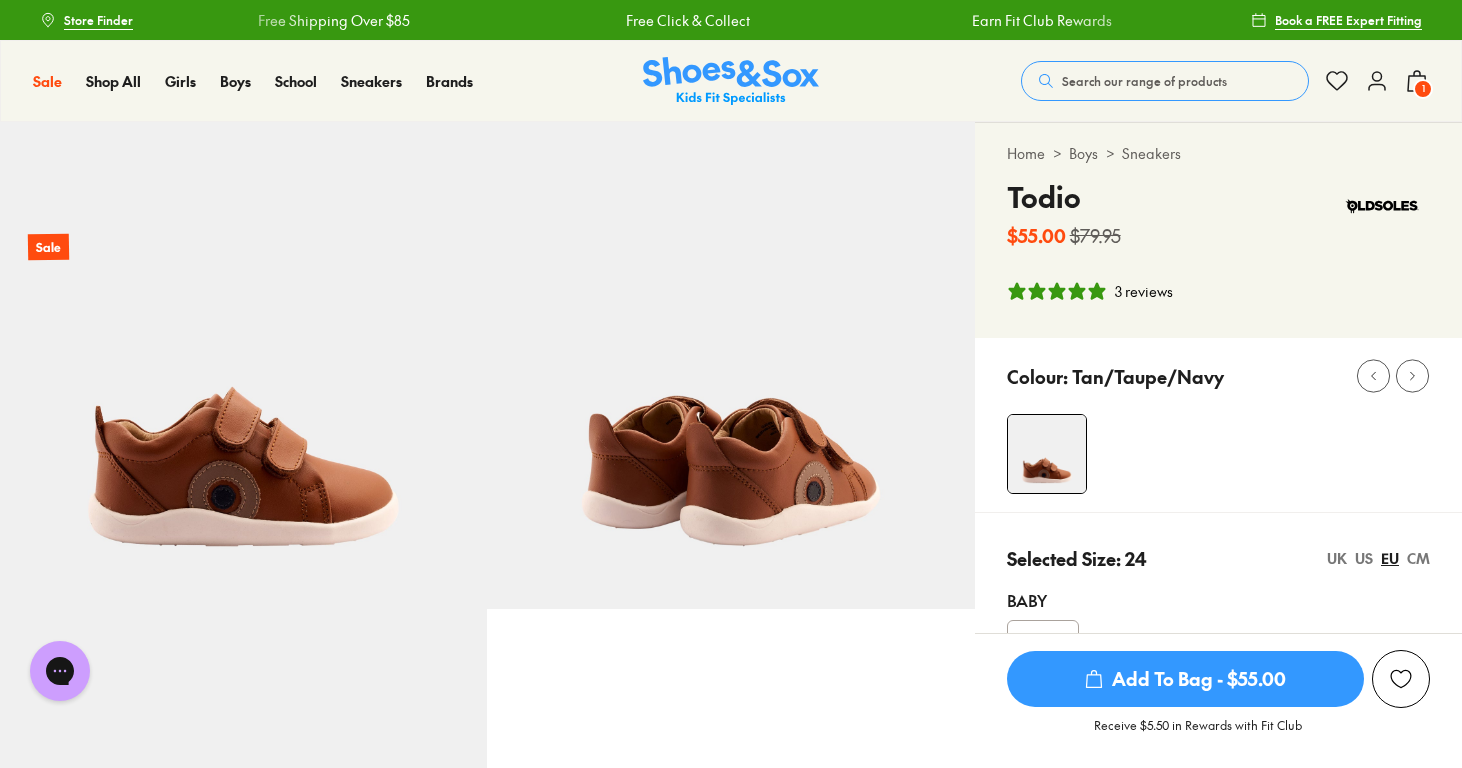 scroll, scrollTop: 0, scrollLeft: 0, axis: both 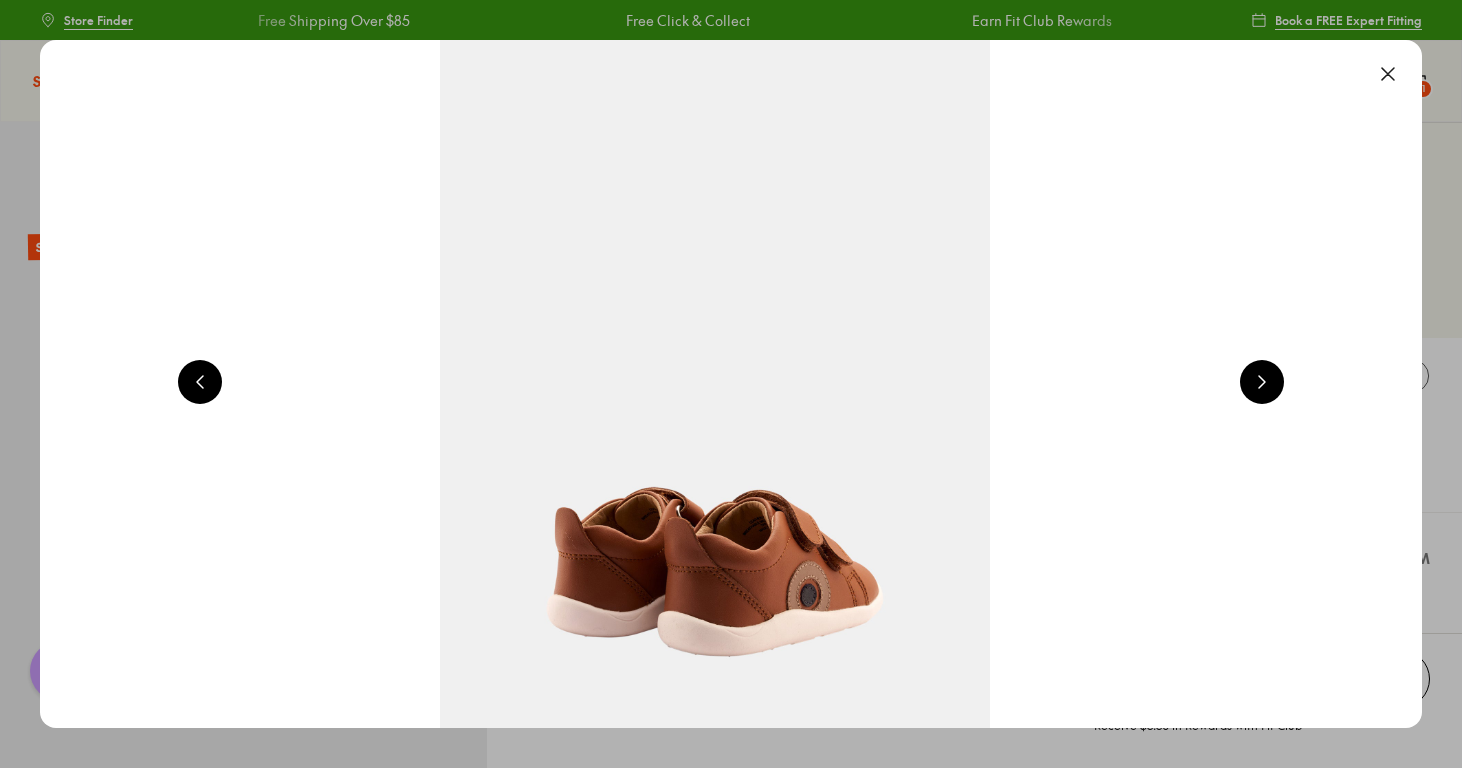 click at bounding box center [1388, 74] 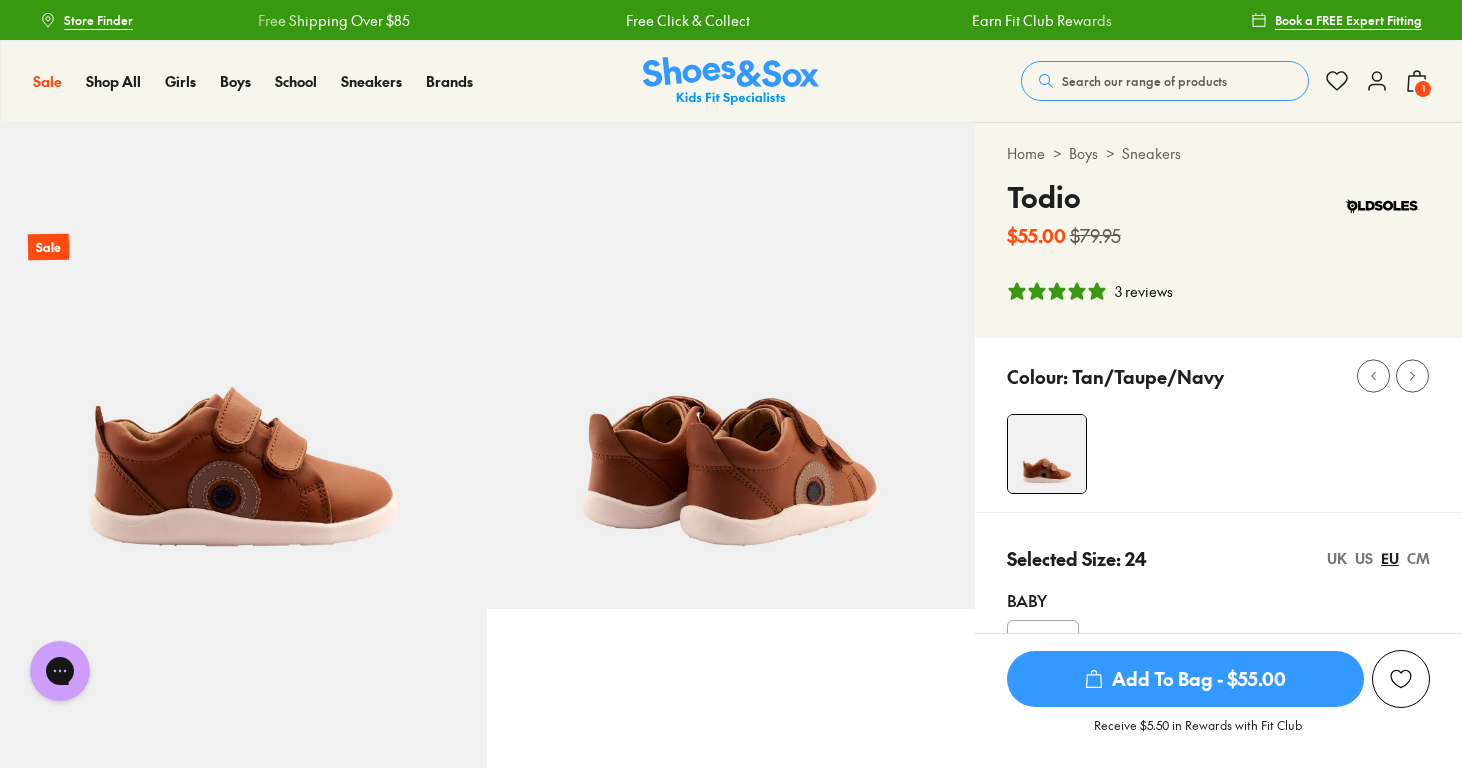 click on "Boys" at bounding box center [1083, 153] 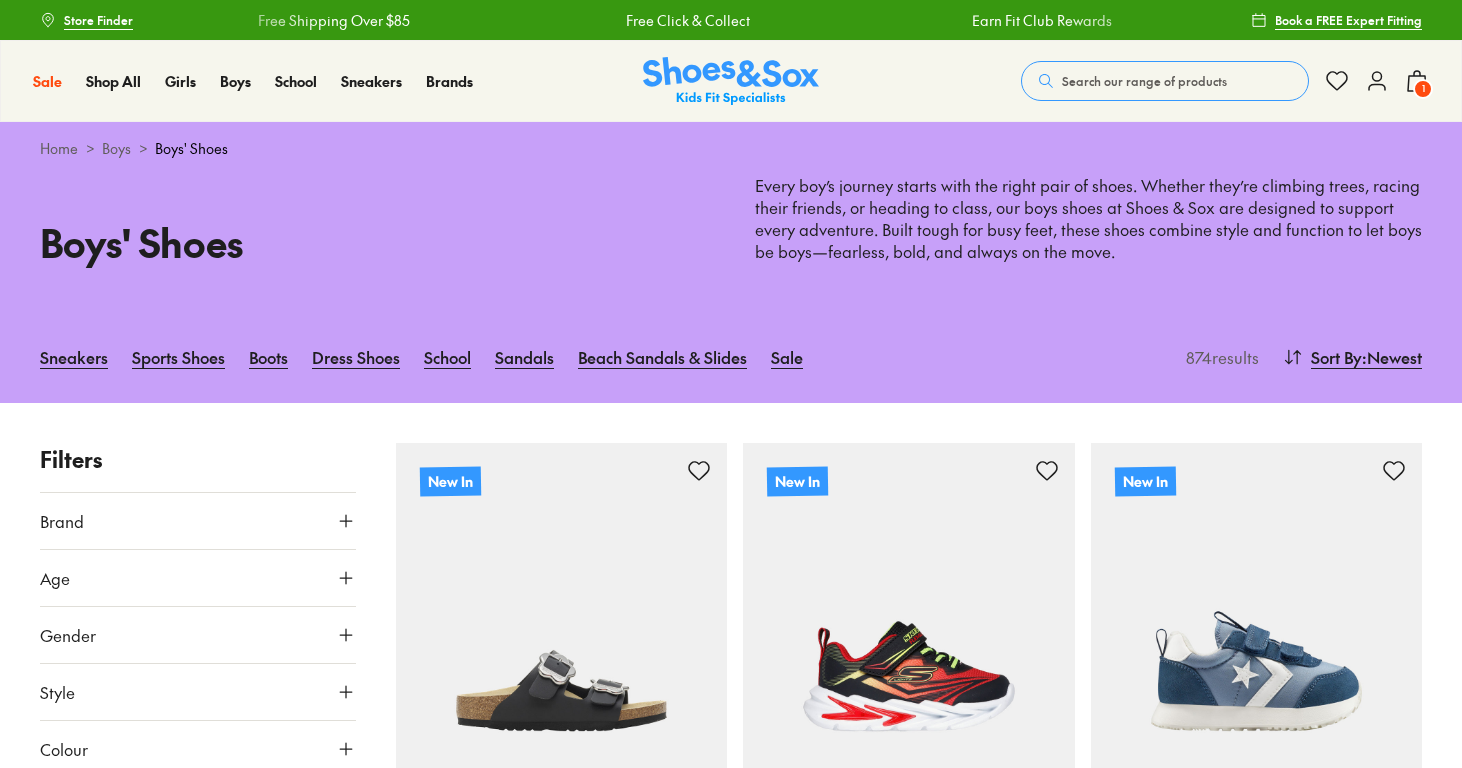 scroll, scrollTop: 252, scrollLeft: 0, axis: vertical 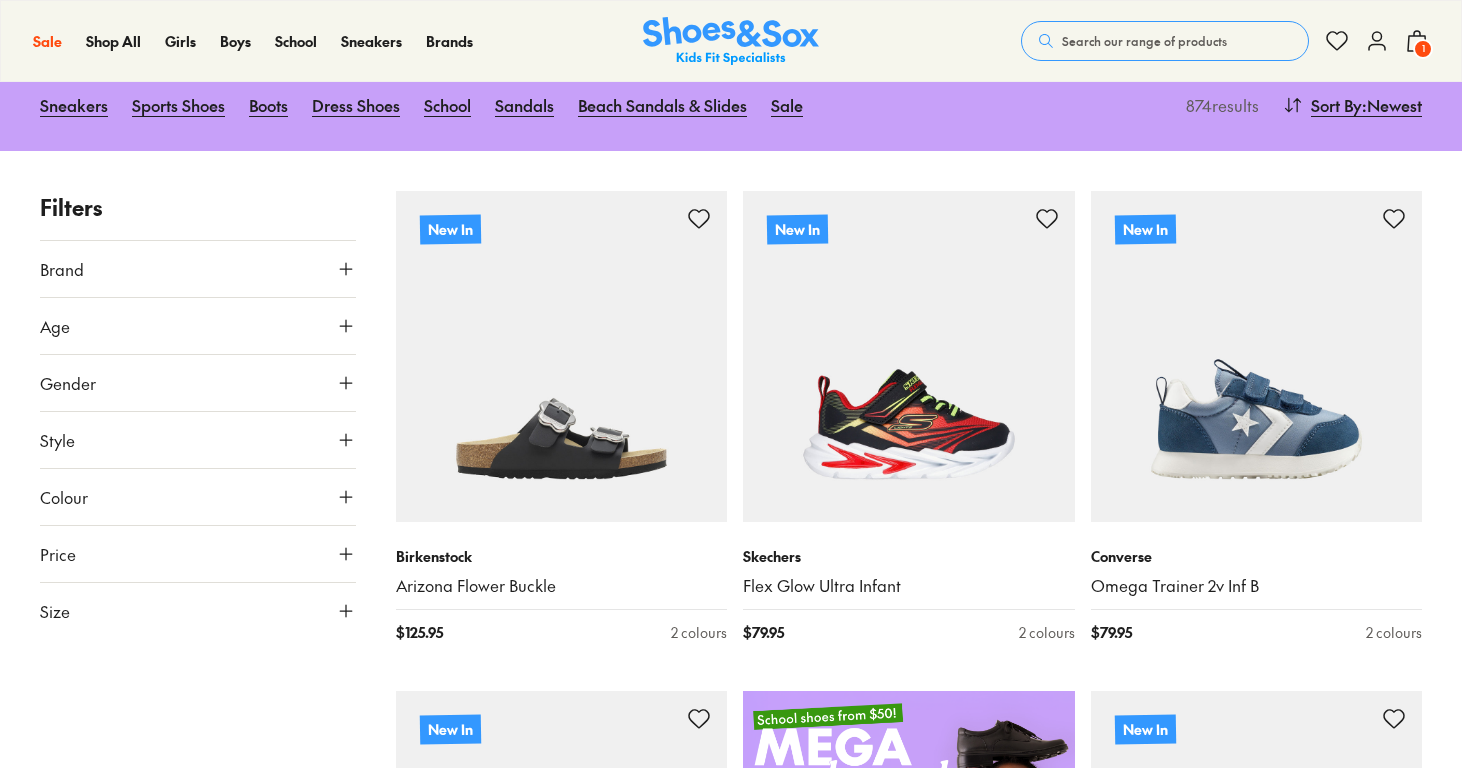 click on "Size" at bounding box center [198, 611] 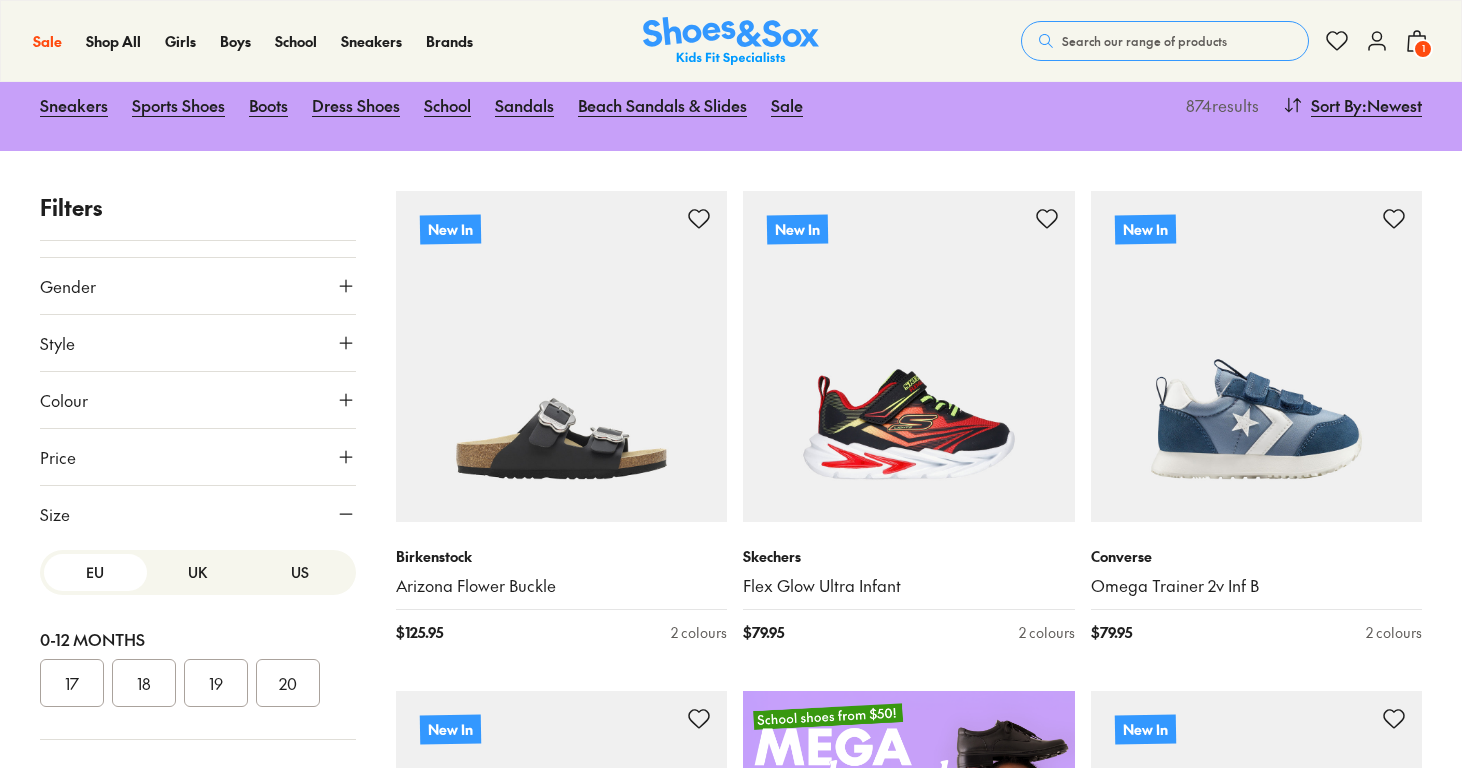 scroll, scrollTop: 96, scrollLeft: 0, axis: vertical 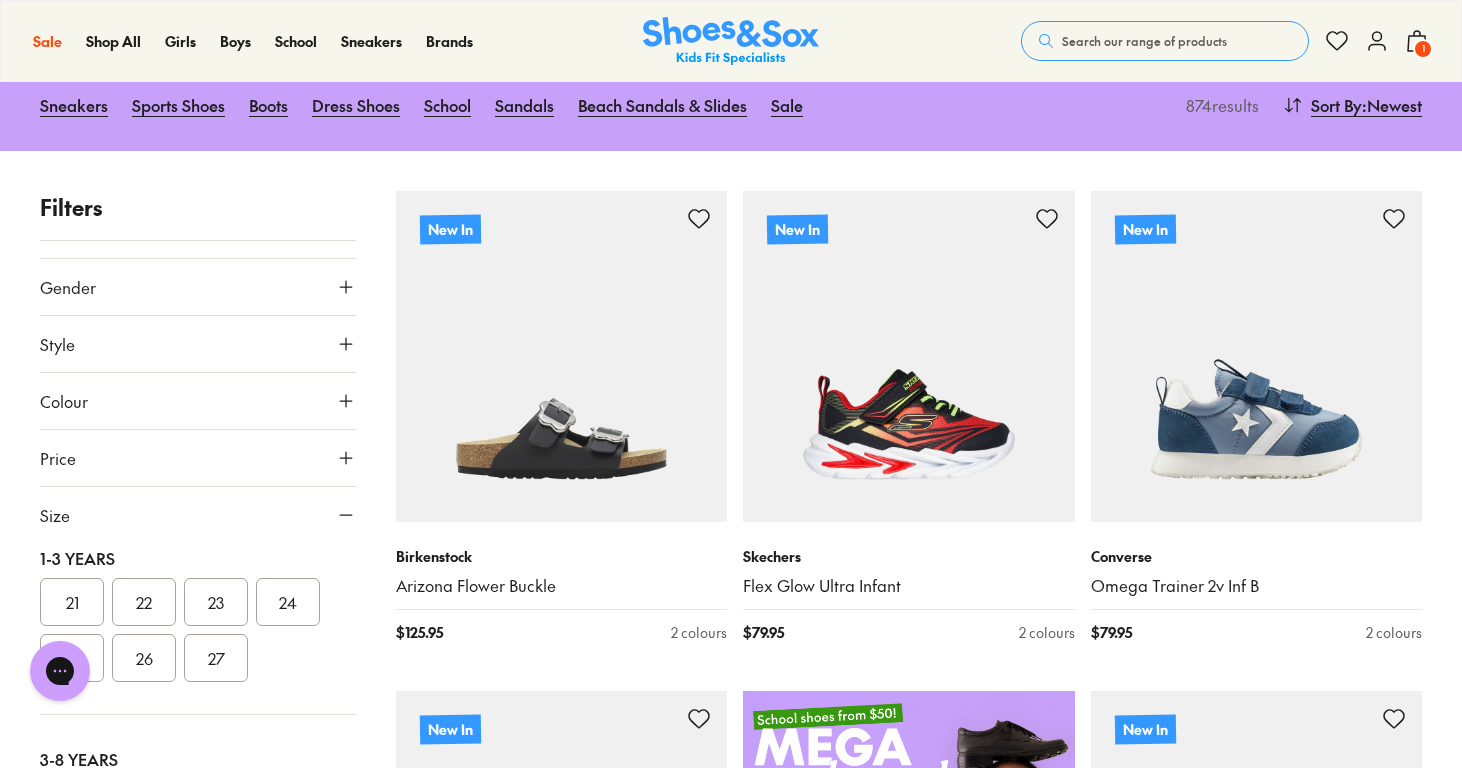 click on "23" at bounding box center (216, 602) 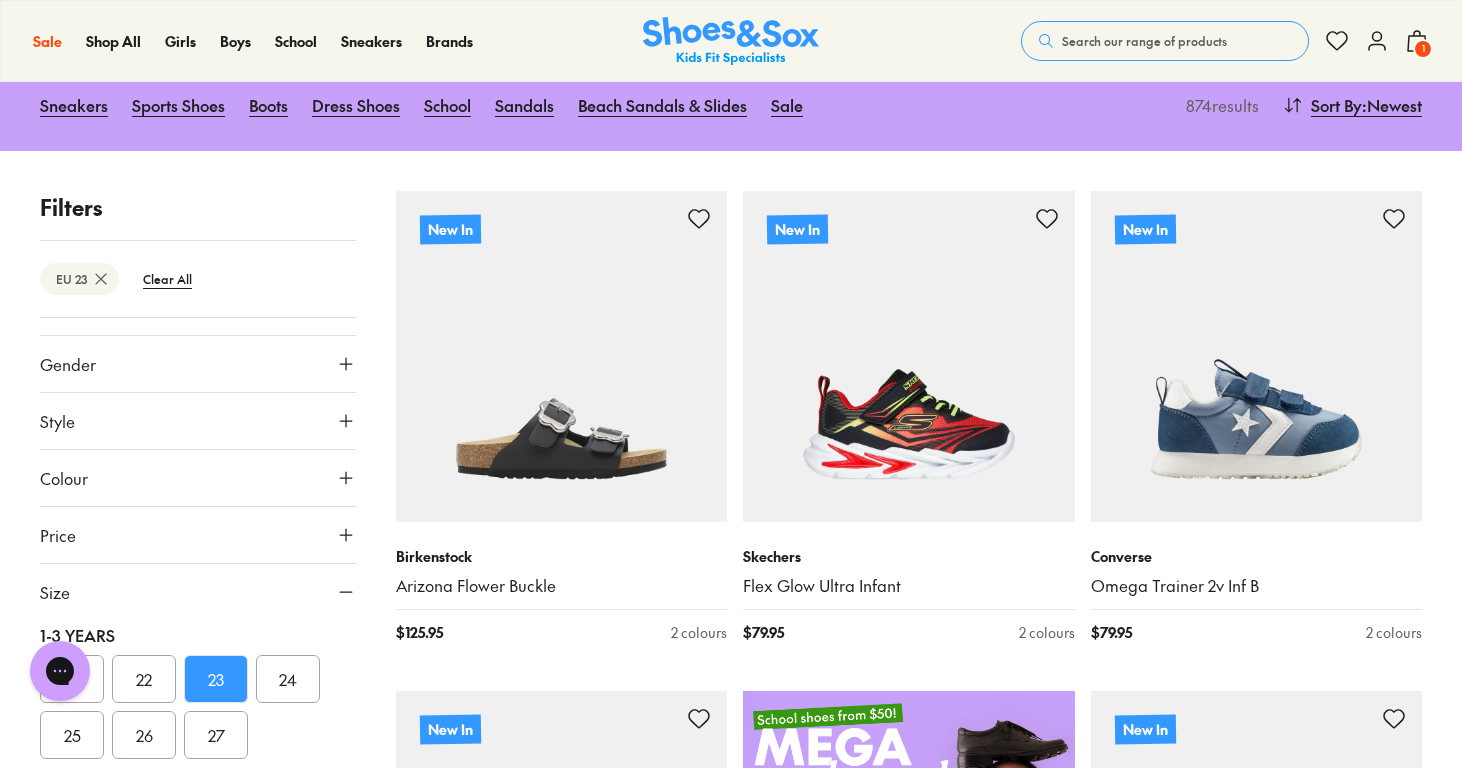 scroll, scrollTop: 112, scrollLeft: 0, axis: vertical 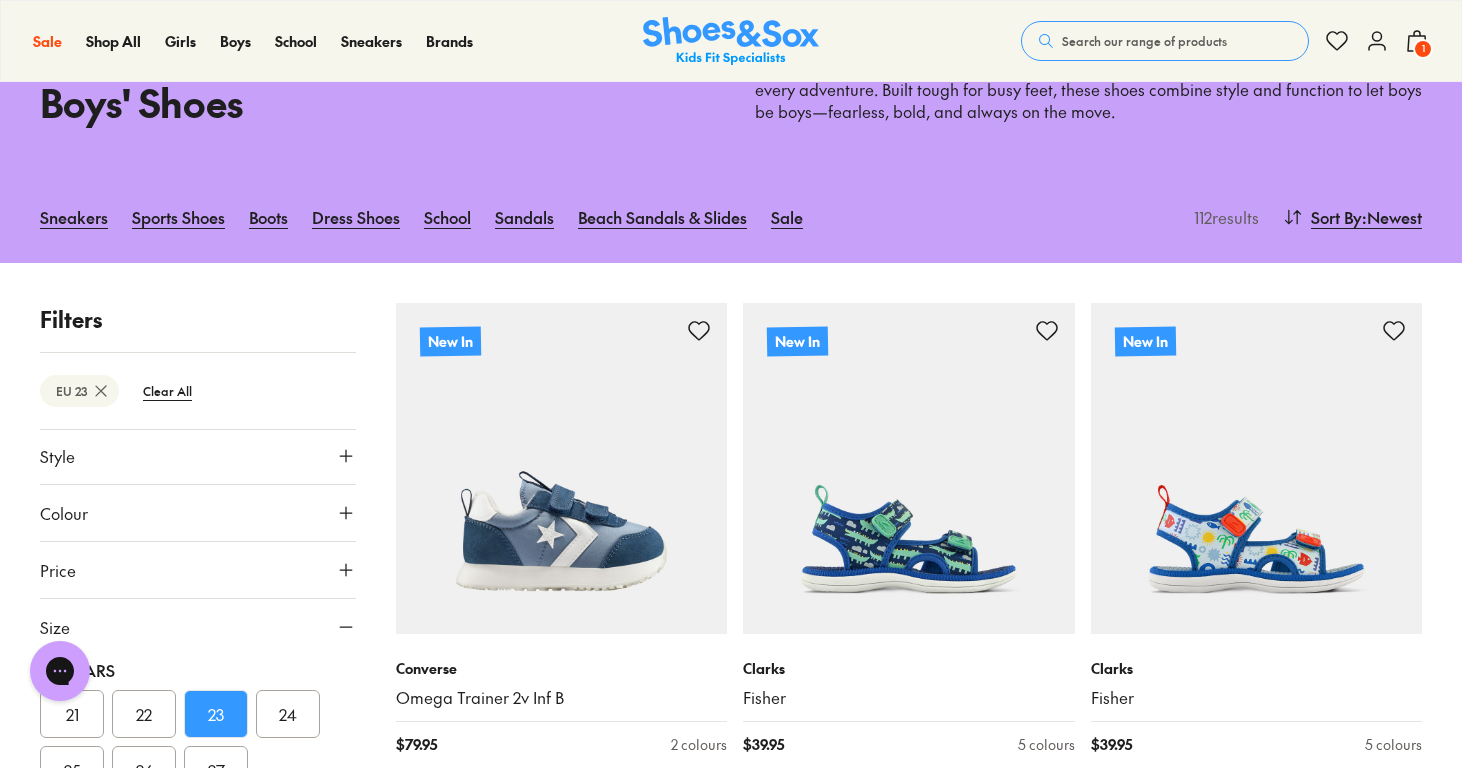 click on "24" at bounding box center (288, 714) 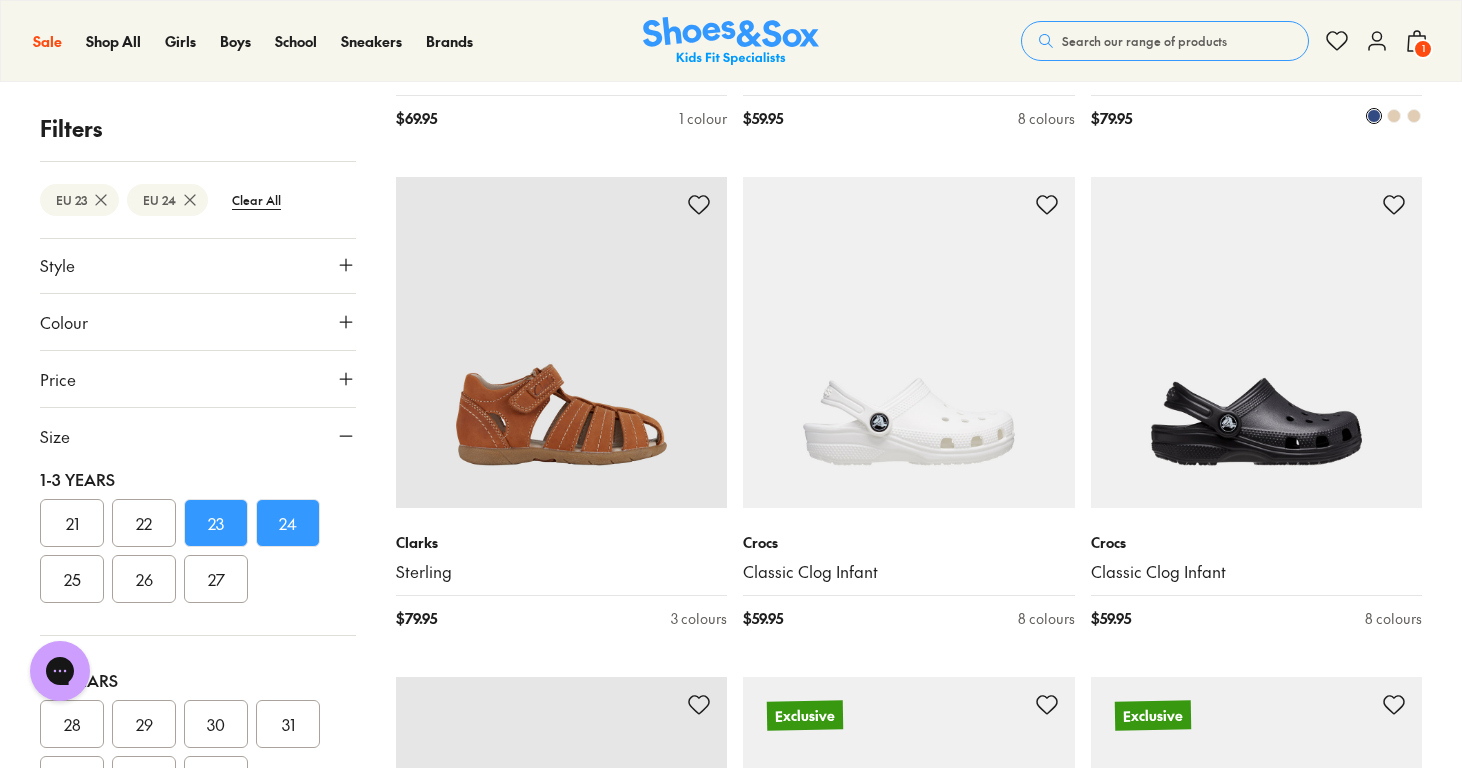 scroll, scrollTop: 2726, scrollLeft: 1, axis: both 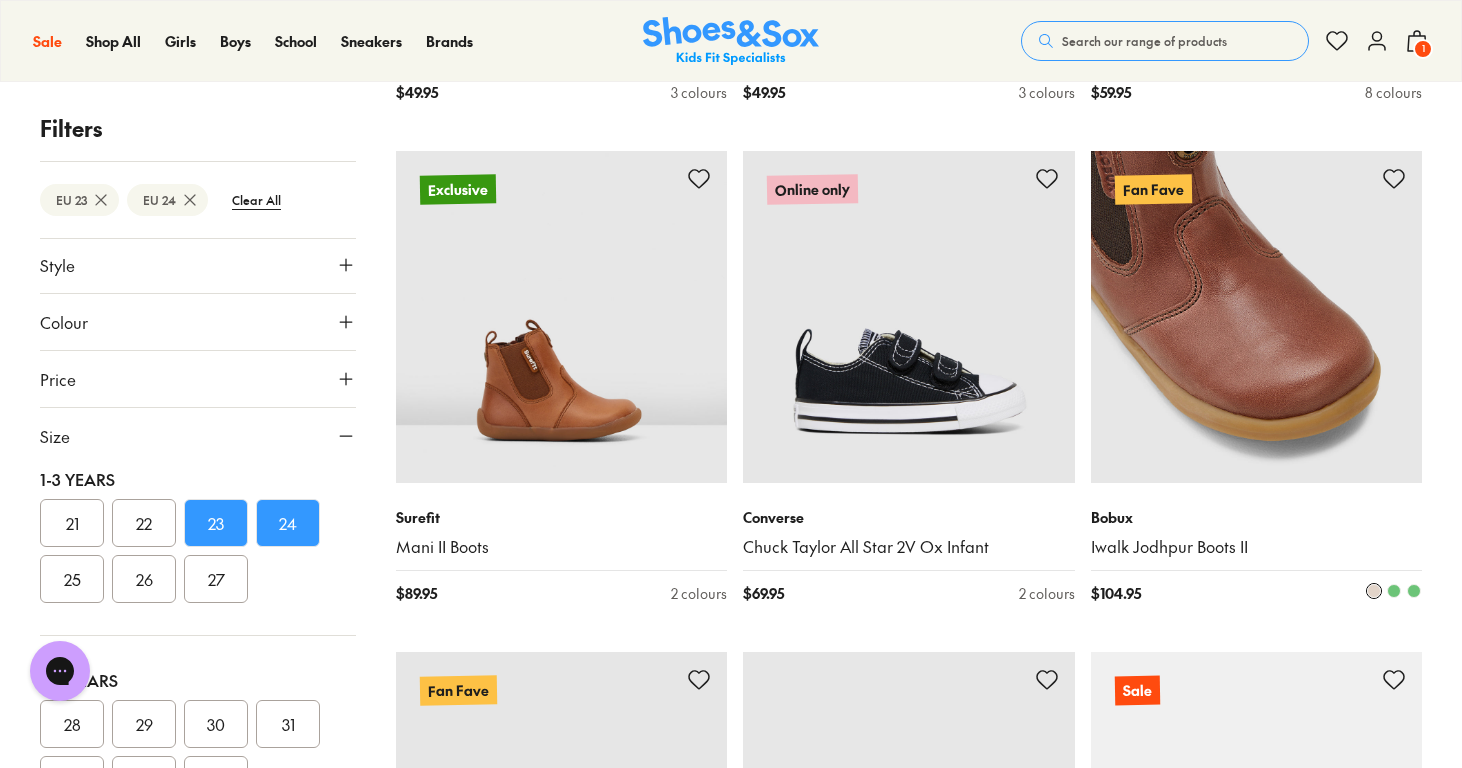 click at bounding box center (1394, 591) 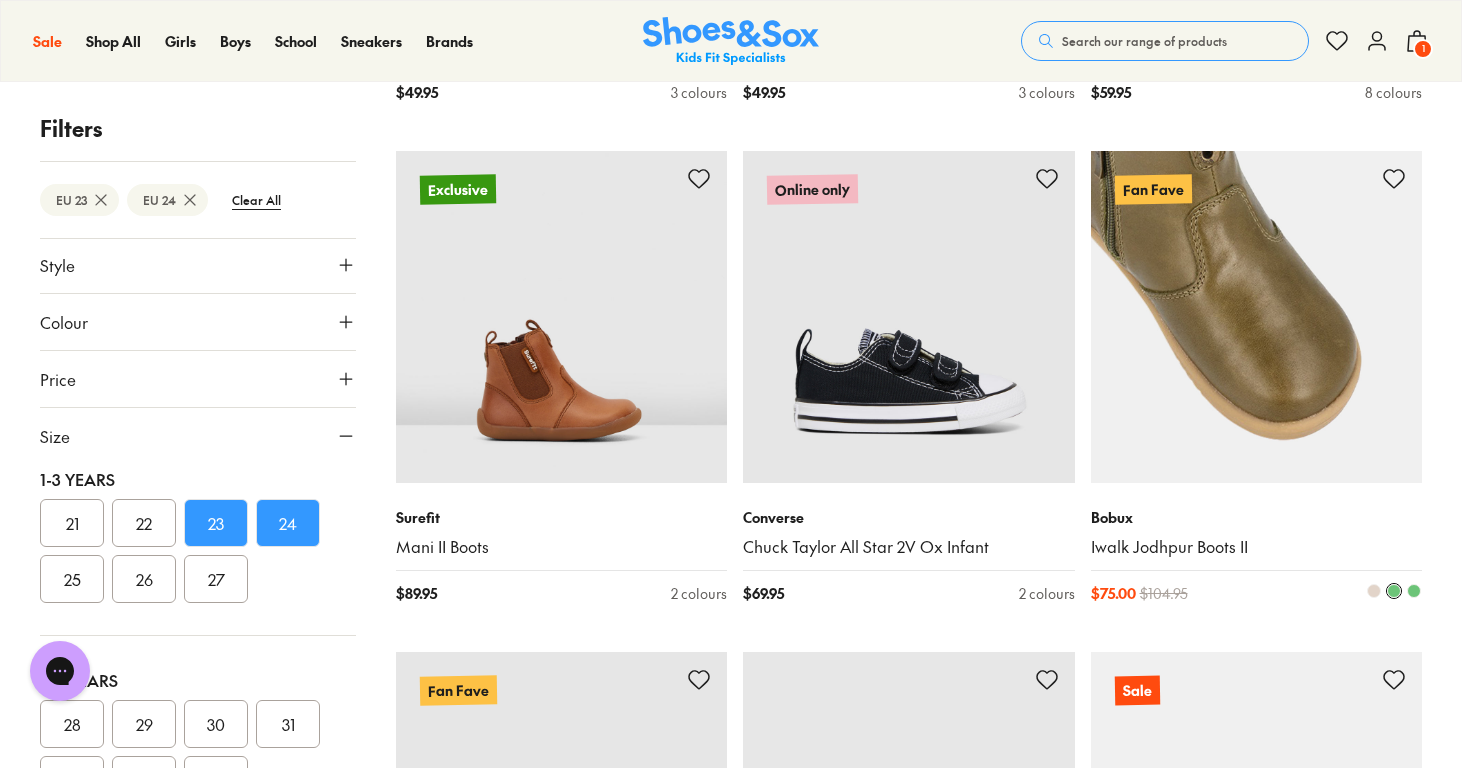 click at bounding box center [1414, 591] 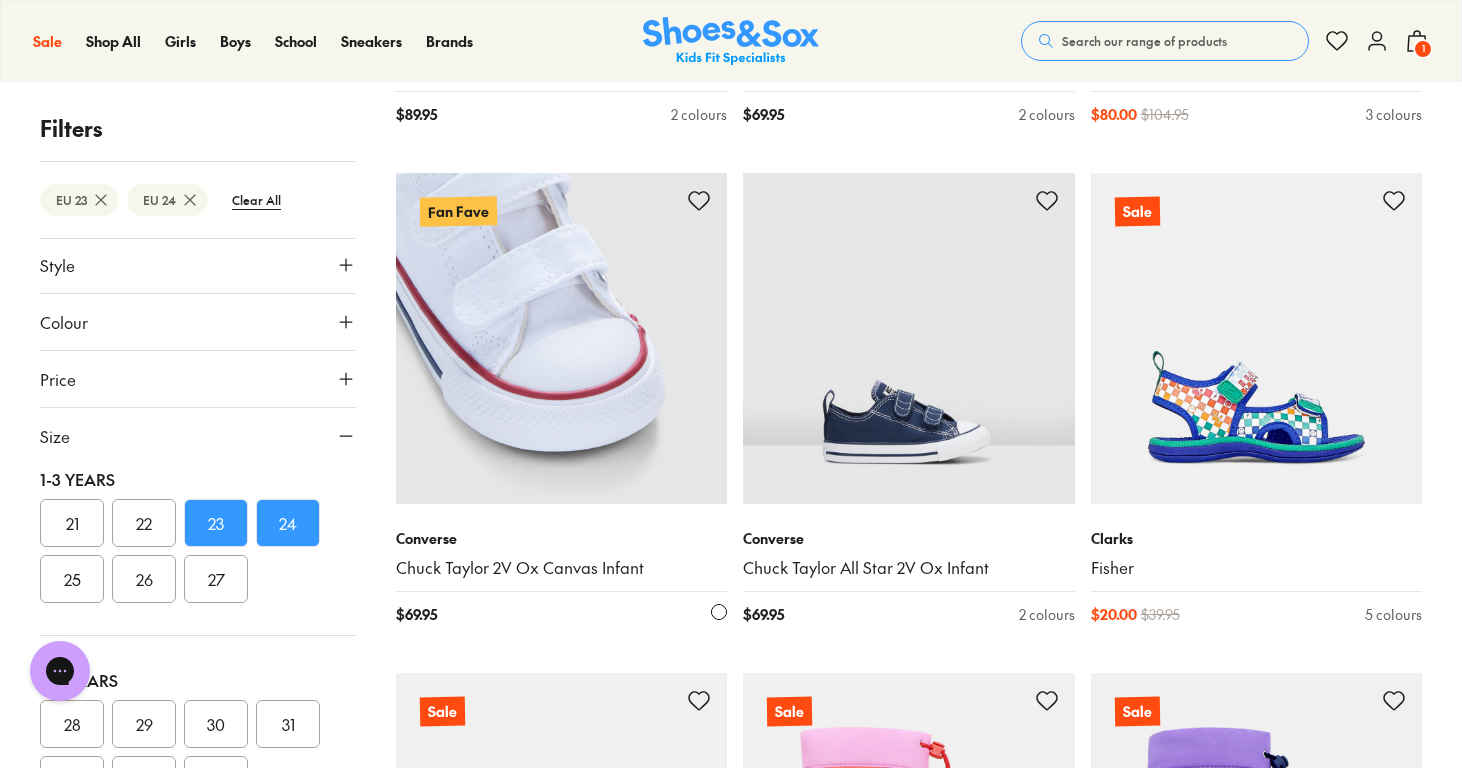 scroll, scrollTop: 7277, scrollLeft: 0, axis: vertical 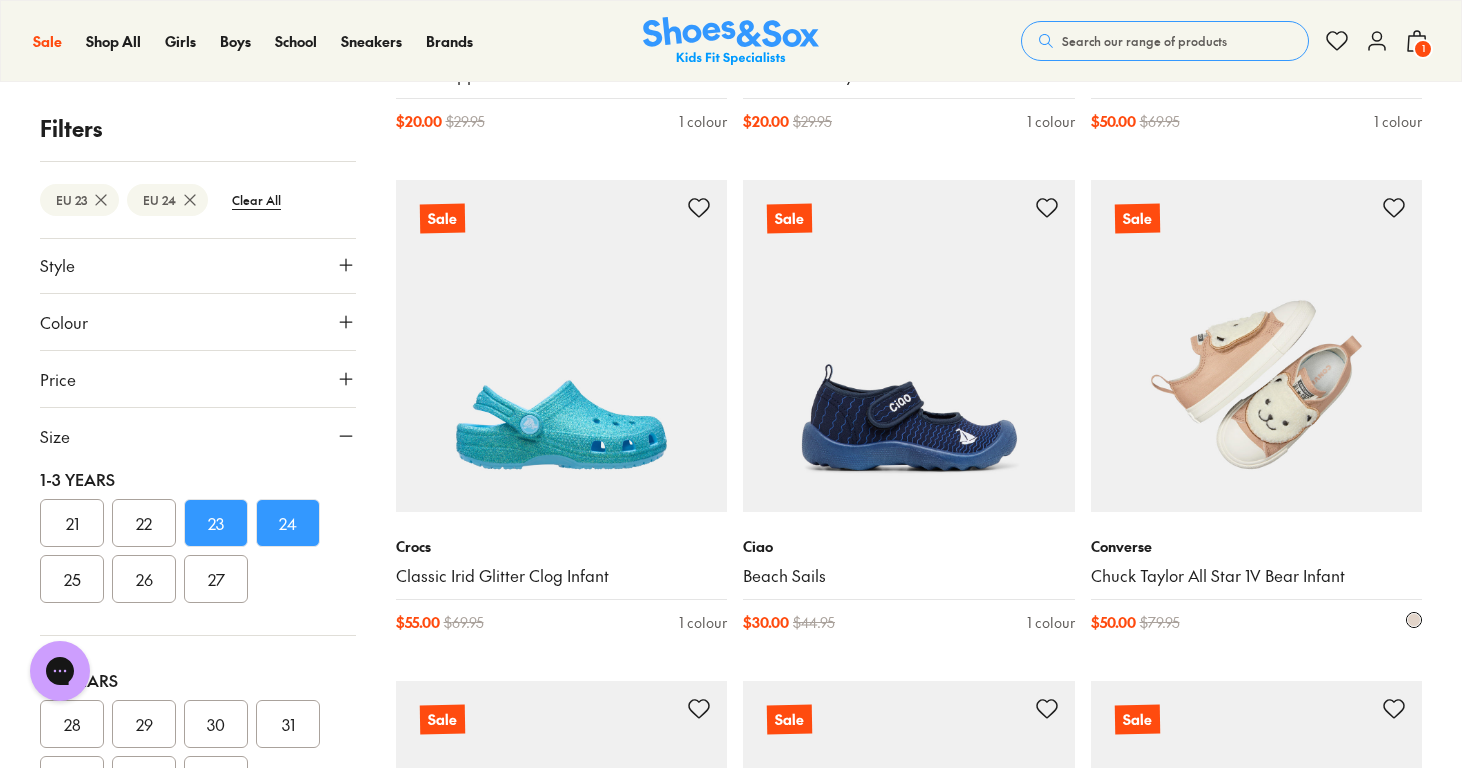 click at bounding box center (1257, 346) 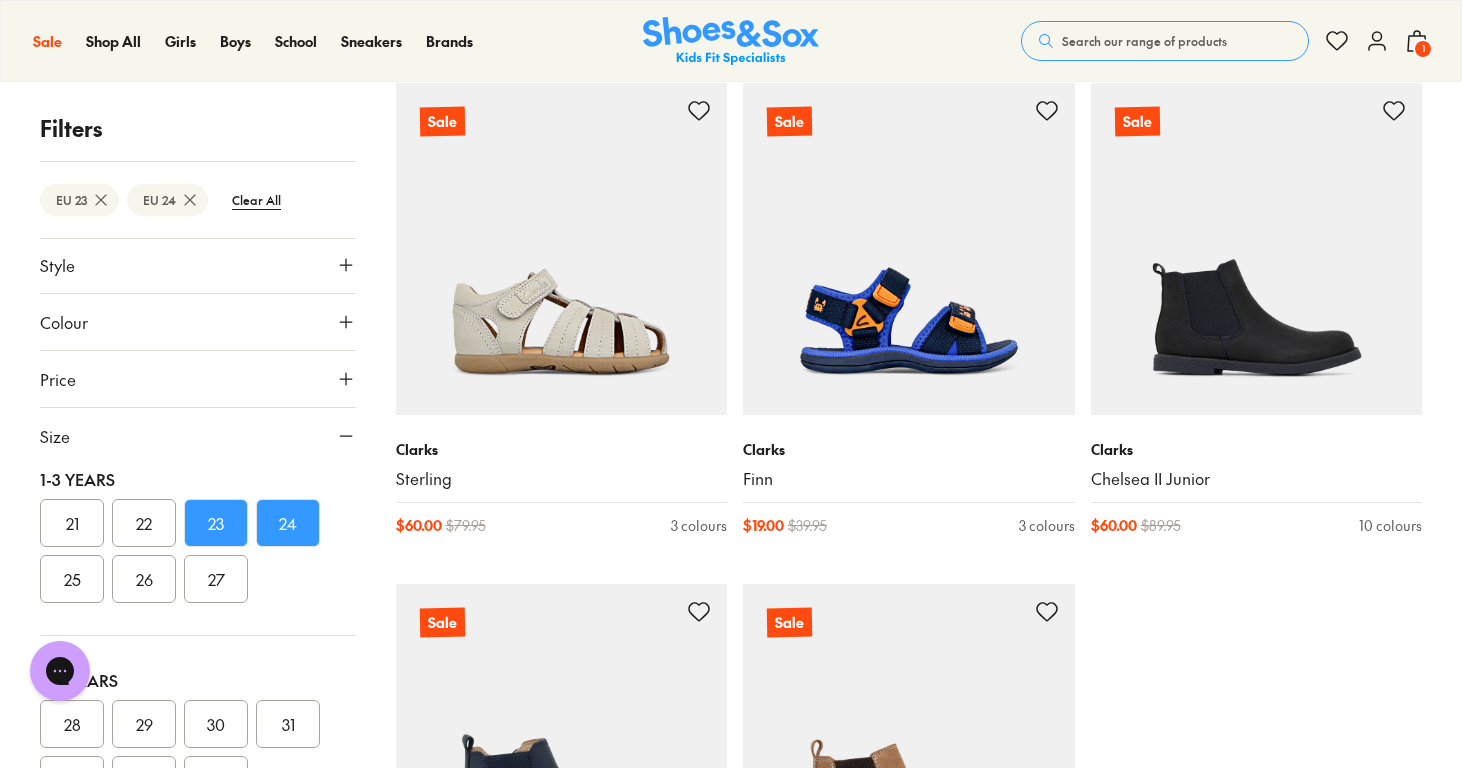 scroll, scrollTop: 15390, scrollLeft: 0, axis: vertical 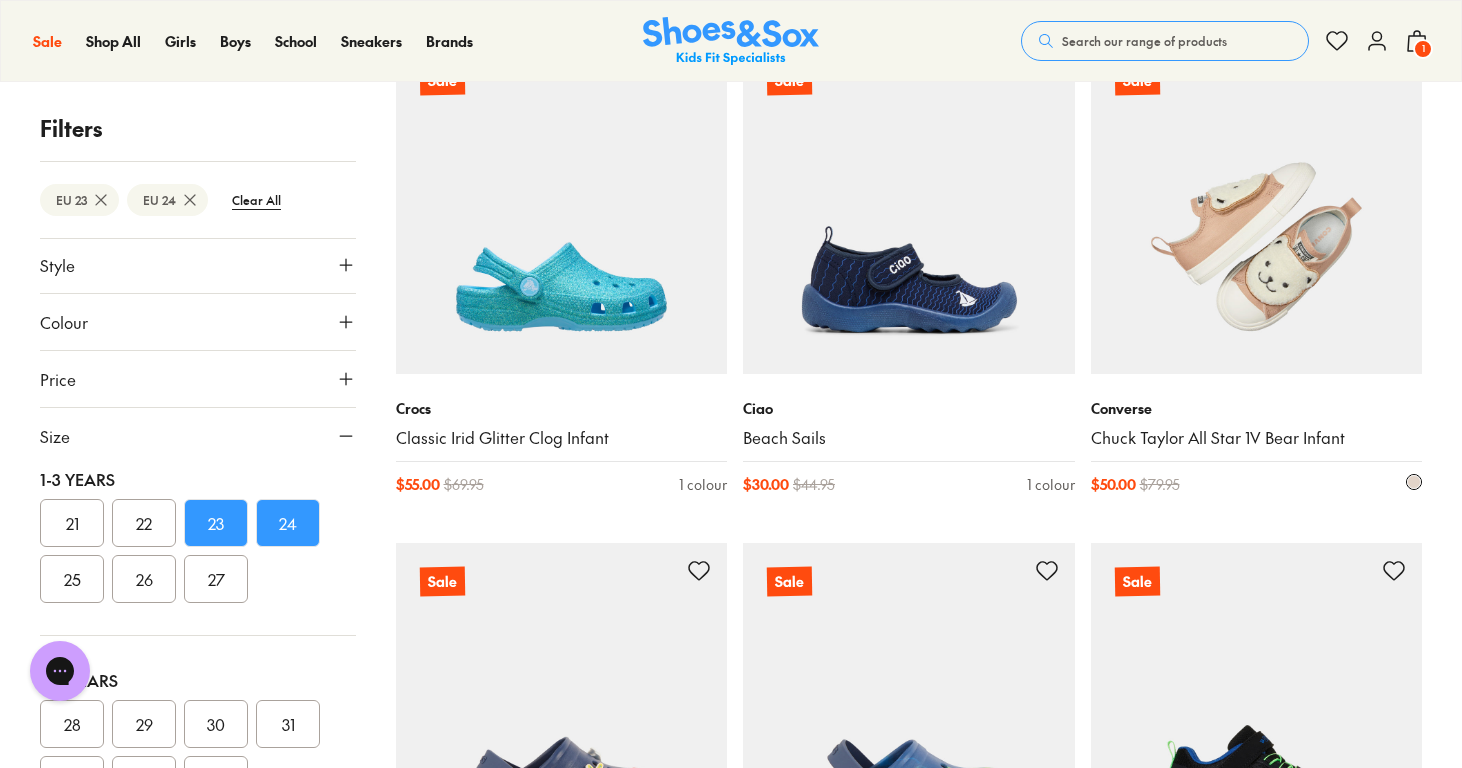 click on "Chuck Taylor All Star 1V Bear Infant" at bounding box center (1257, 438) 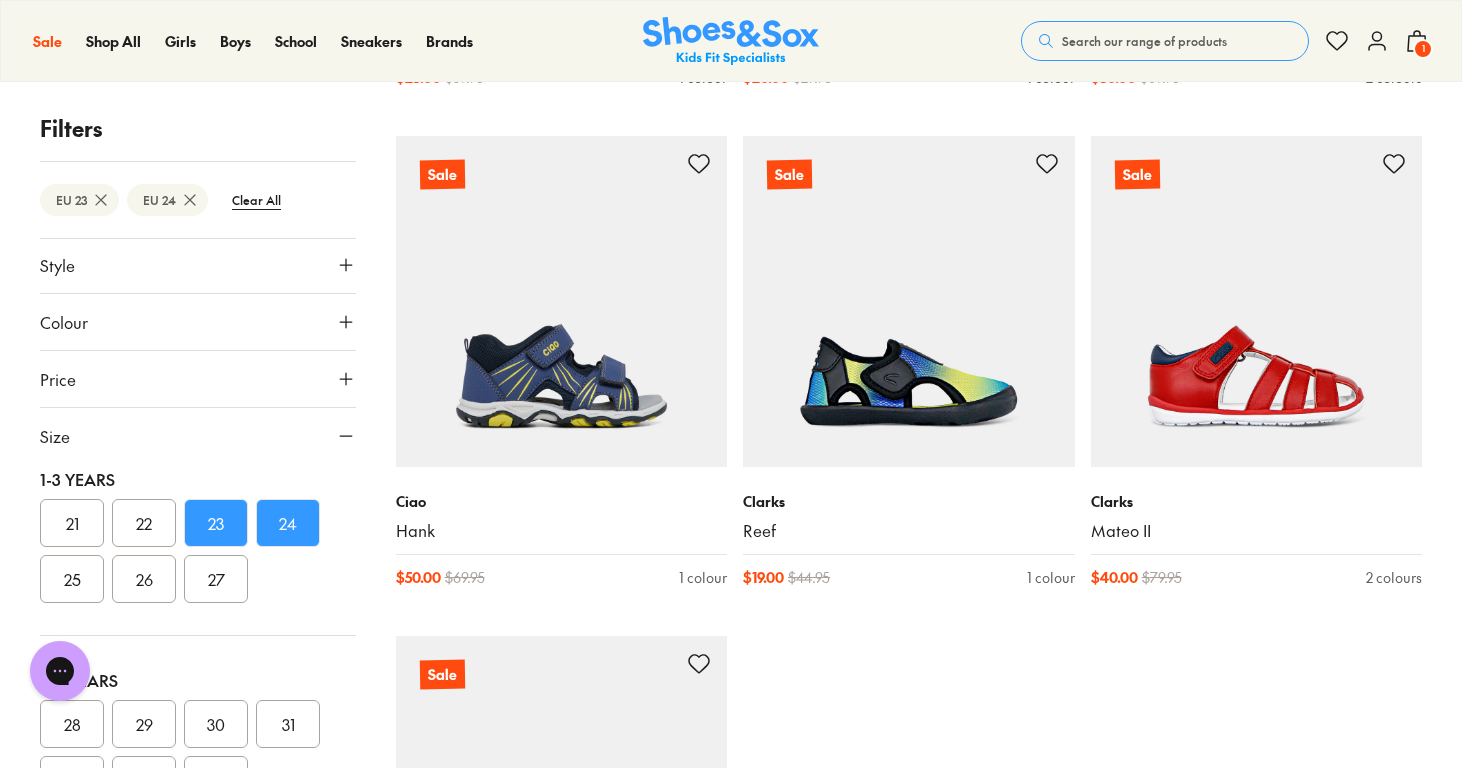 scroll, scrollTop: 20960, scrollLeft: 0, axis: vertical 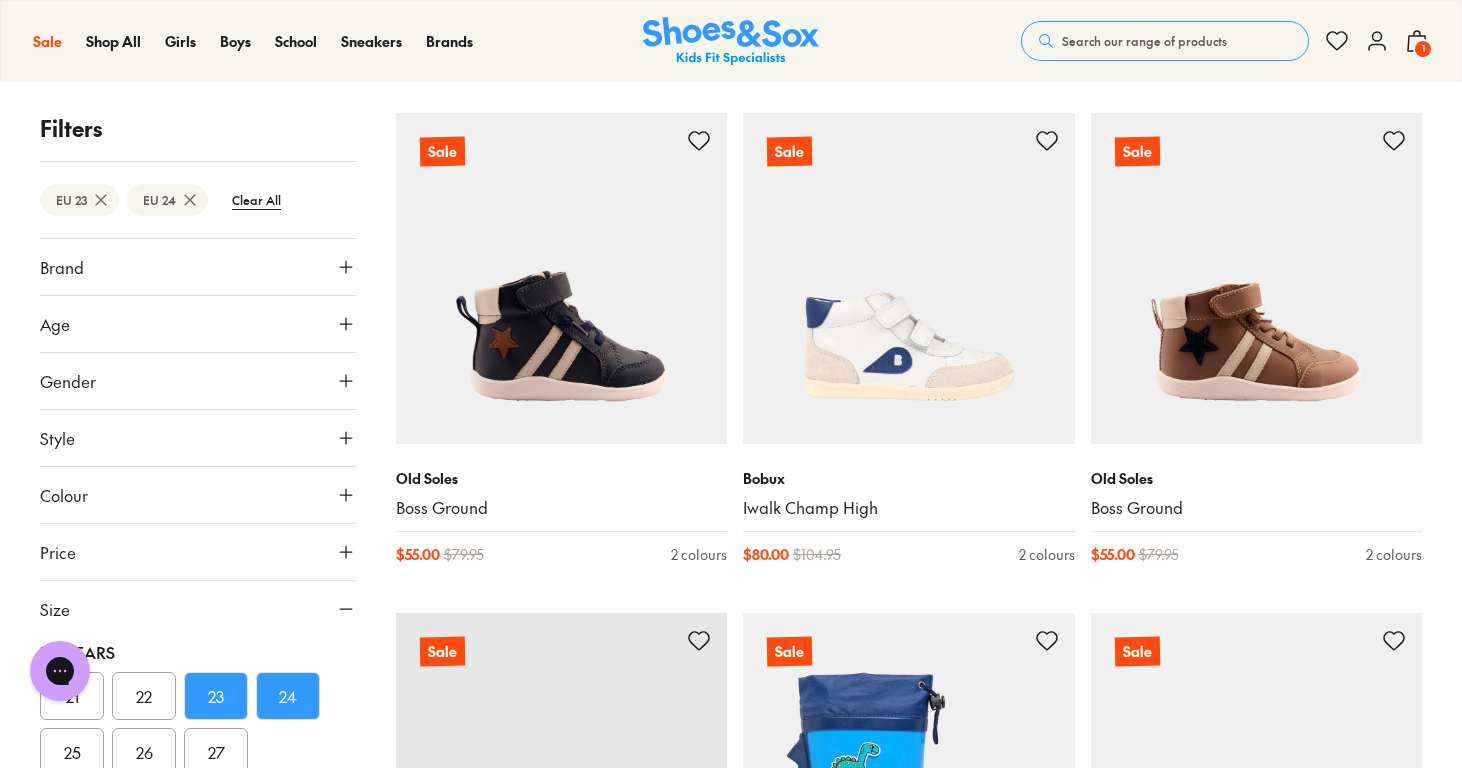 click on "Brand" at bounding box center (198, 267) 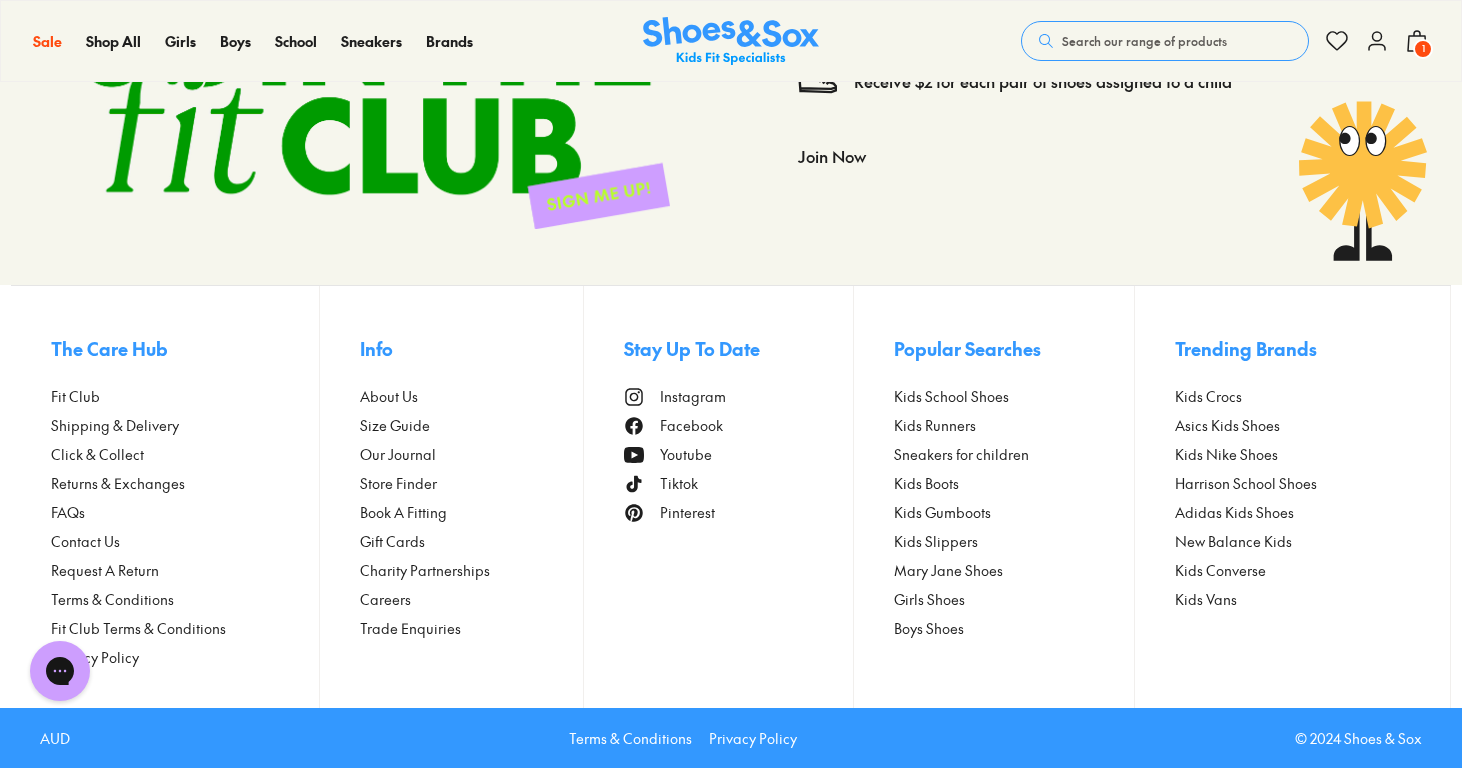 scroll, scrollTop: 309, scrollLeft: 0, axis: vertical 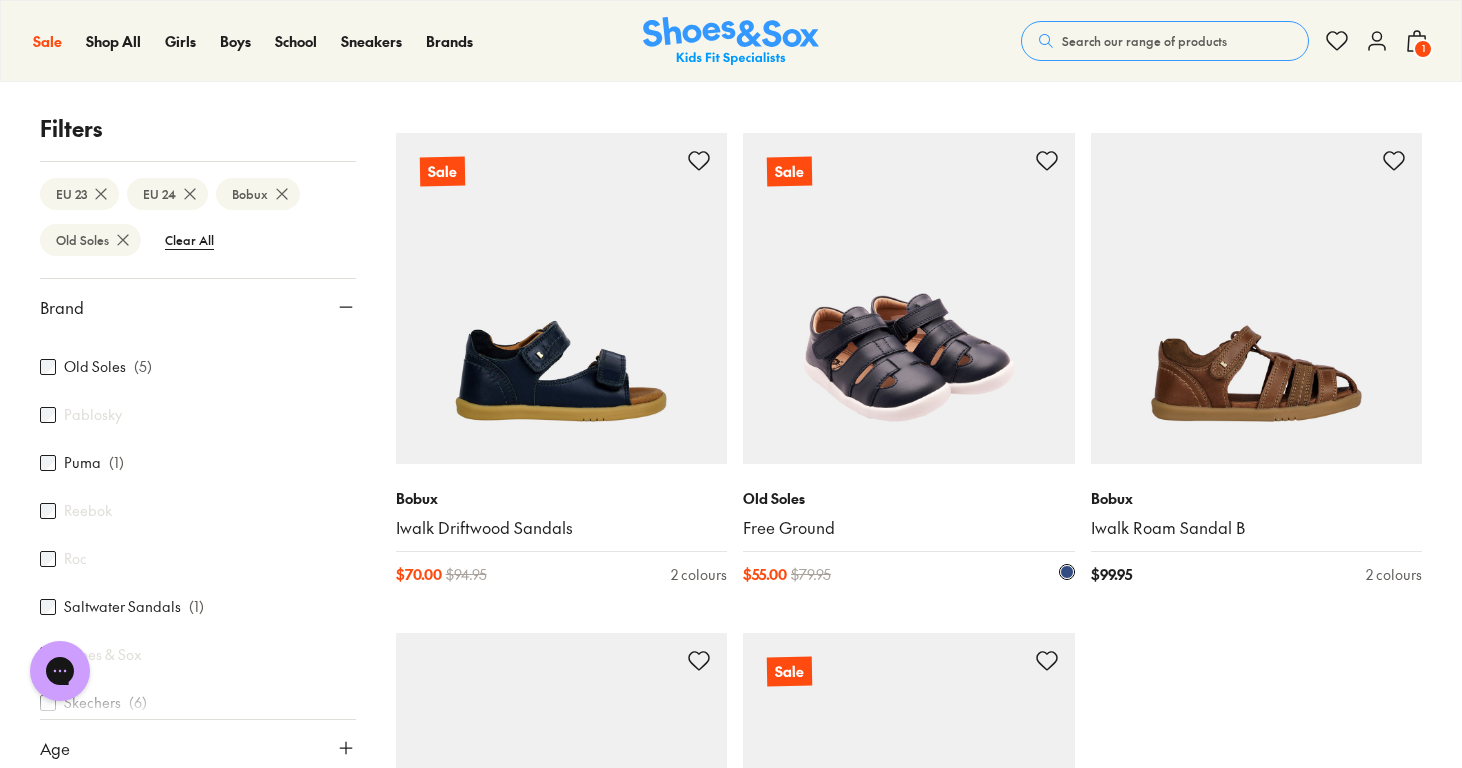 click at bounding box center [909, 299] 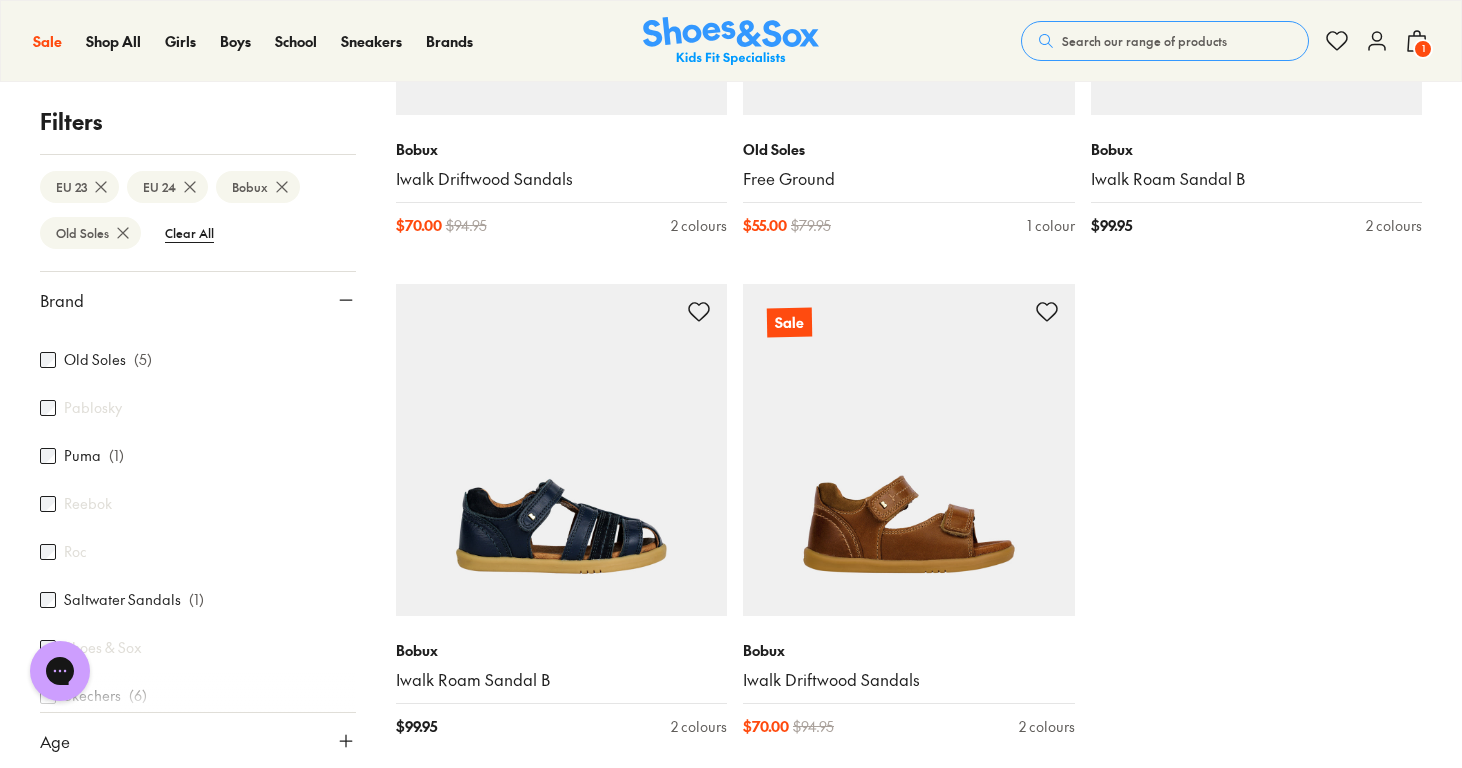 scroll, scrollTop: 3160, scrollLeft: 0, axis: vertical 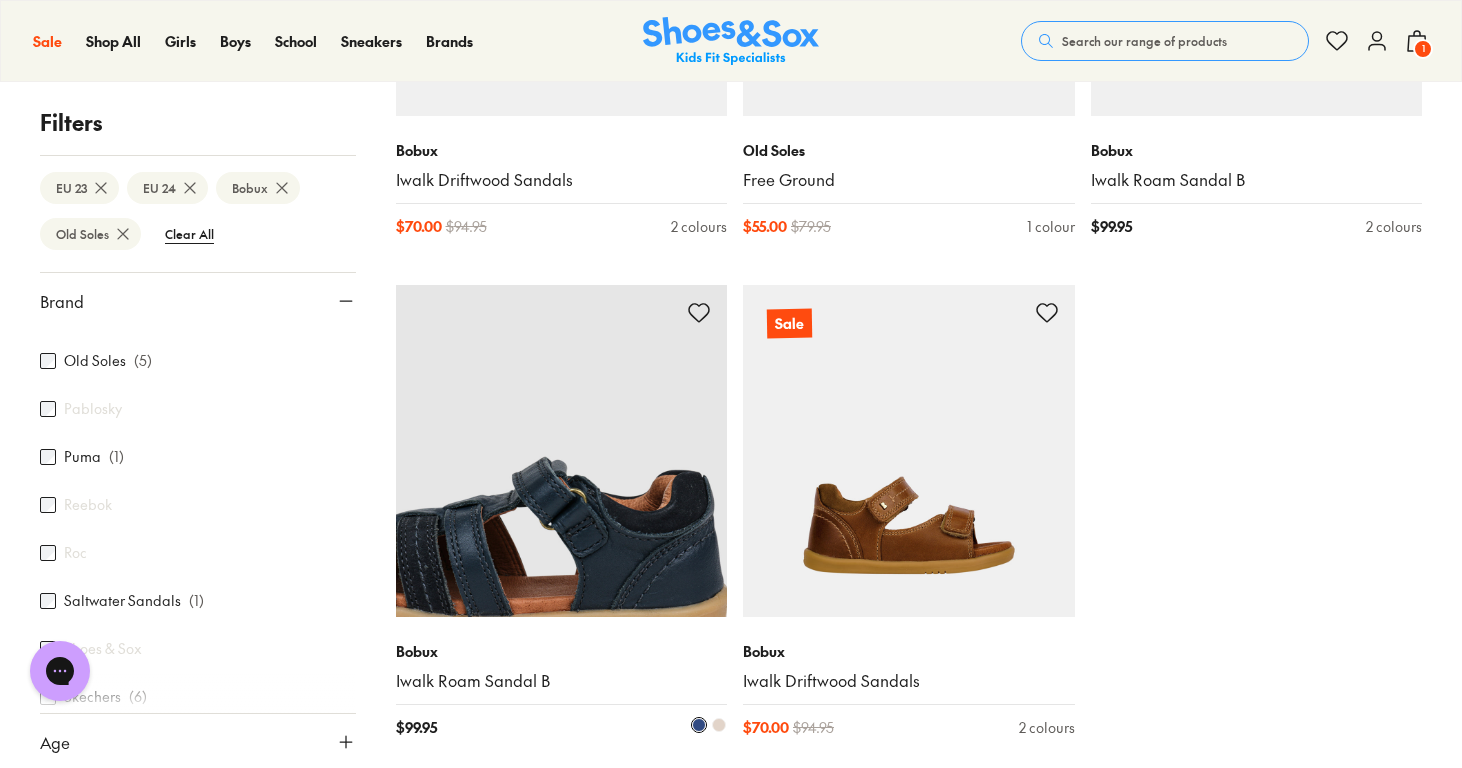 click at bounding box center (562, 451) 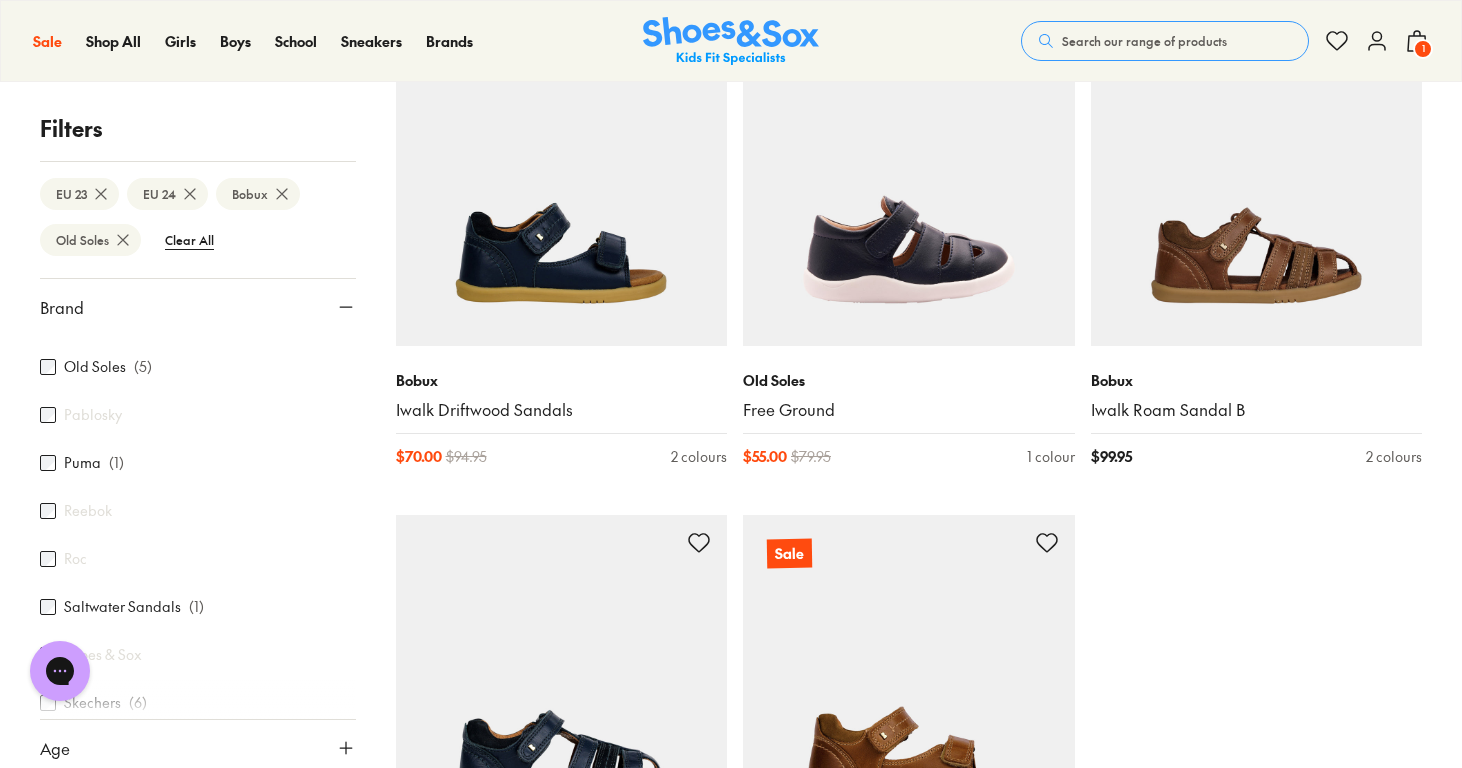 scroll, scrollTop: 2931, scrollLeft: 0, axis: vertical 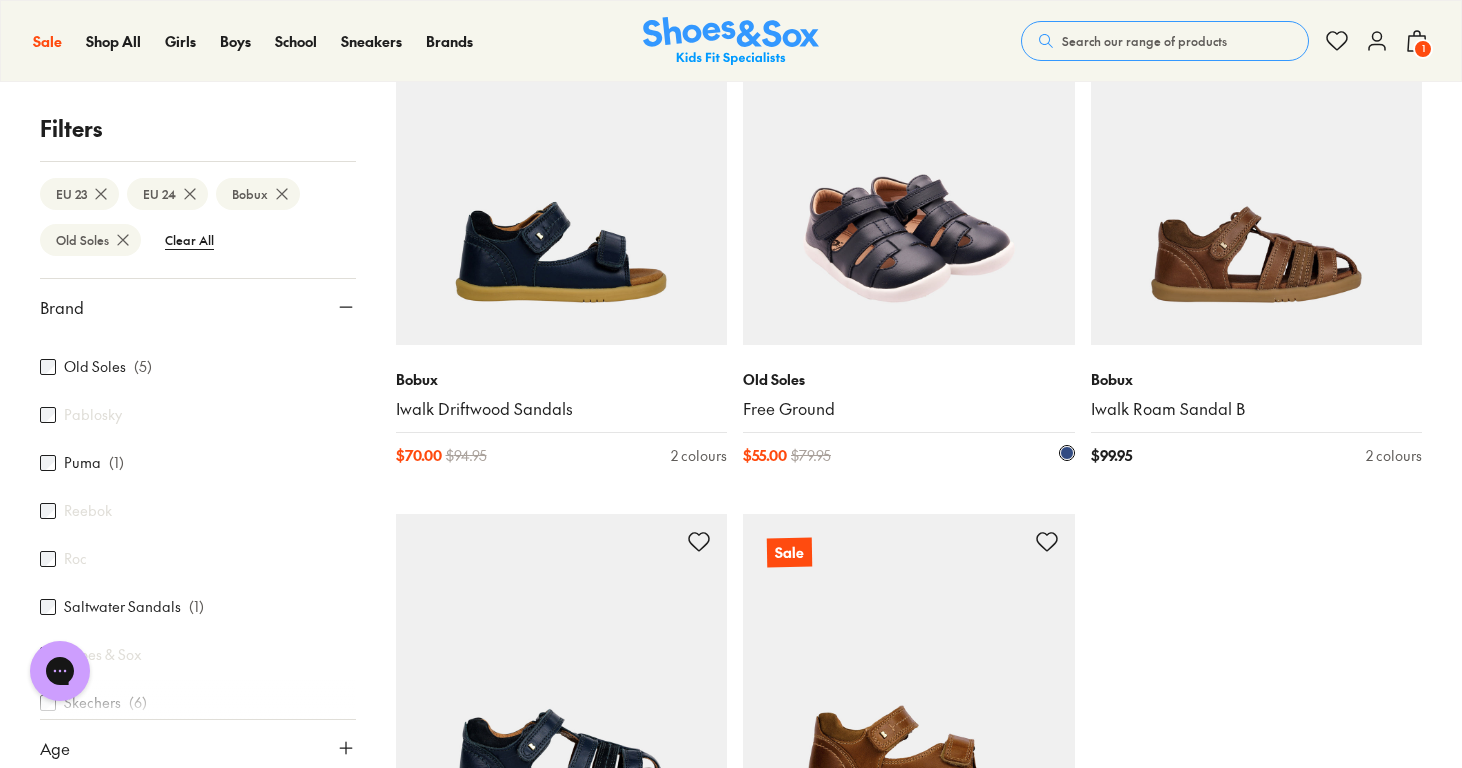 click at bounding box center [909, 180] 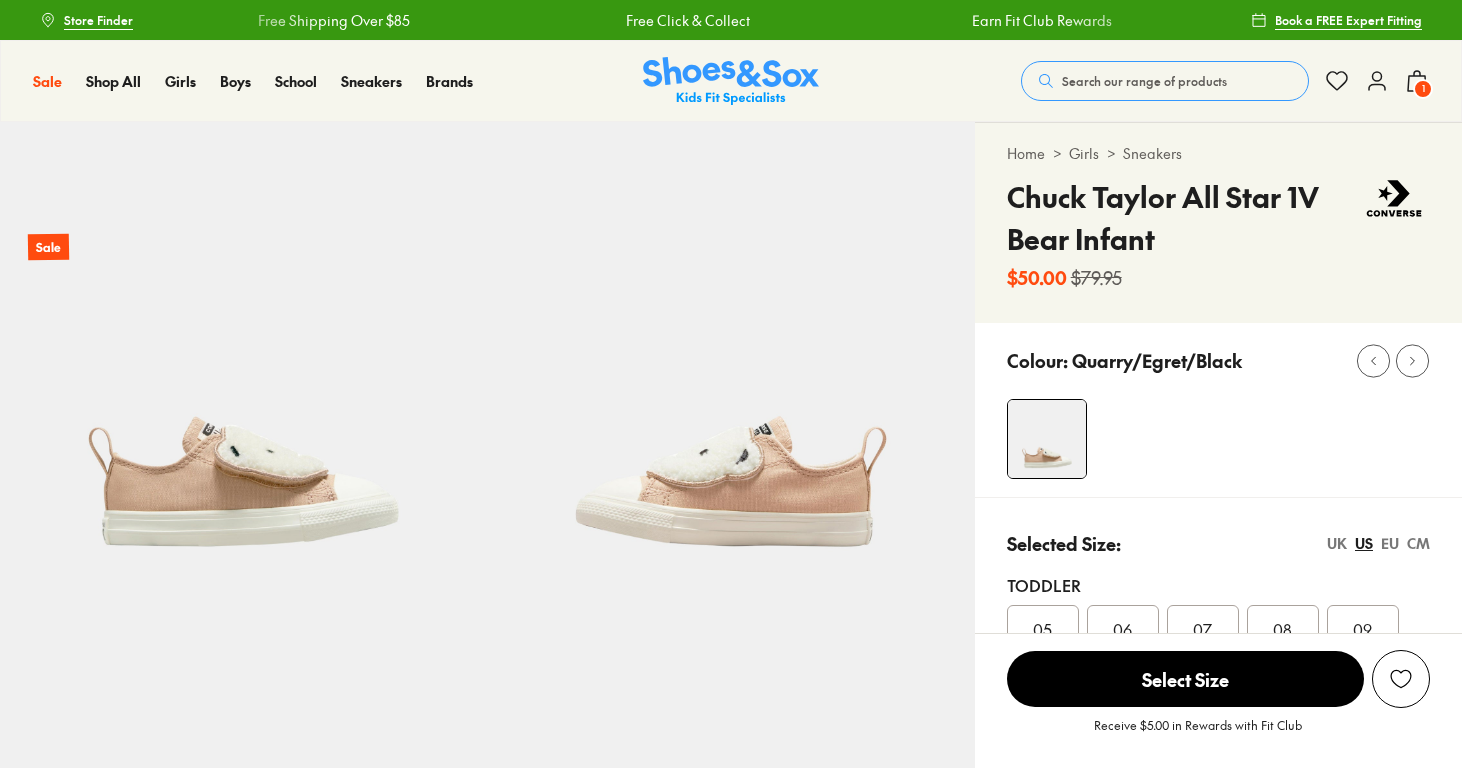 select on "*" 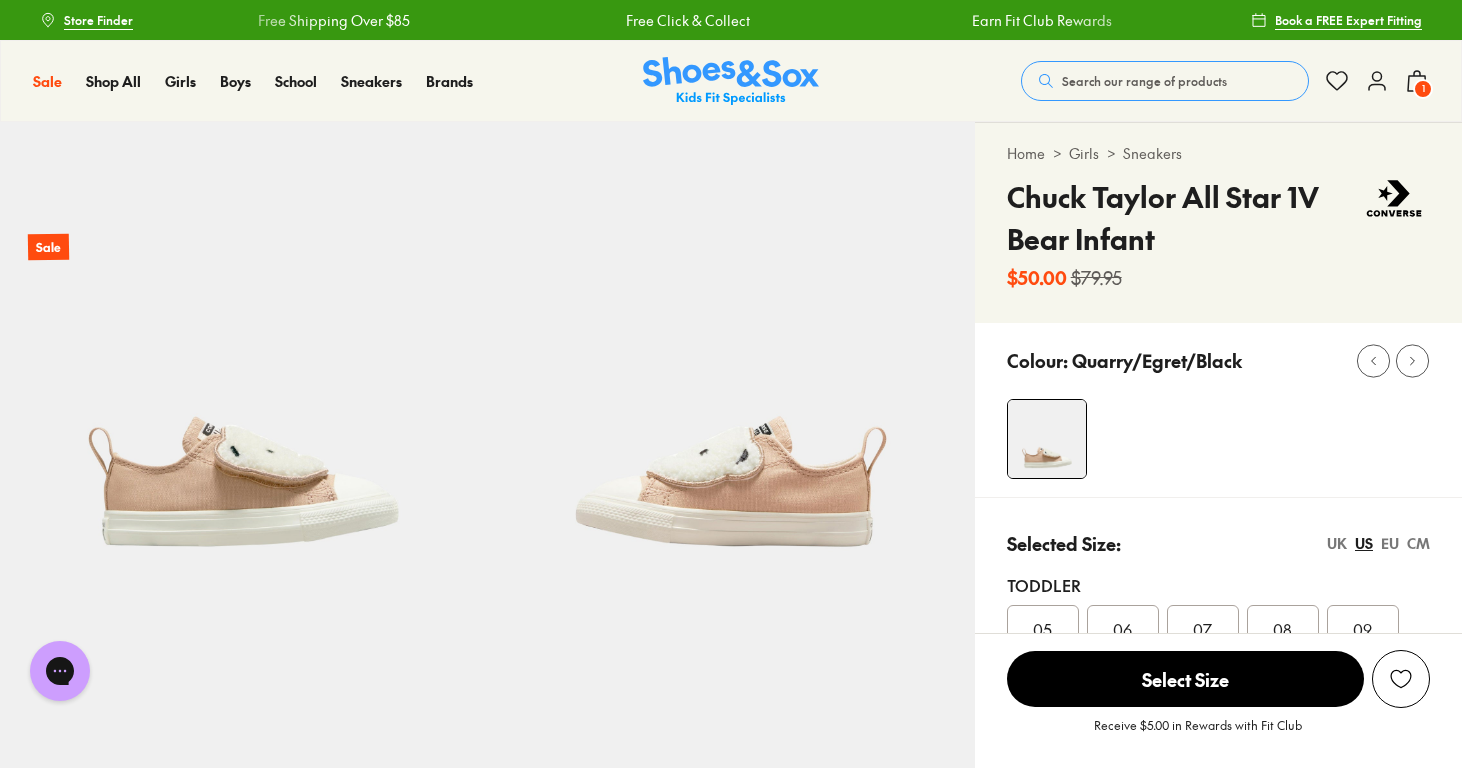scroll, scrollTop: 0, scrollLeft: 0, axis: both 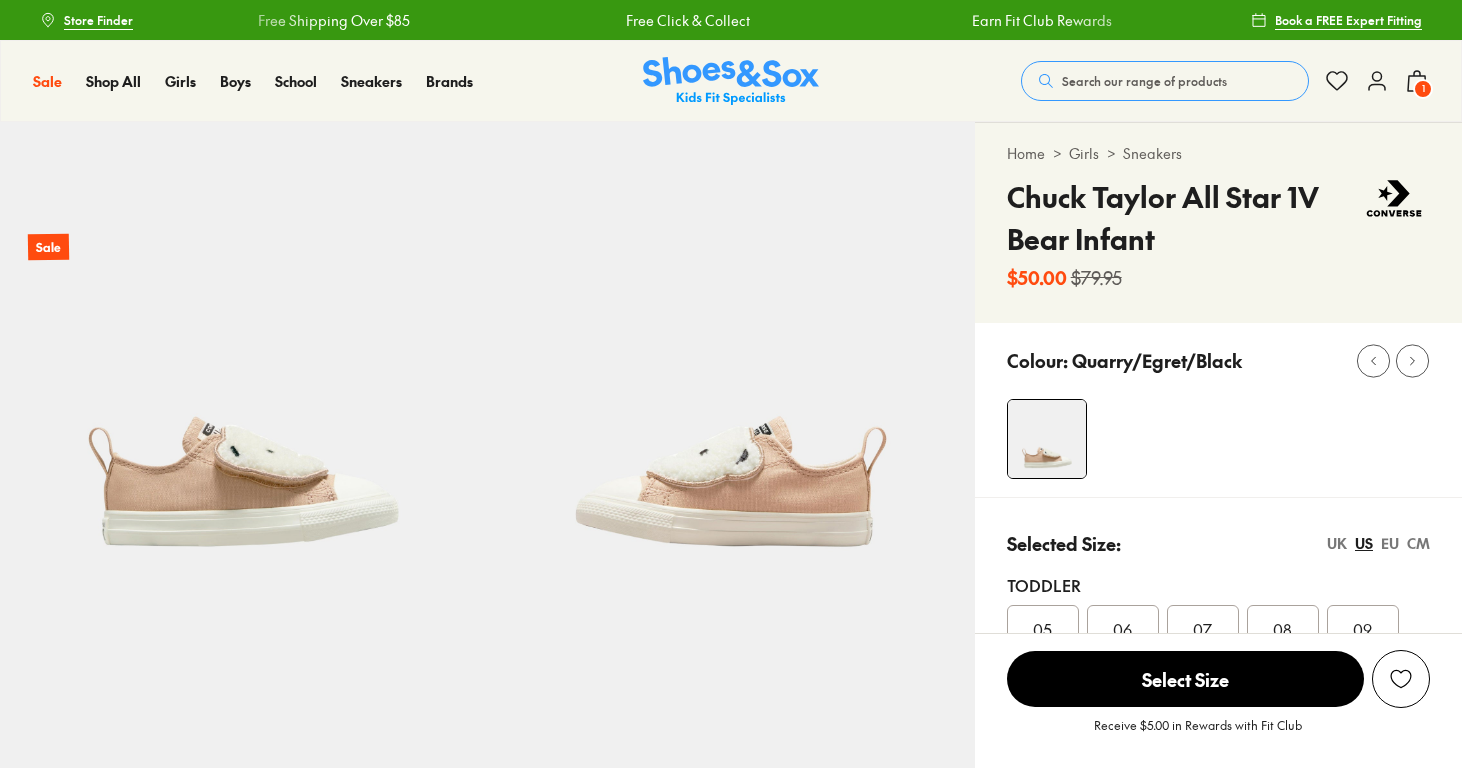 select on "*" 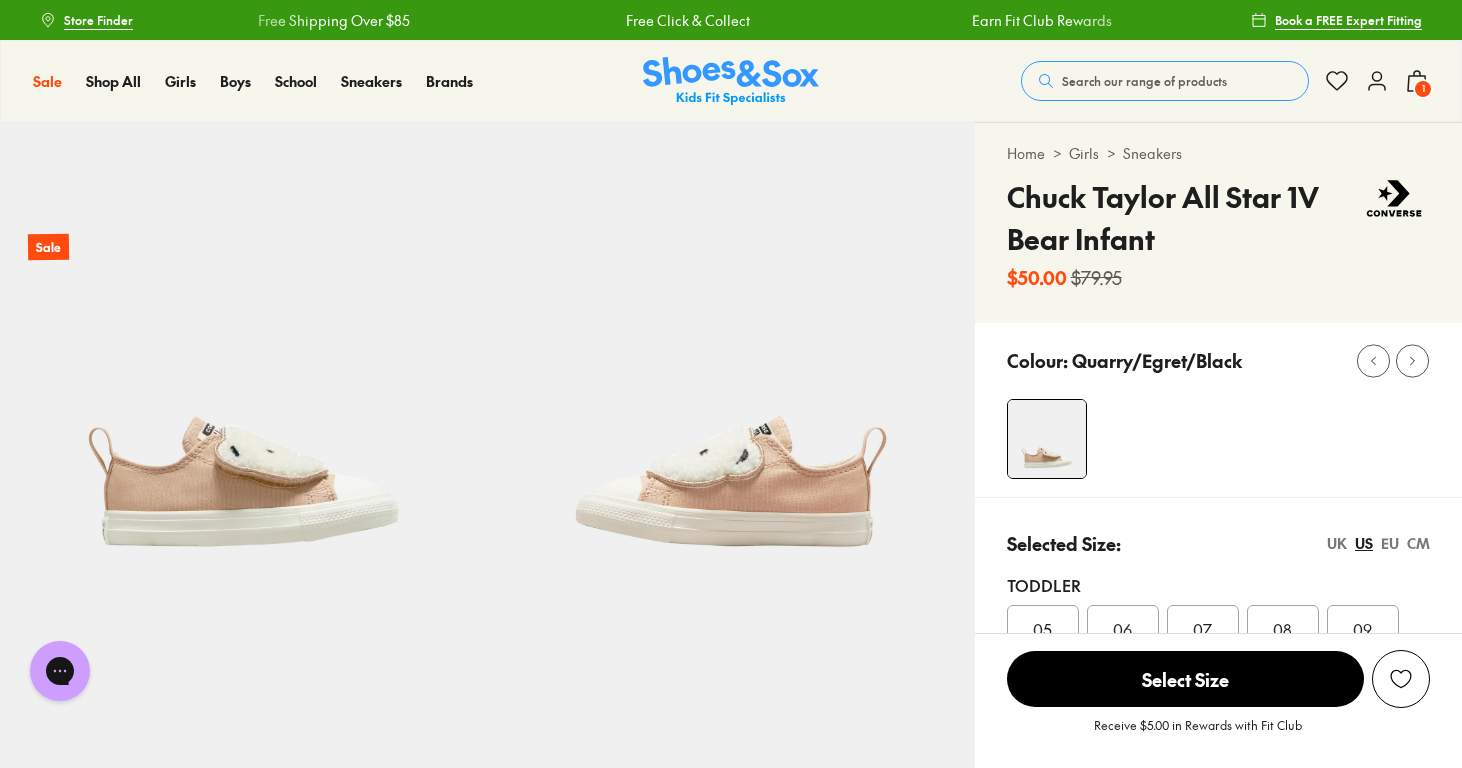 scroll, scrollTop: 0, scrollLeft: 0, axis: both 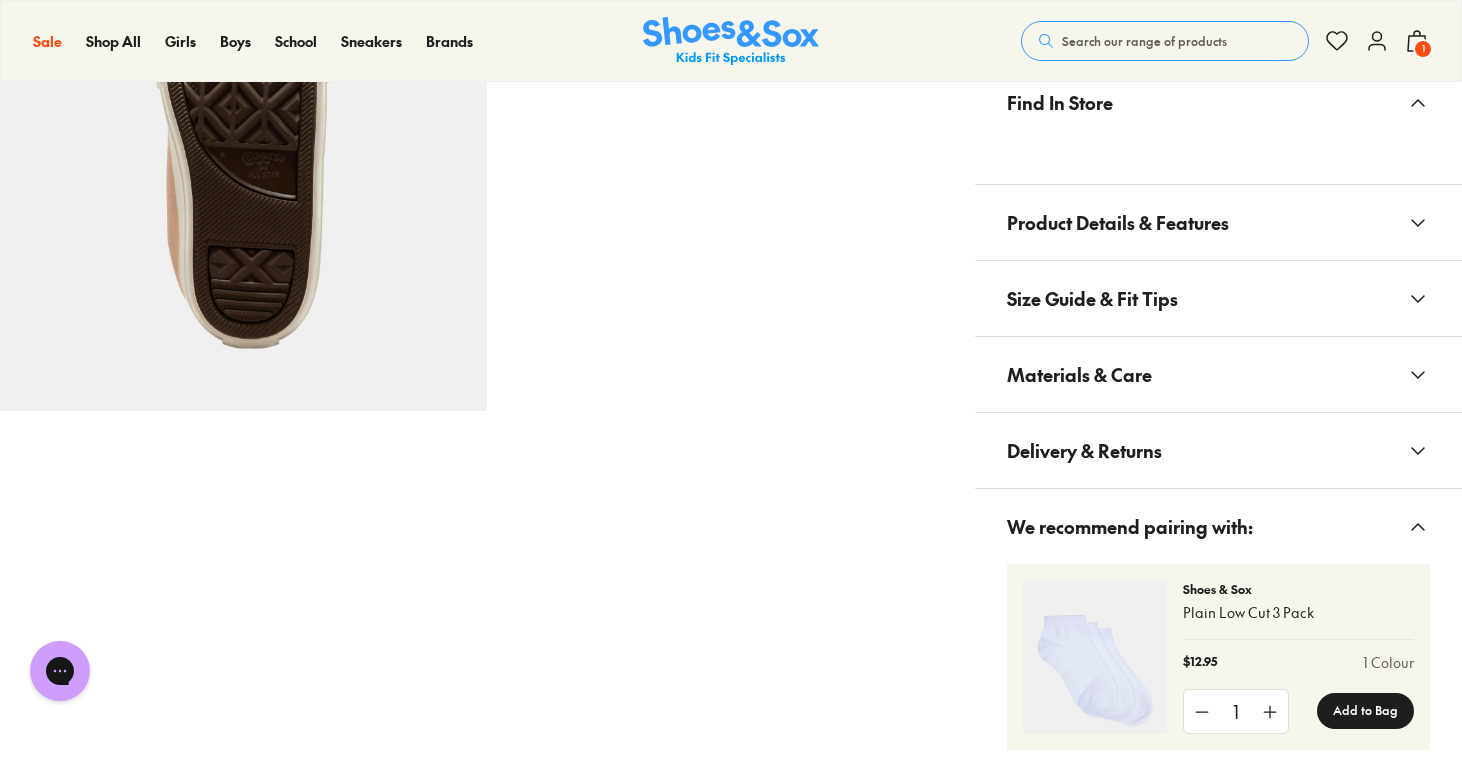 click on "Product Details & Features" at bounding box center [1118, 222] 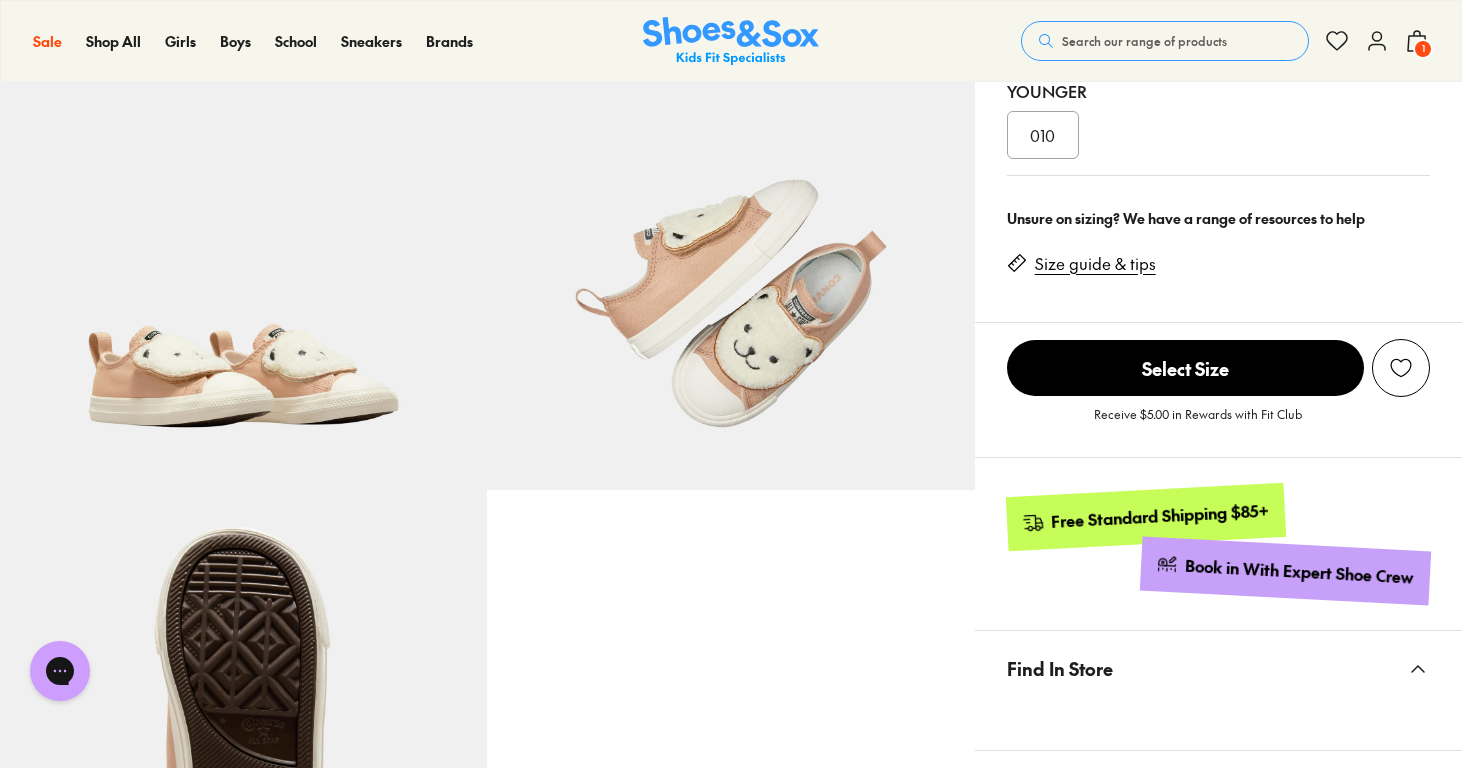 scroll, scrollTop: 267, scrollLeft: 0, axis: vertical 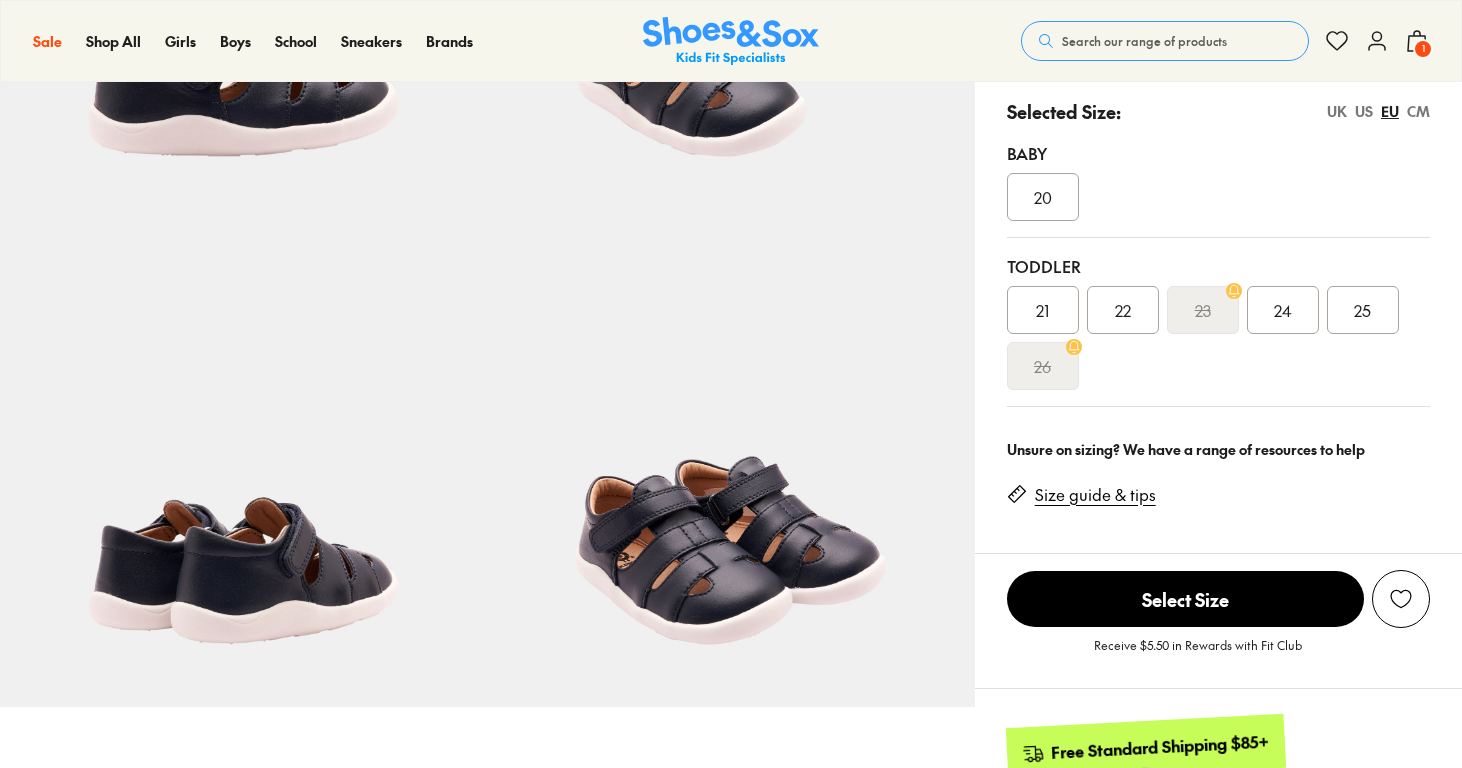select on "*" 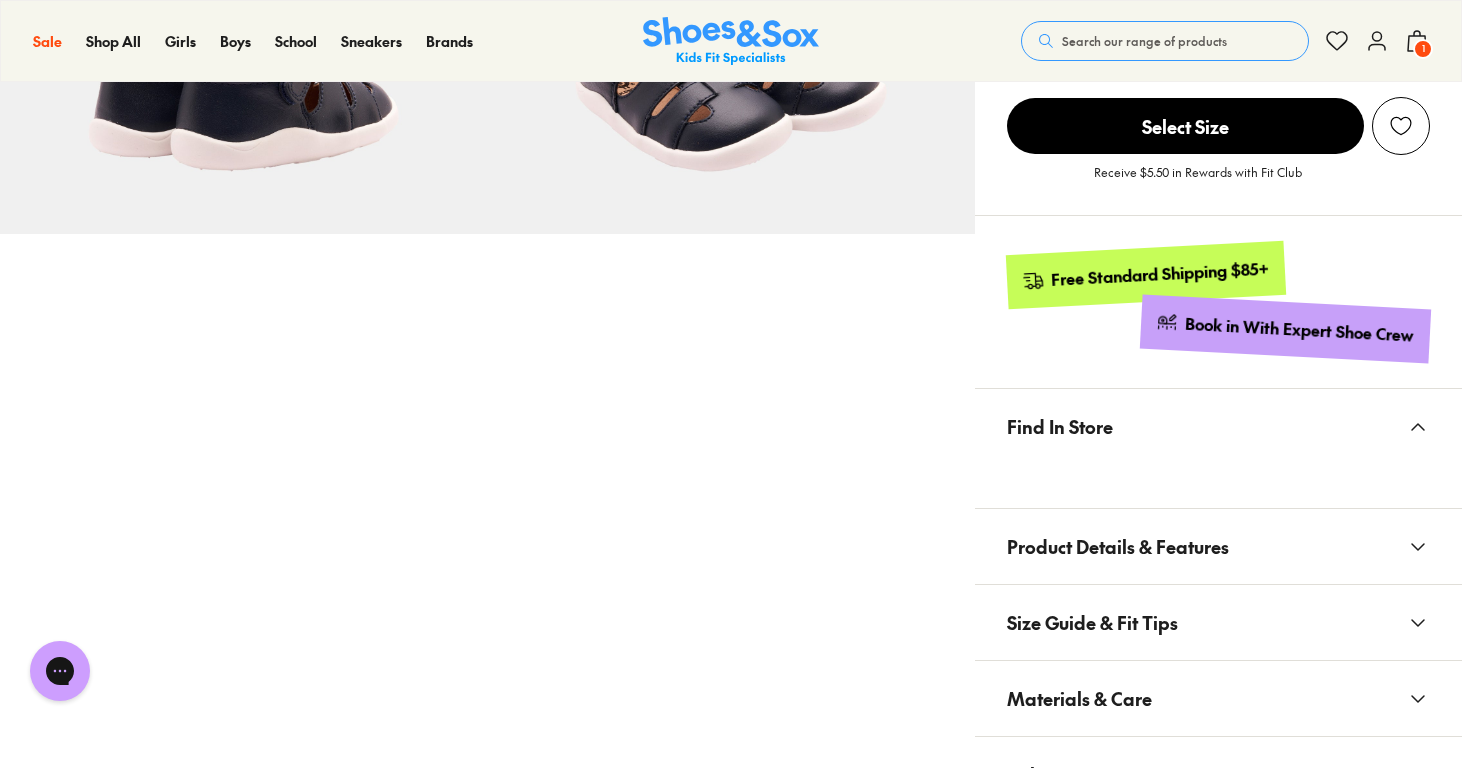 scroll, scrollTop: 0, scrollLeft: 0, axis: both 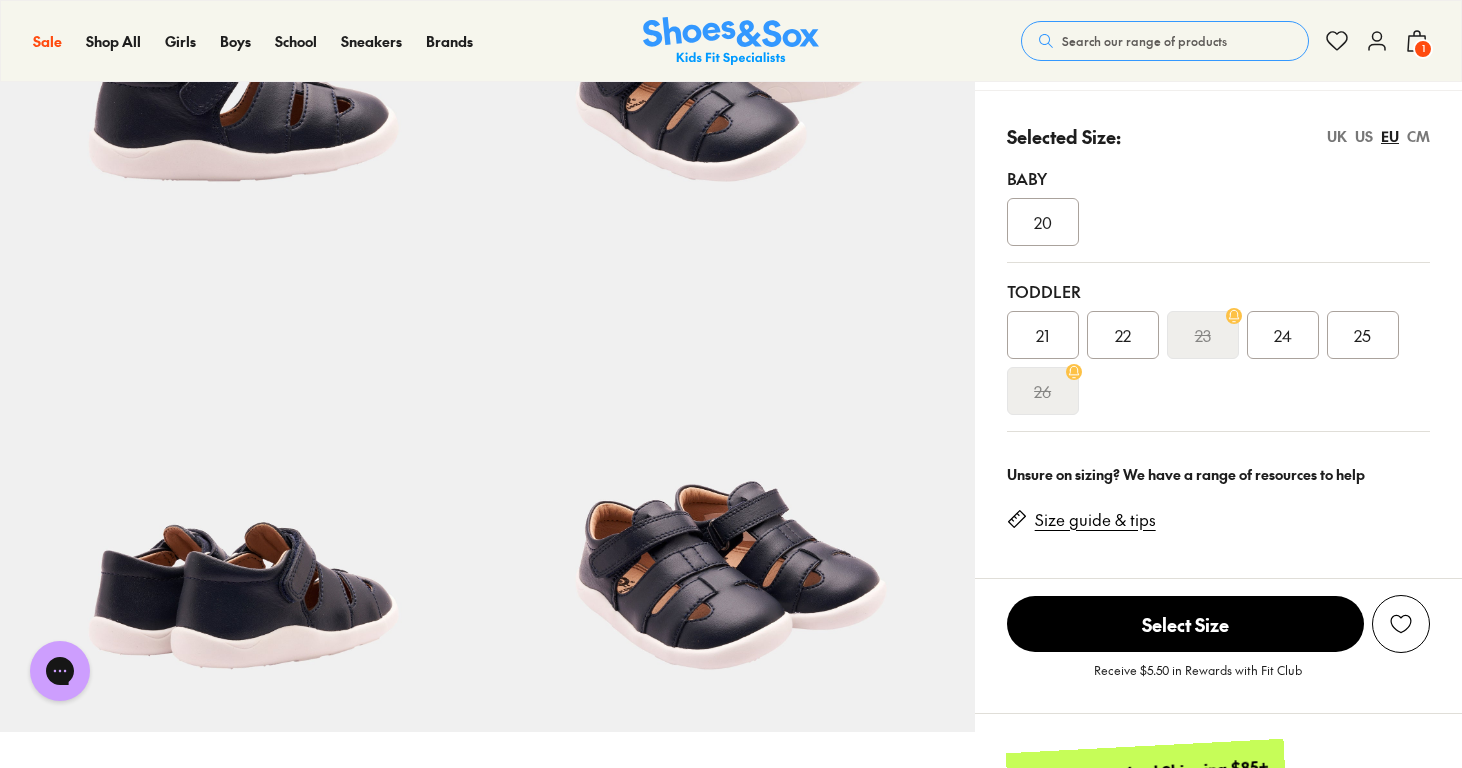click on "24" at bounding box center (1283, 335) 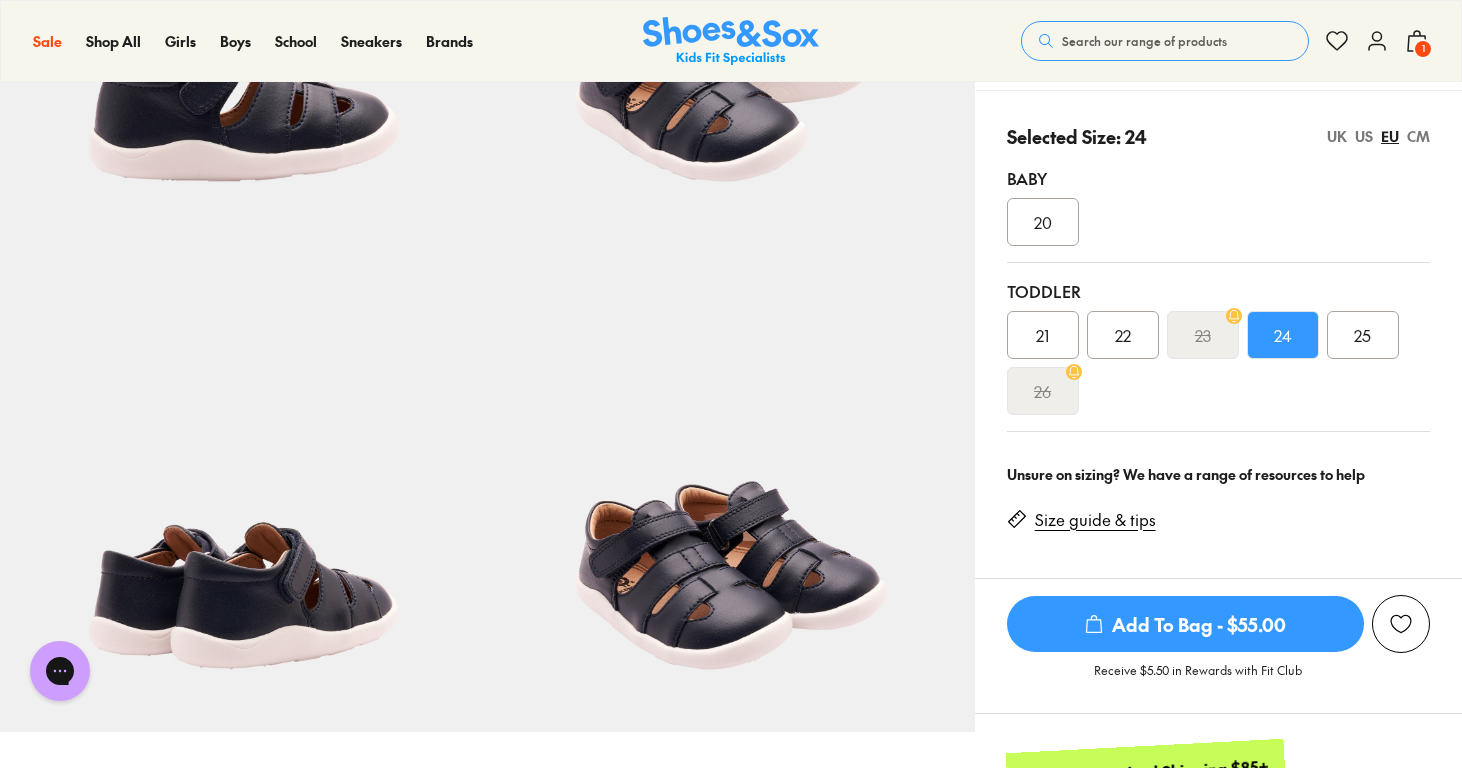 click on "22" at bounding box center [1123, 335] 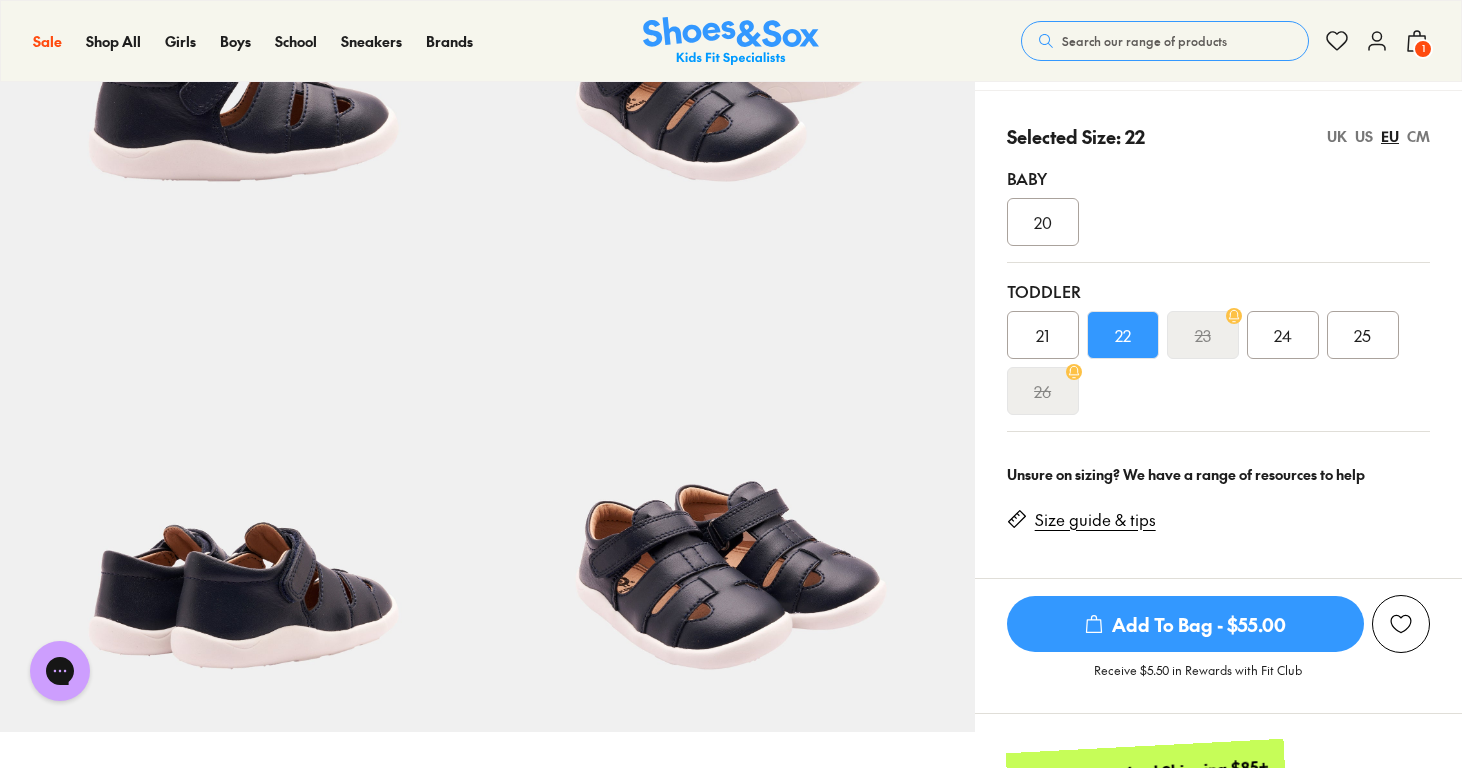 click on "24" at bounding box center [1283, 335] 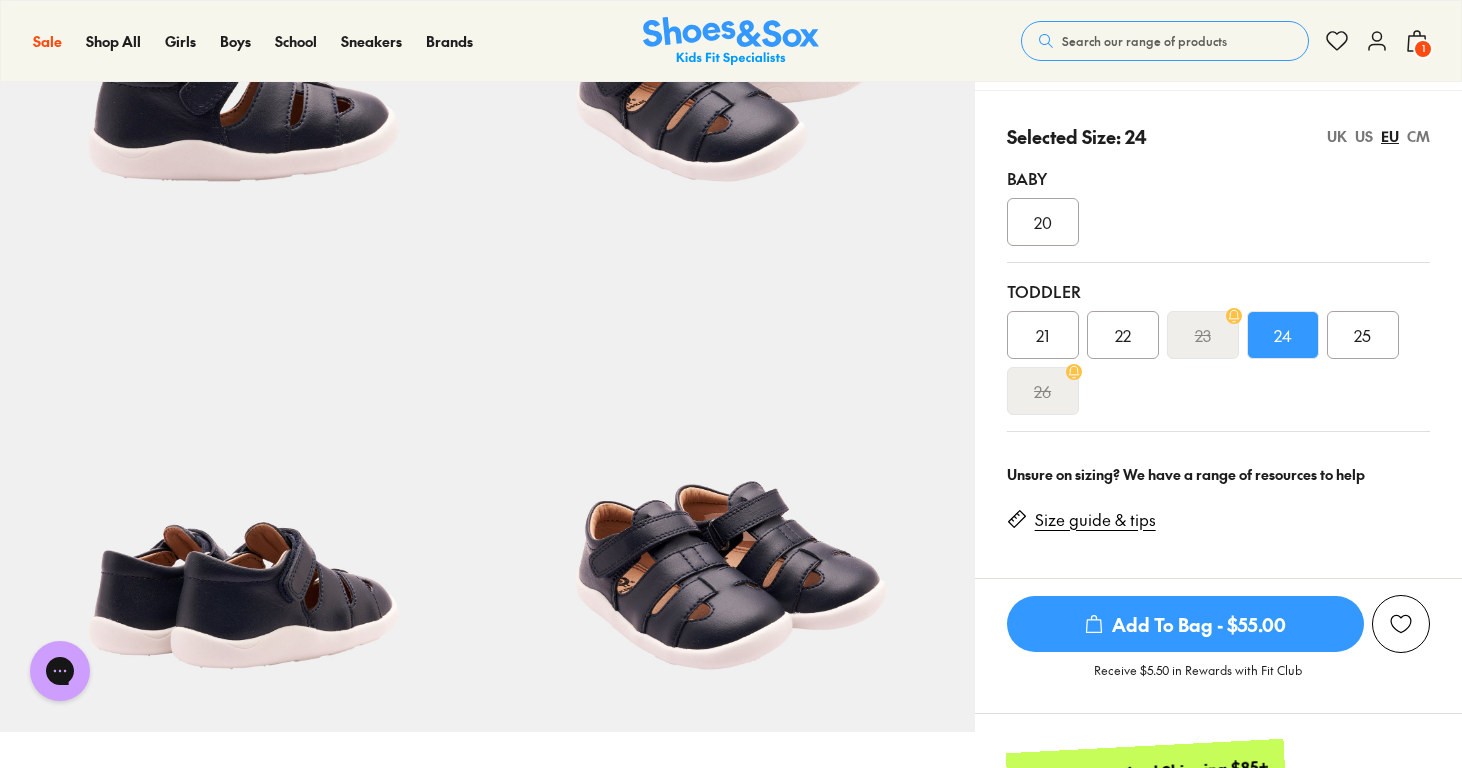 click on "Add To Bag - $55.00" at bounding box center [1185, 624] 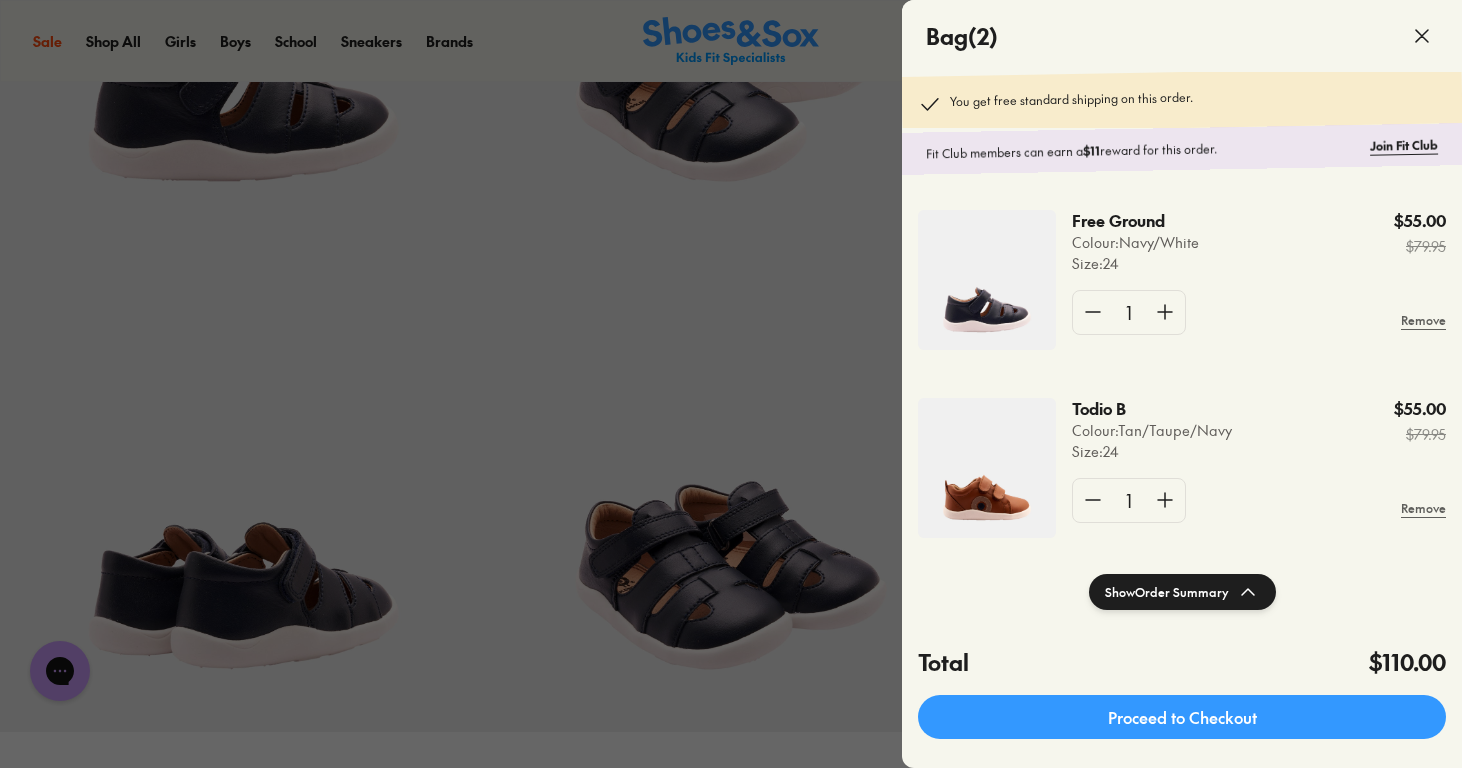 click 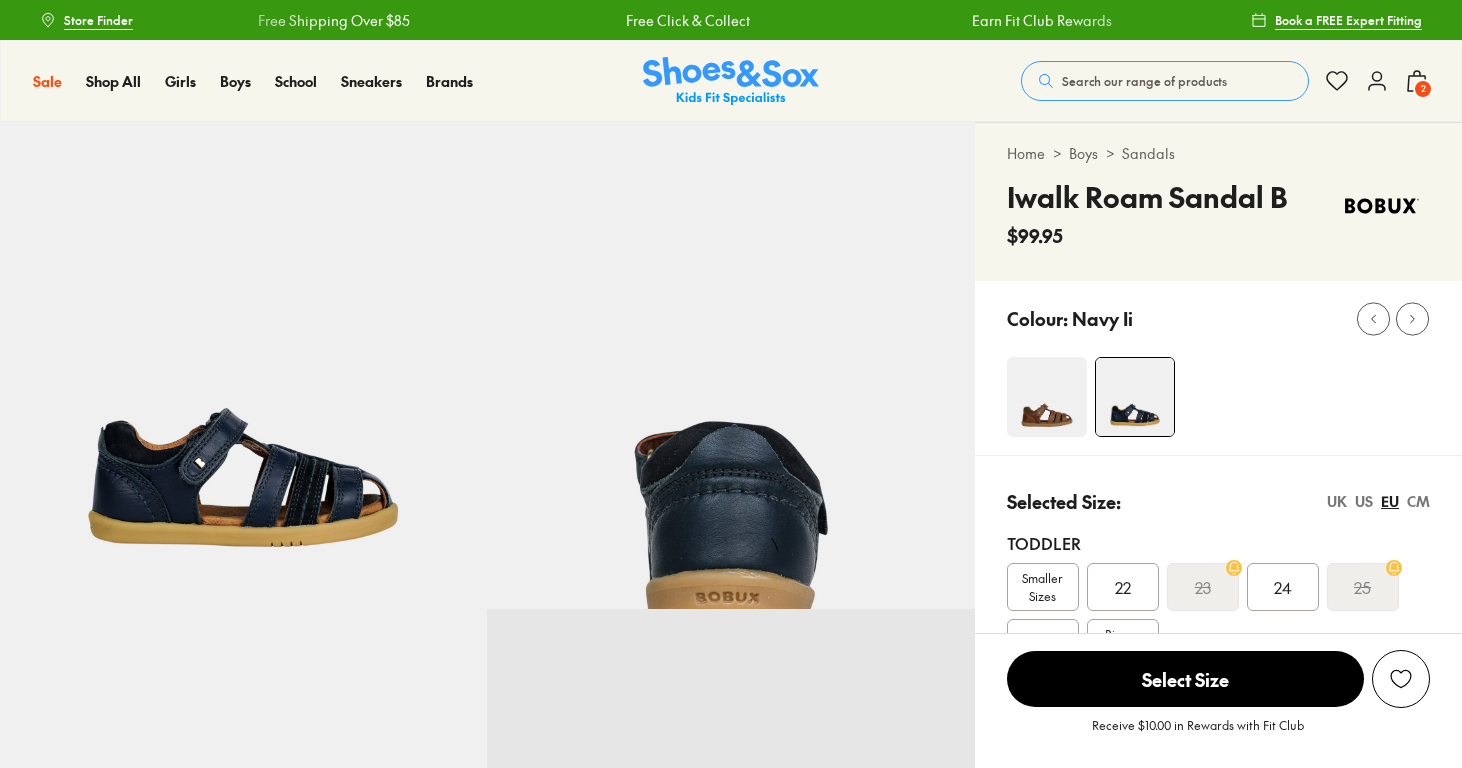 scroll, scrollTop: 0, scrollLeft: 0, axis: both 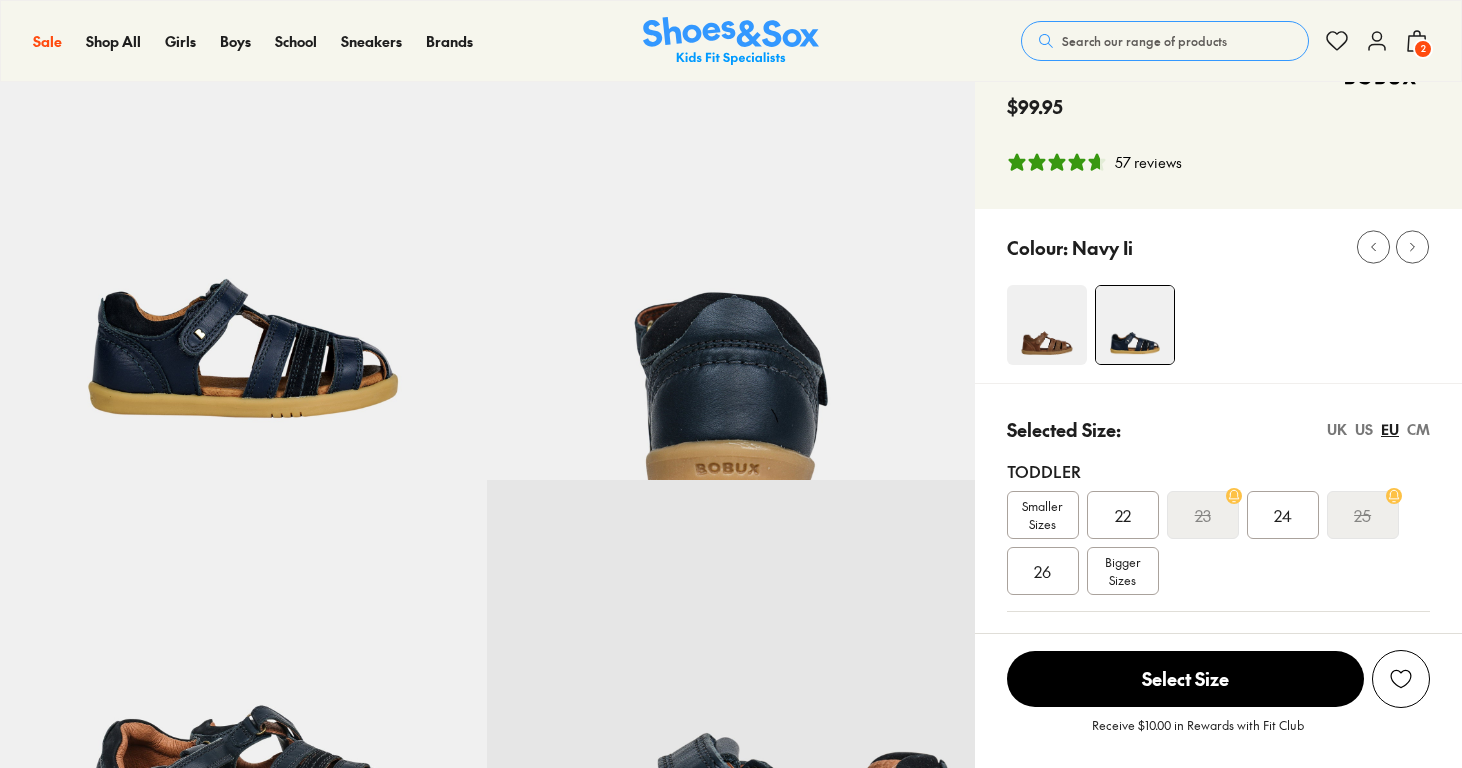 select on "*" 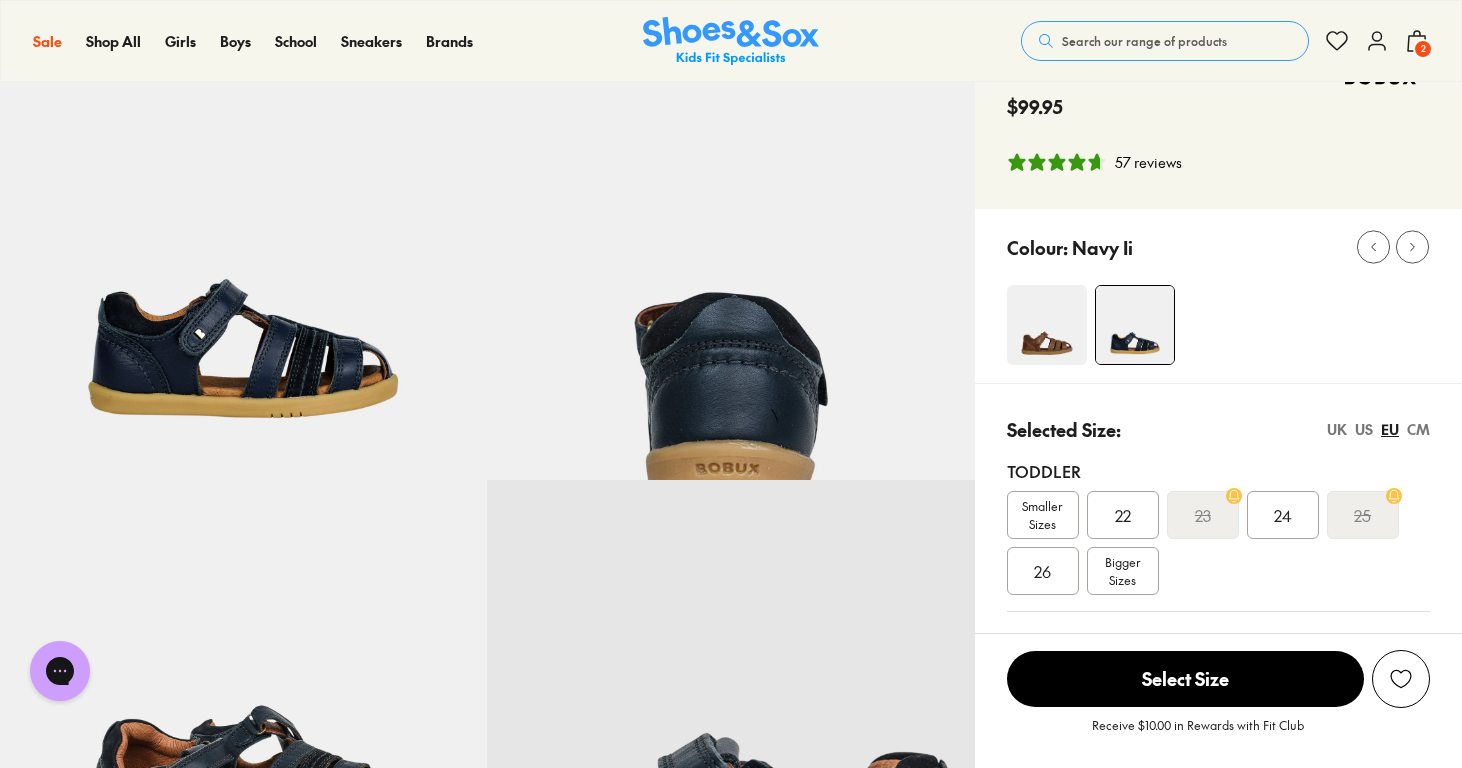 scroll, scrollTop: 0, scrollLeft: 0, axis: both 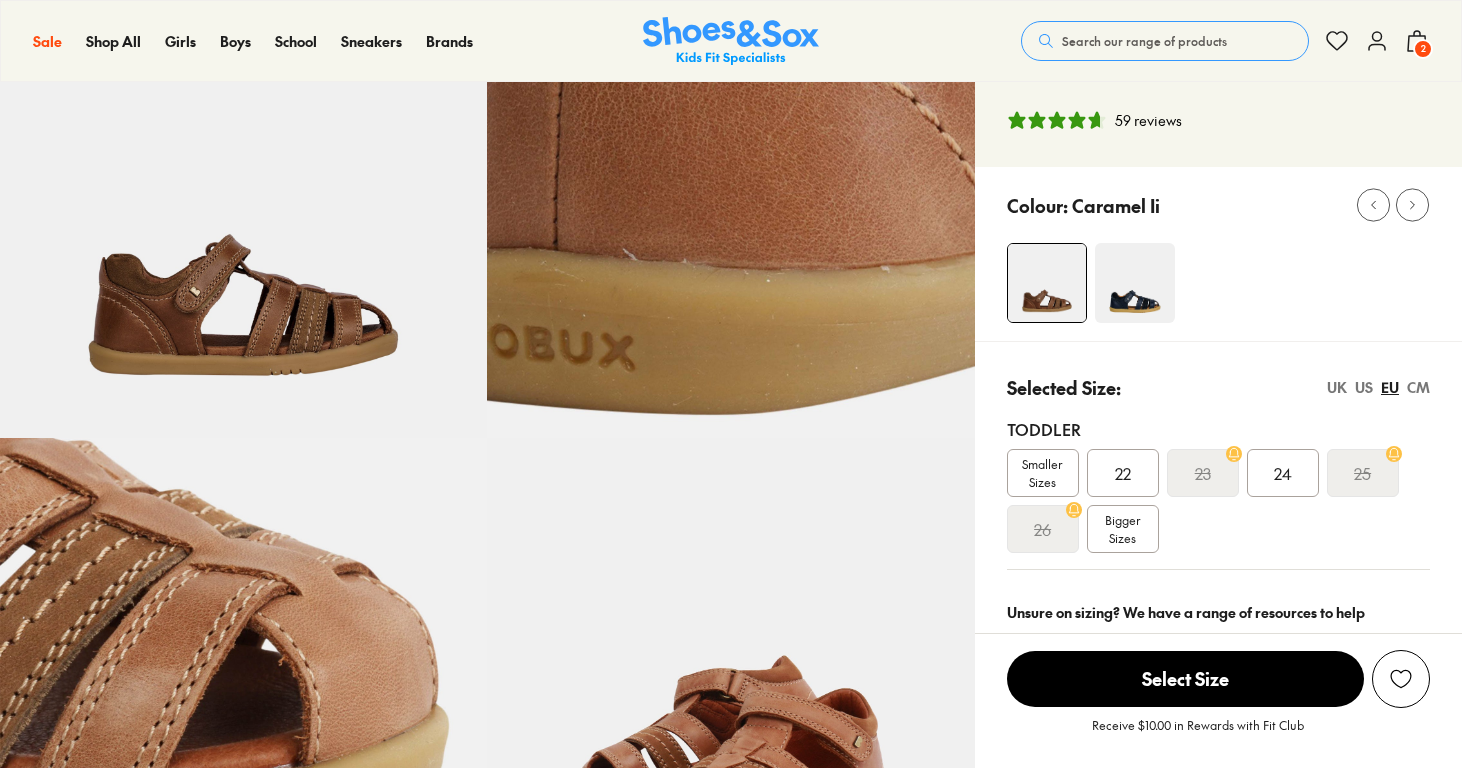select on "*" 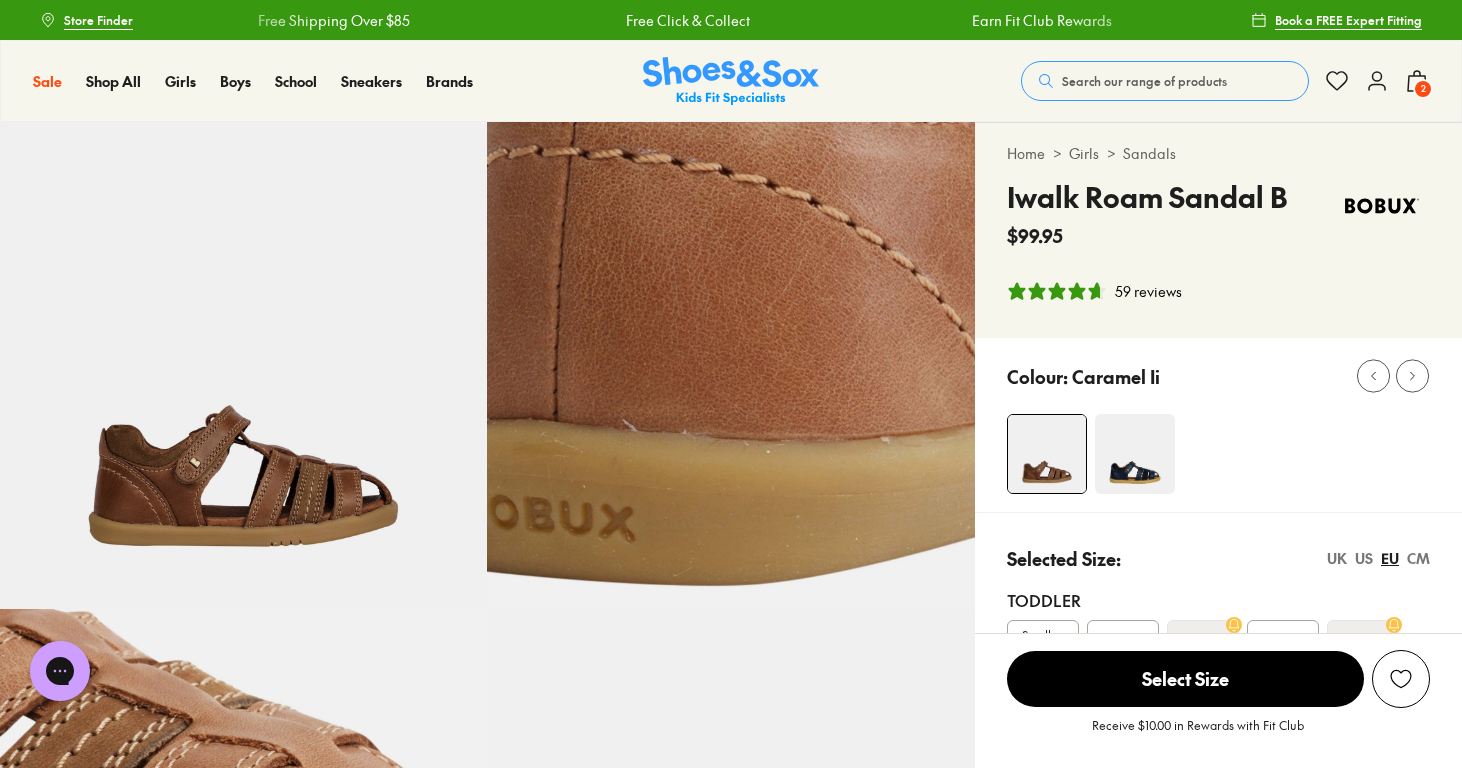 scroll, scrollTop: 0, scrollLeft: 0, axis: both 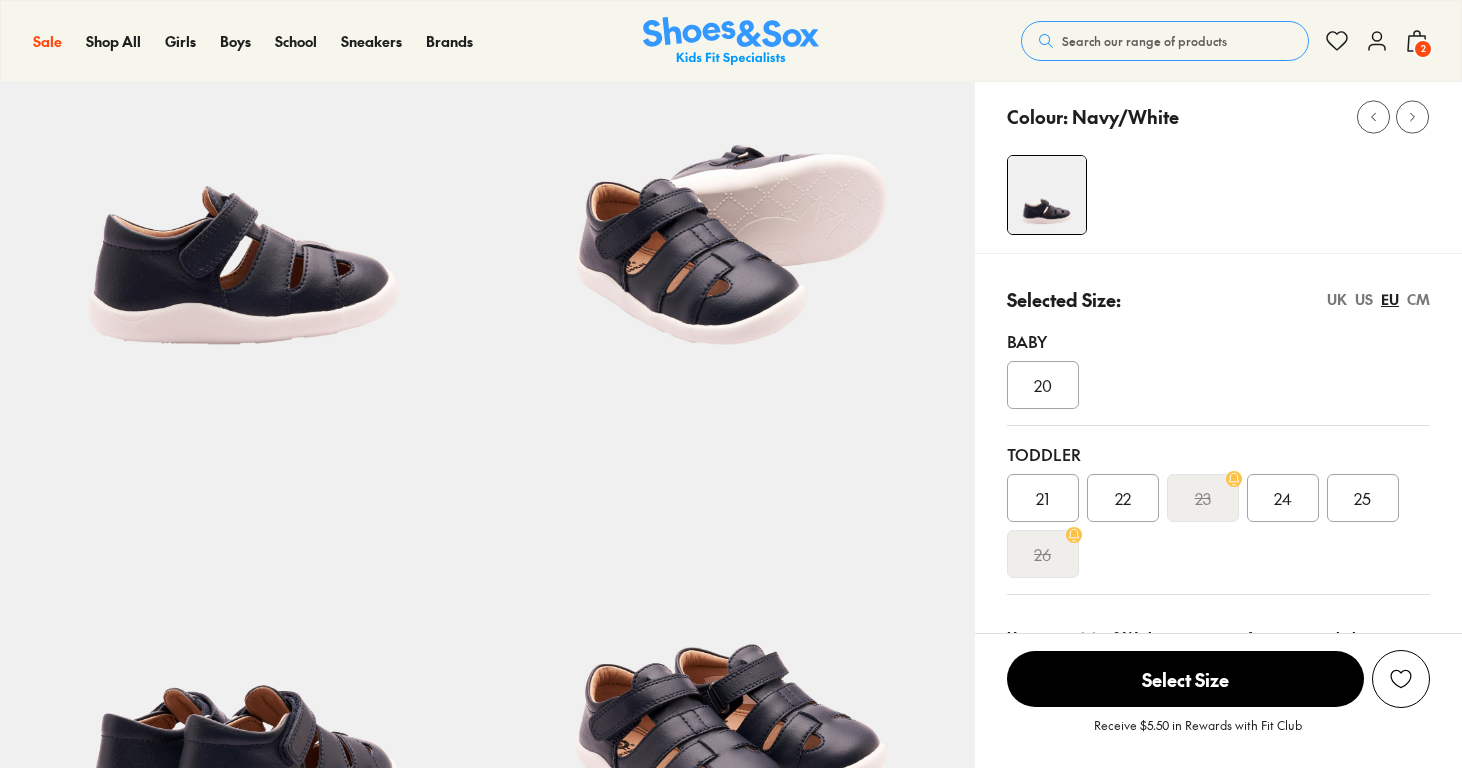 select on "*" 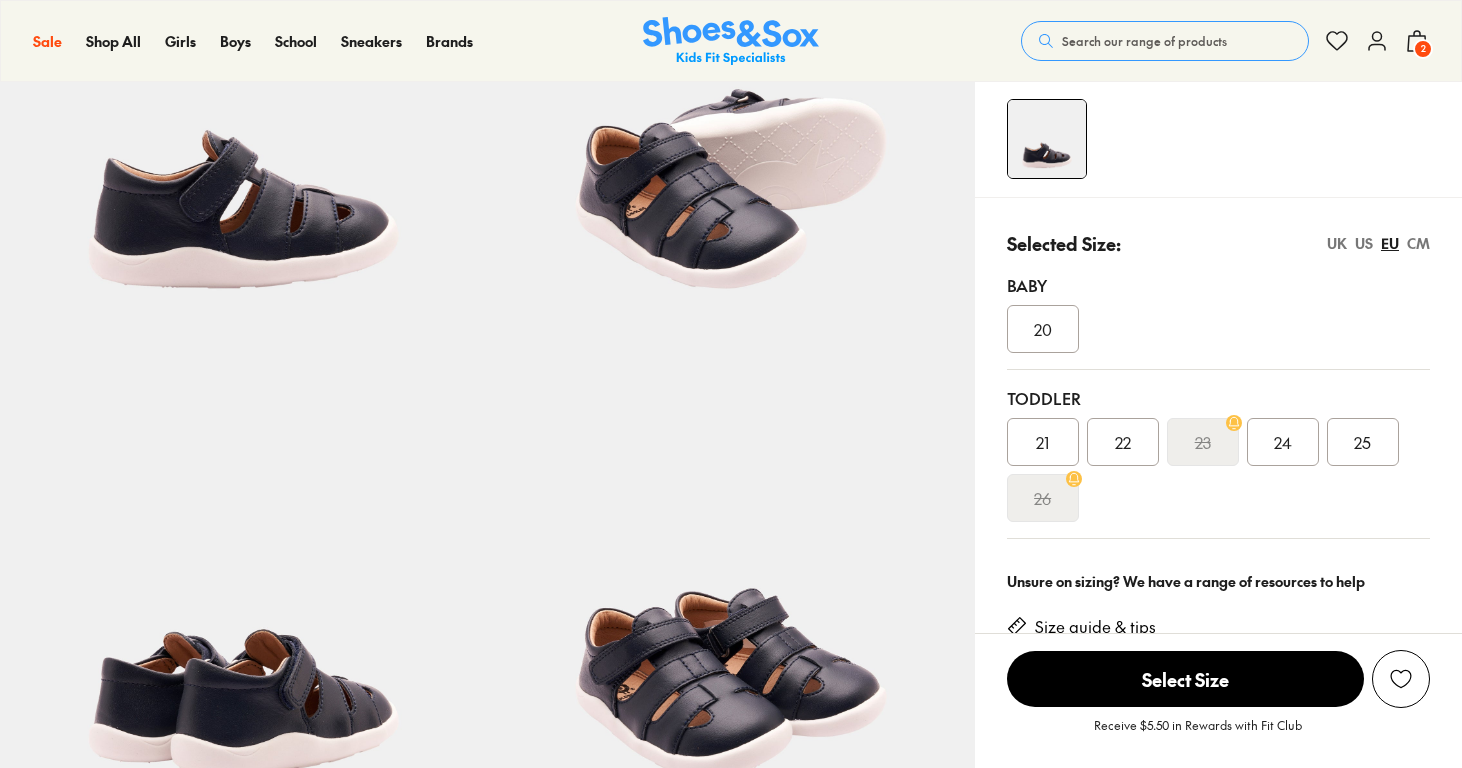 scroll, scrollTop: 0, scrollLeft: 0, axis: both 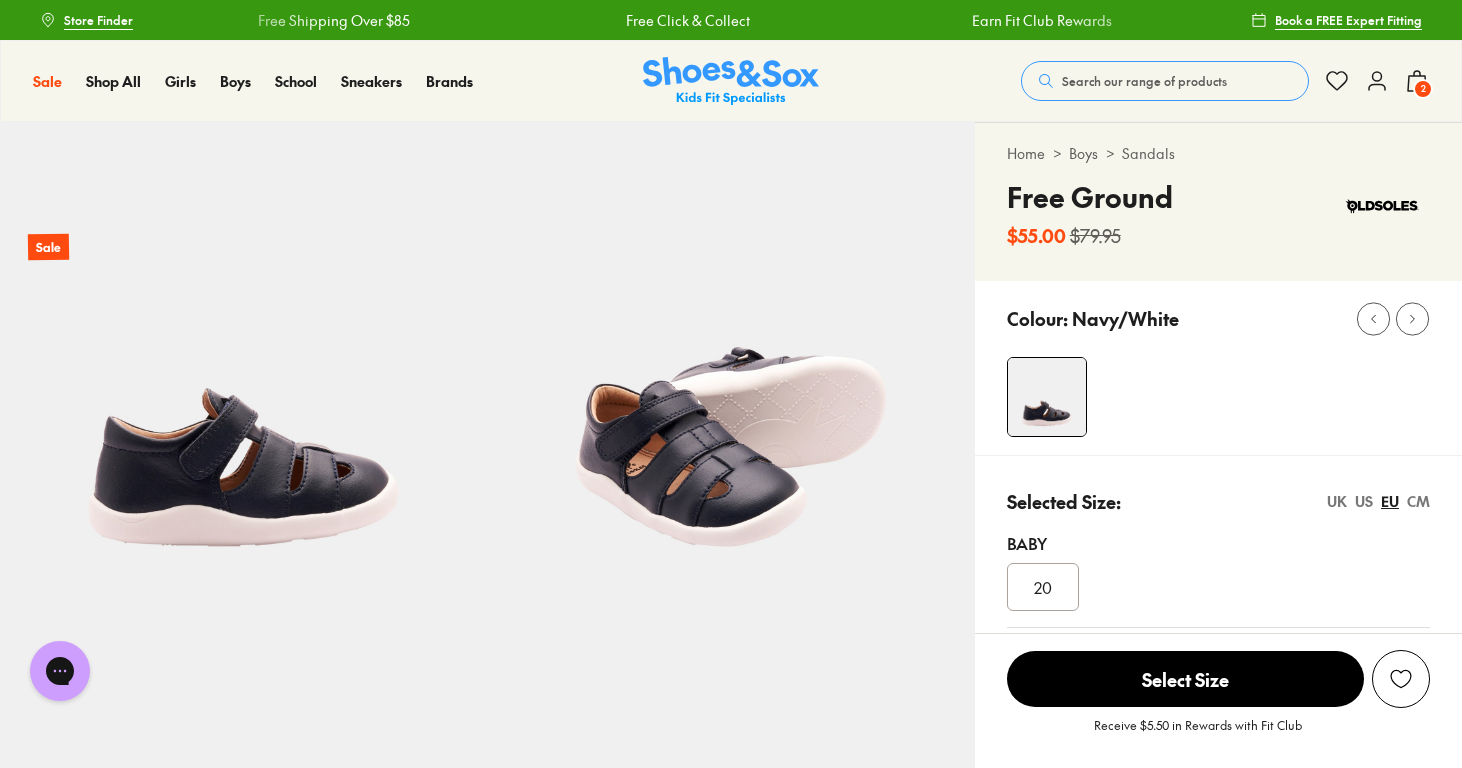 click 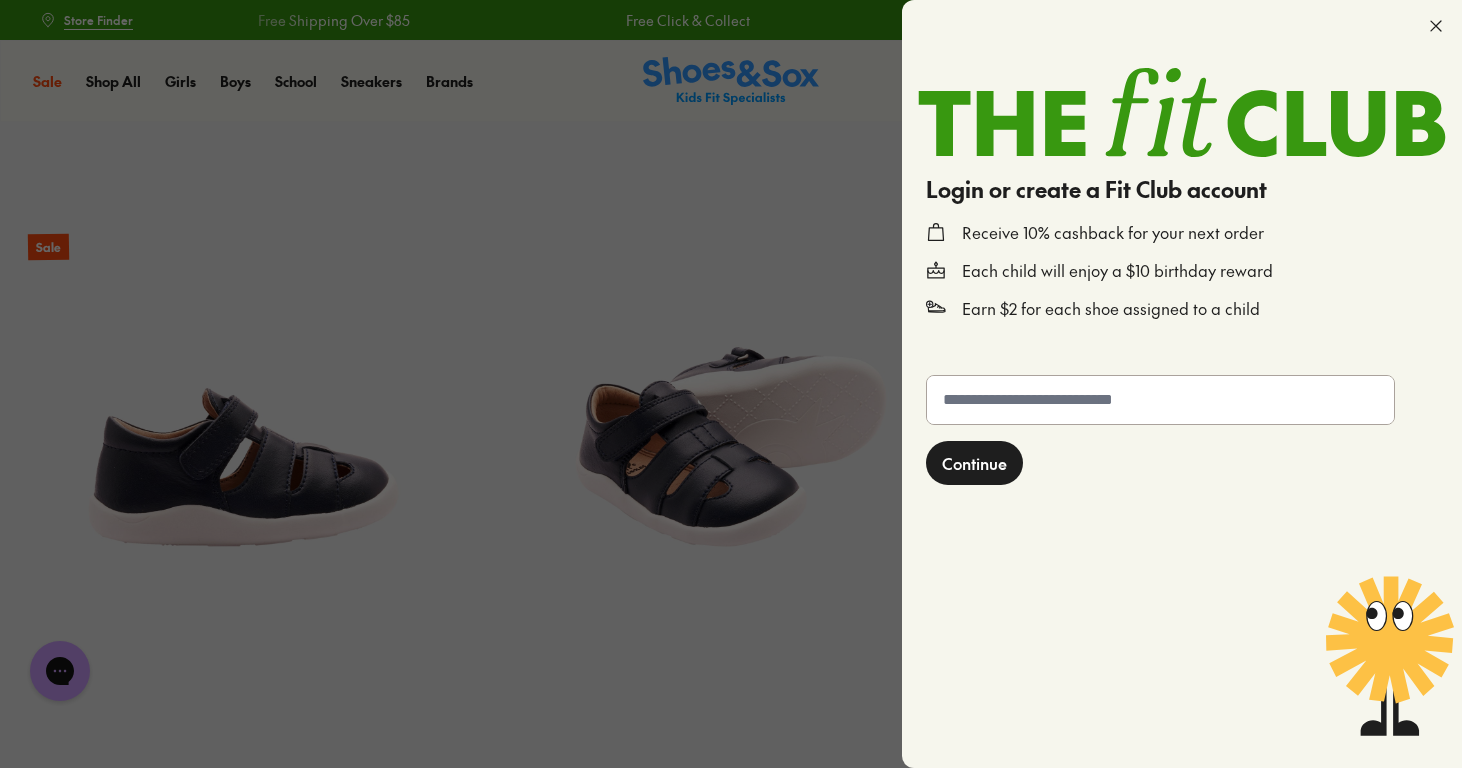 click 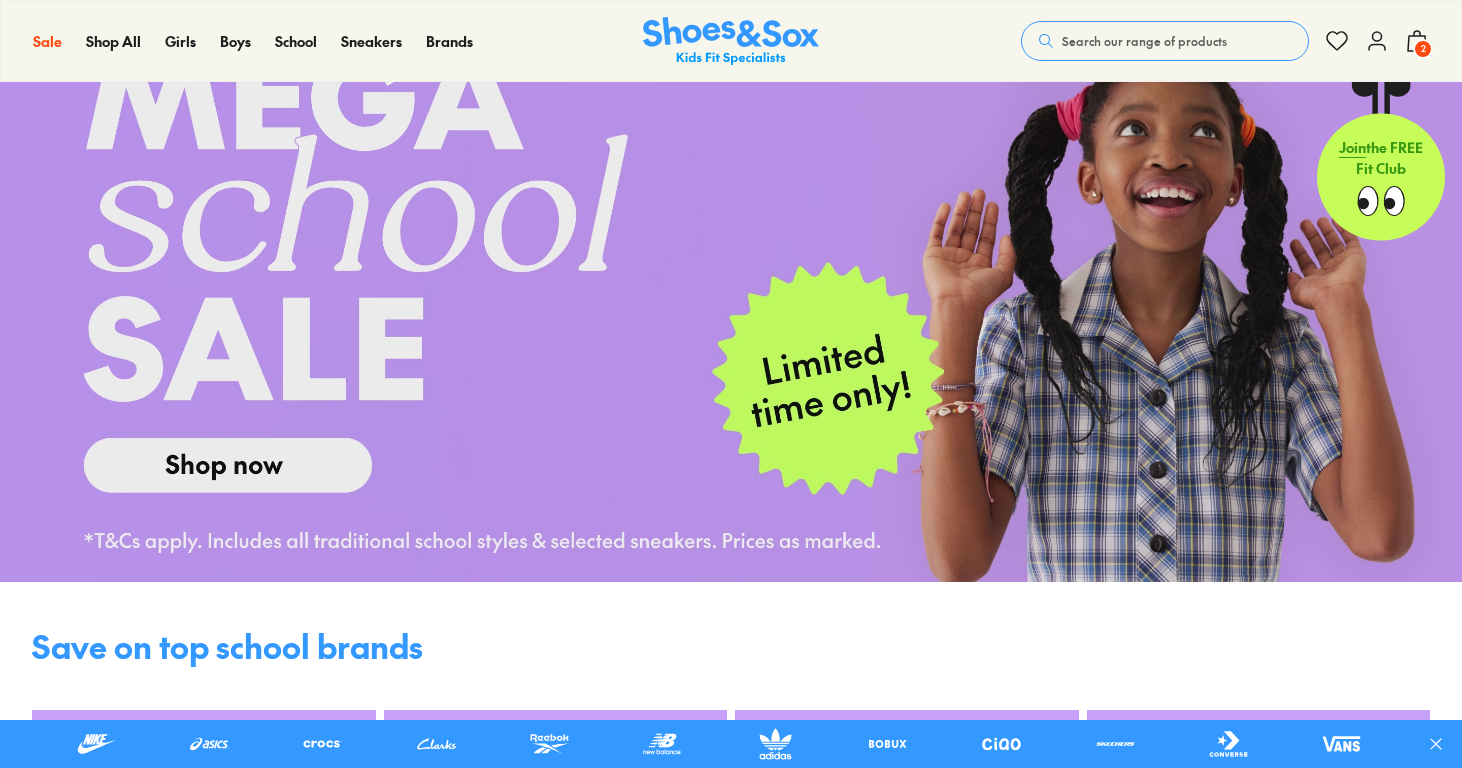 scroll, scrollTop: 179, scrollLeft: 0, axis: vertical 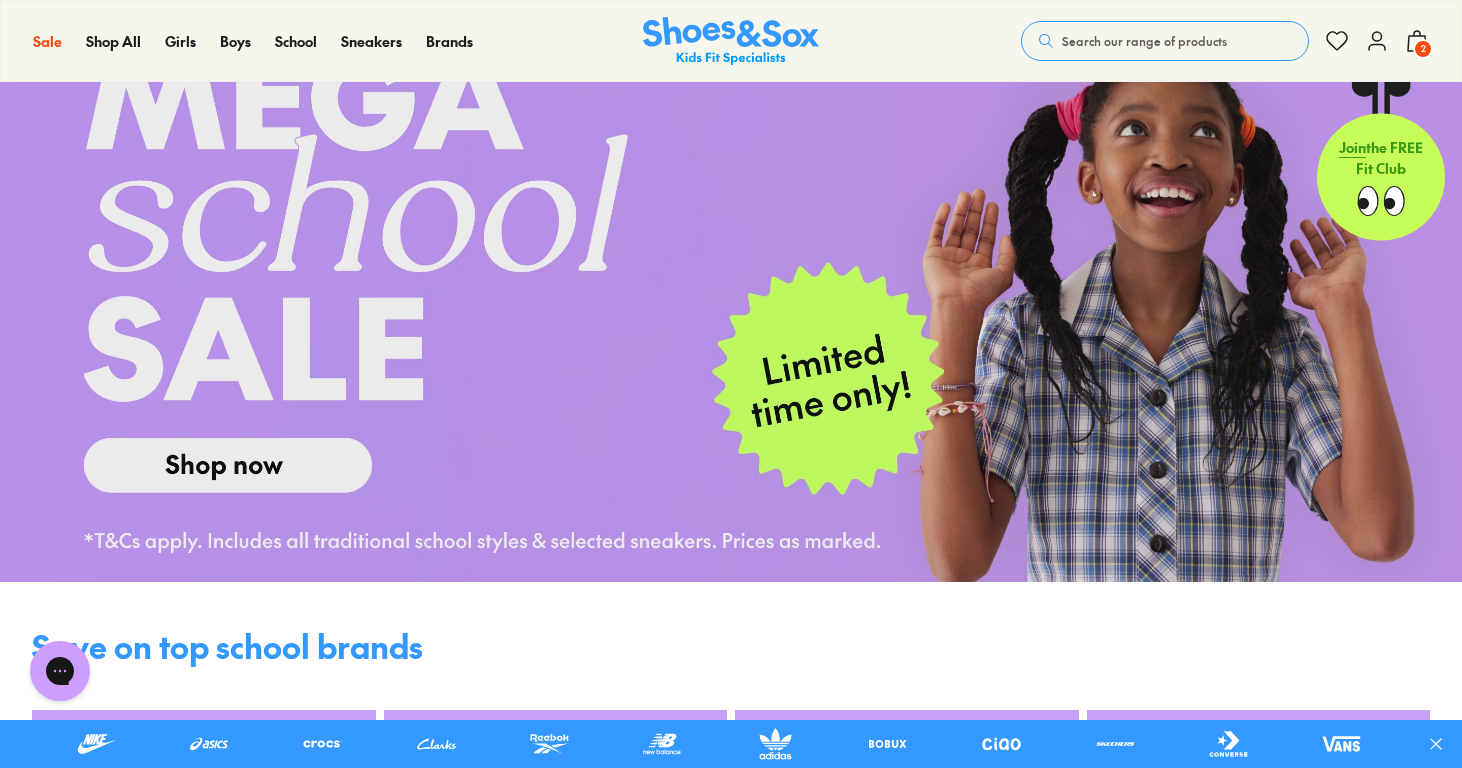 click 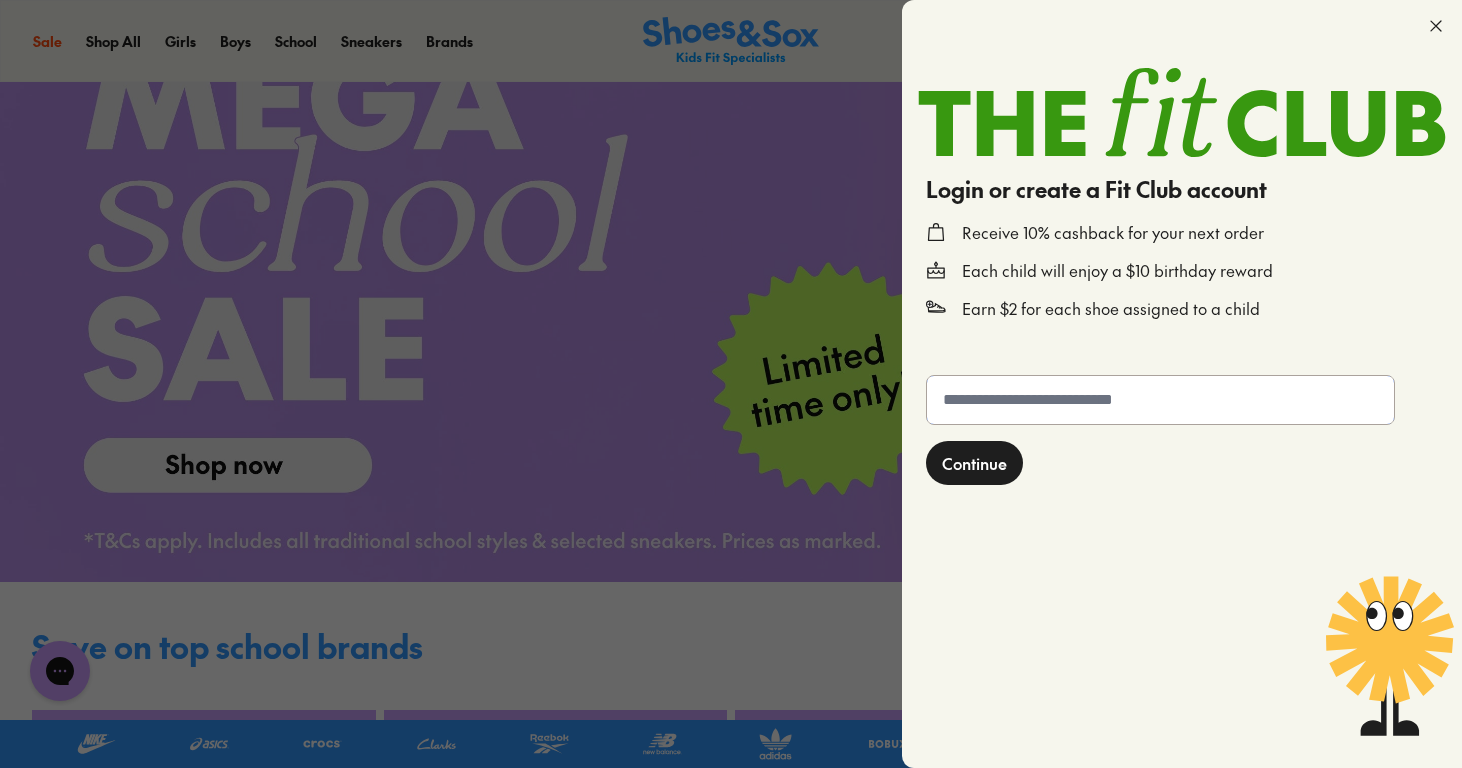click 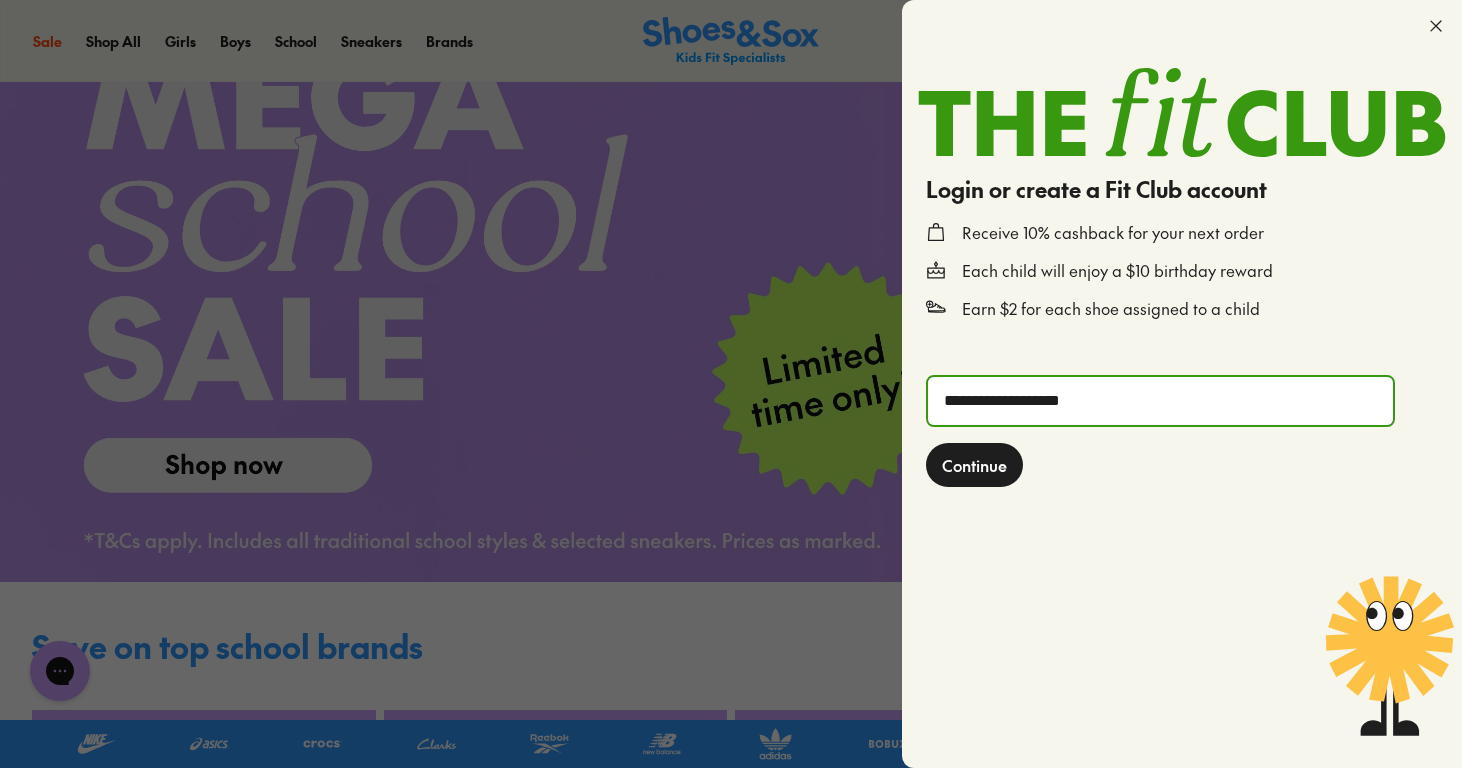 type on "**********" 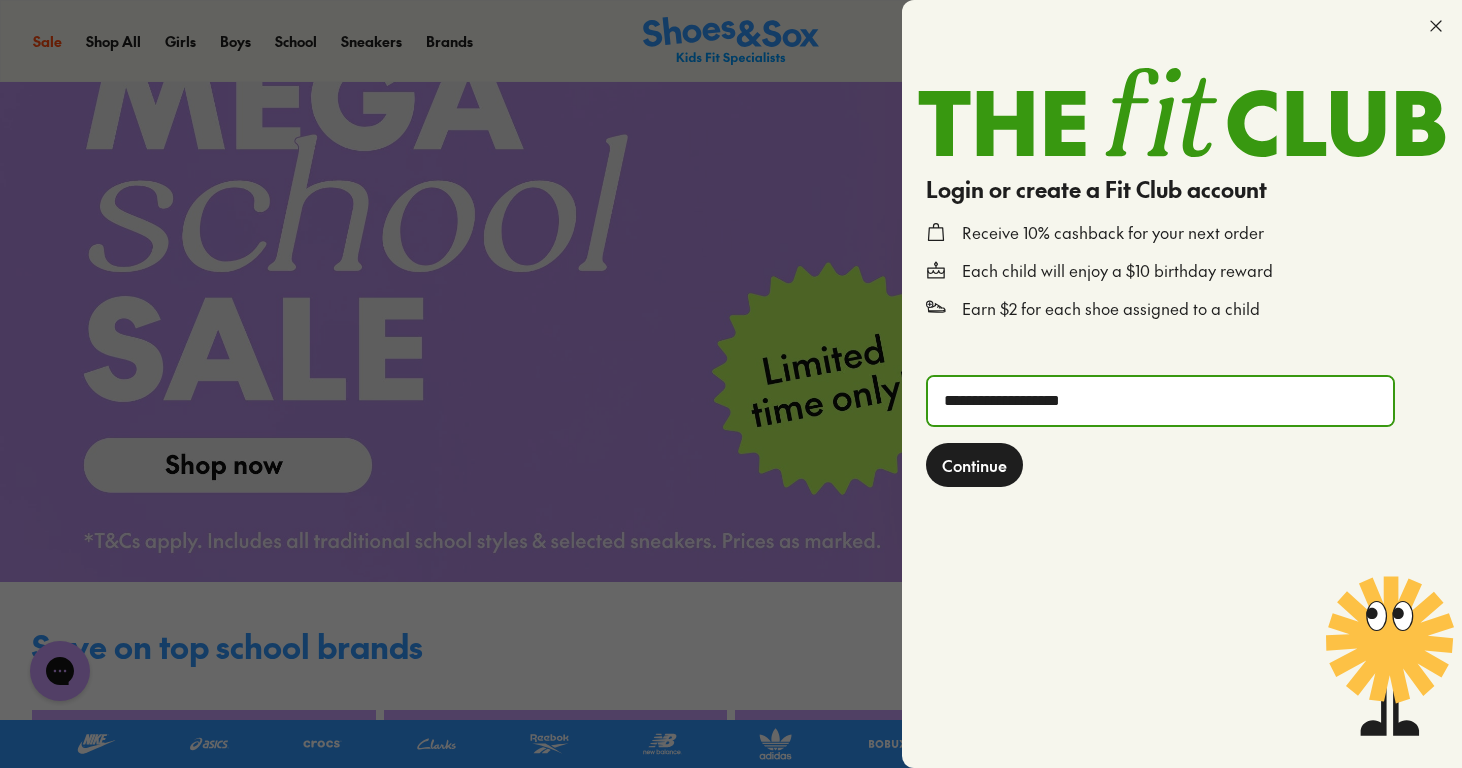 click on "Continue" 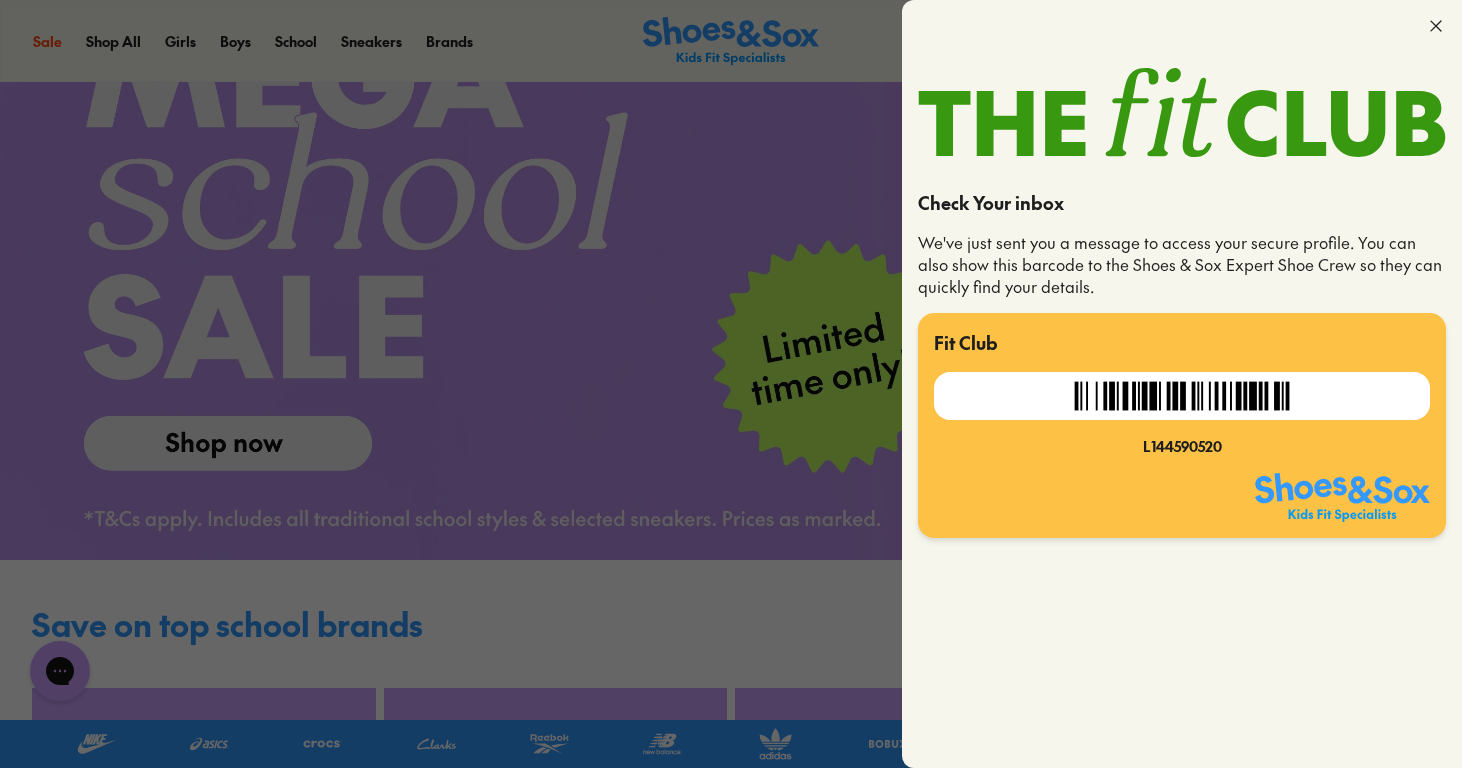 scroll, scrollTop: 202, scrollLeft: 0, axis: vertical 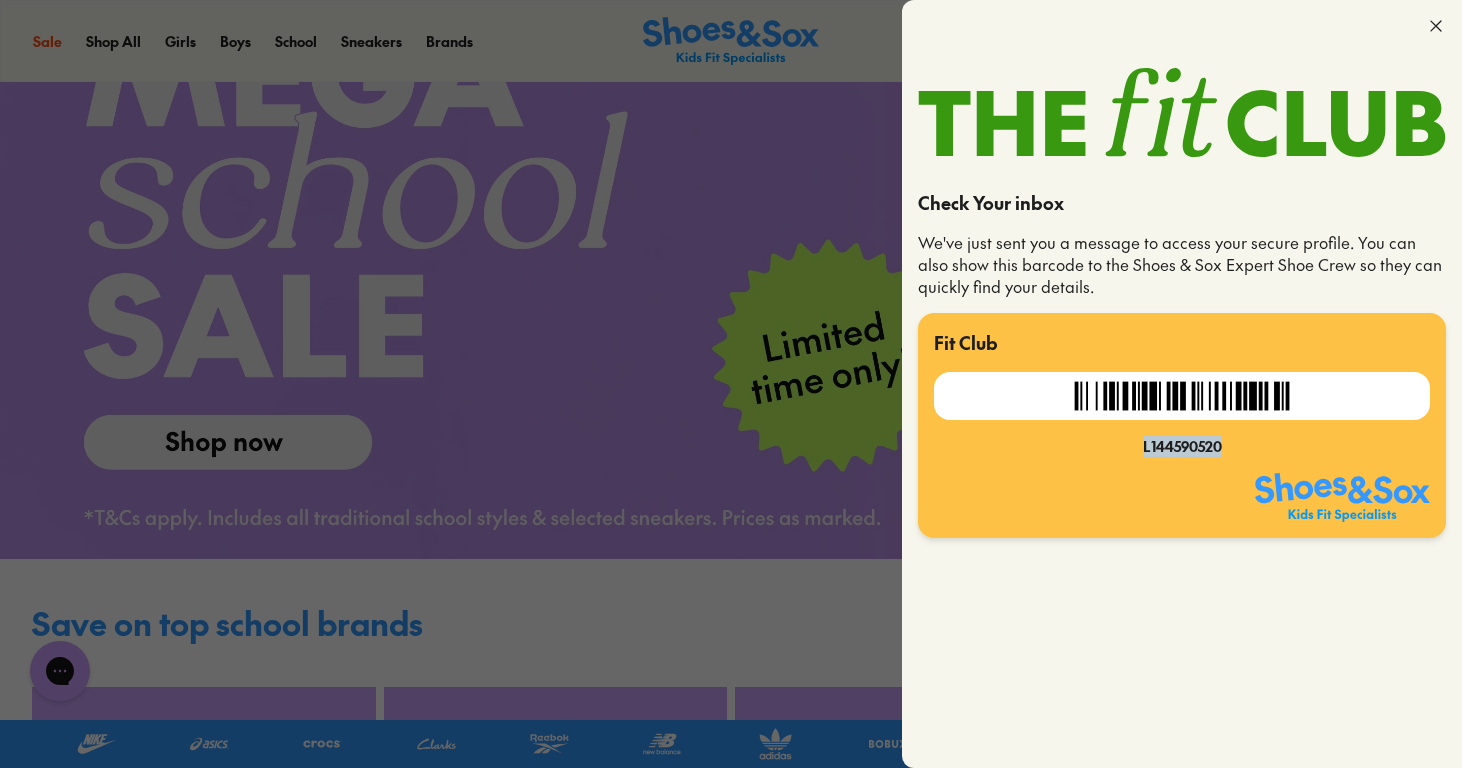 drag, startPoint x: 1141, startPoint y: 447, endPoint x: 1223, endPoint y: 445, distance: 82.02438 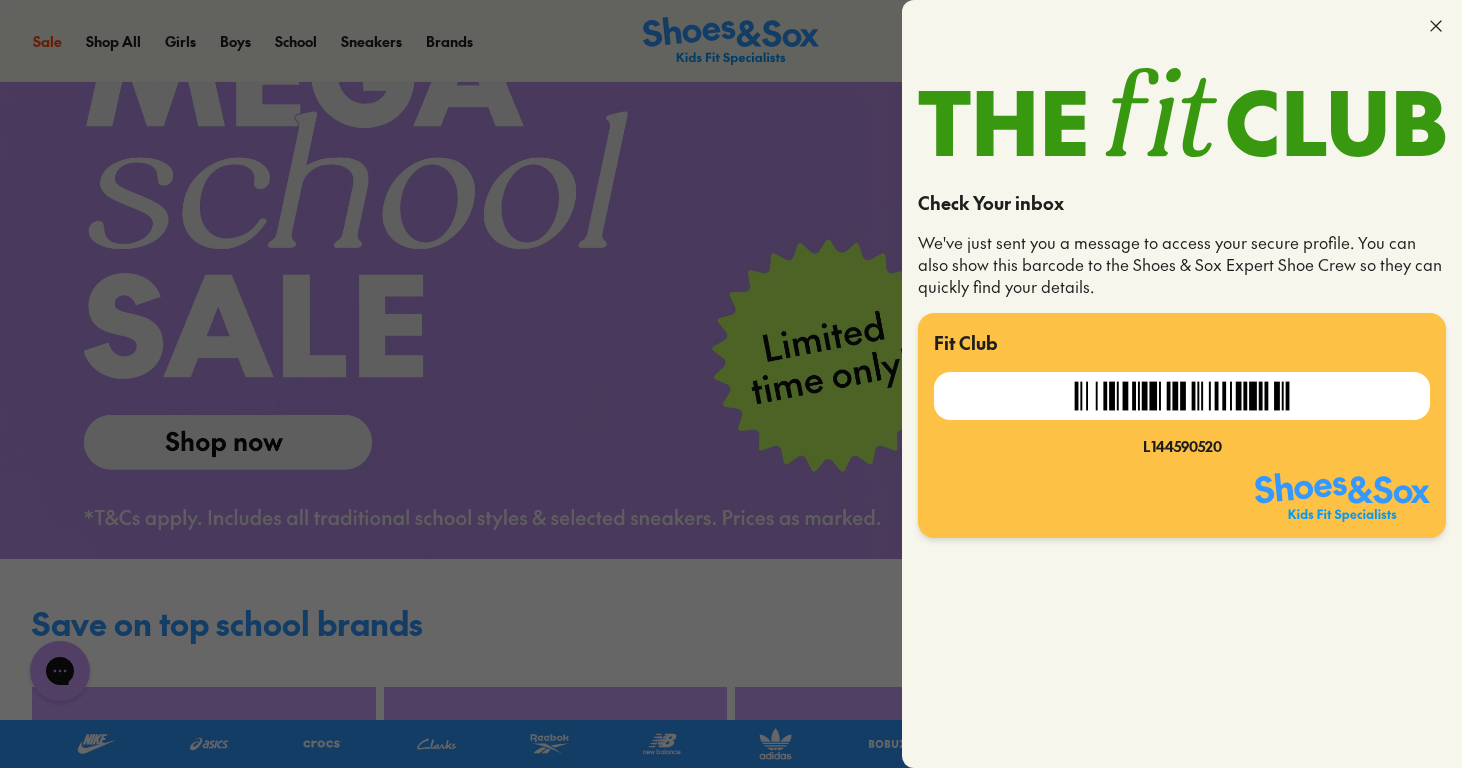 click 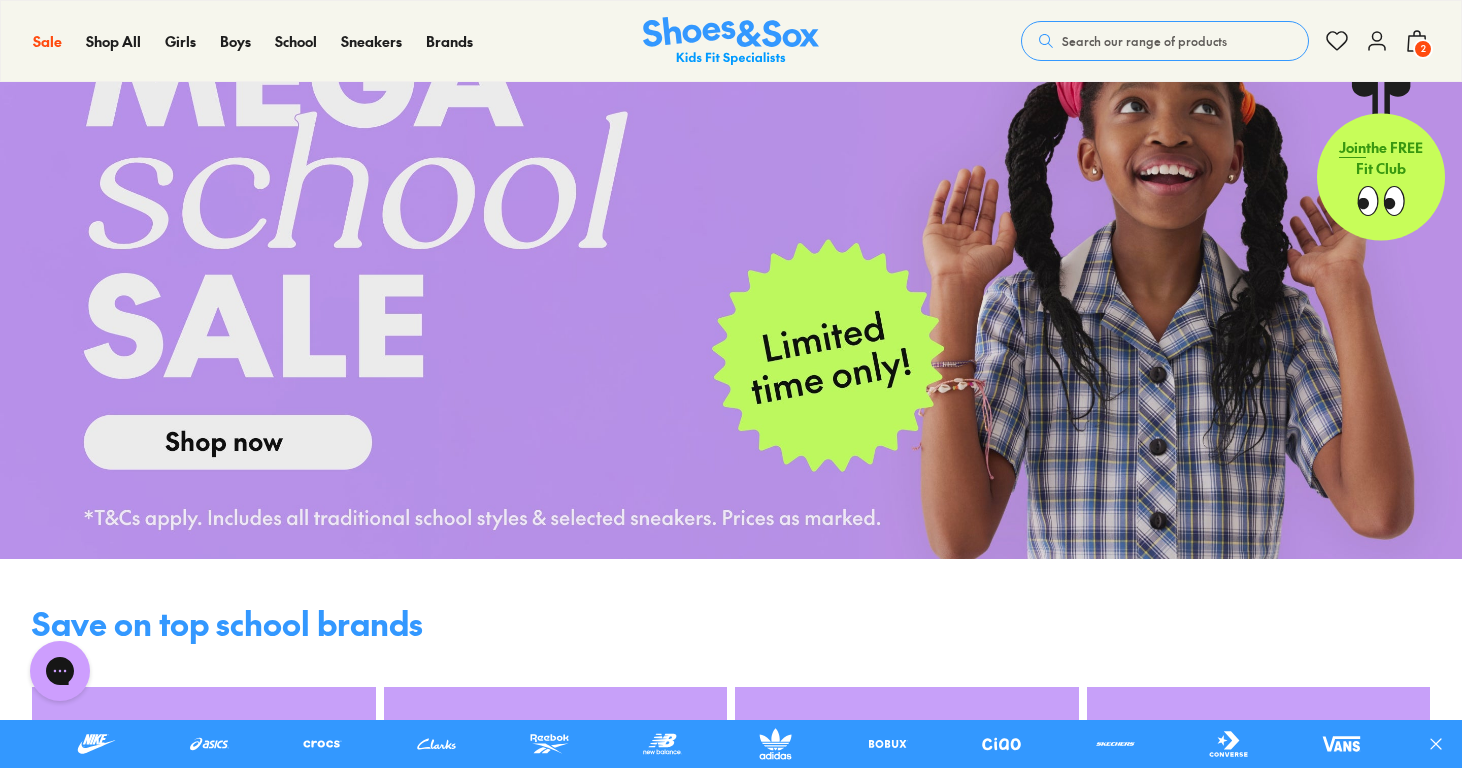click 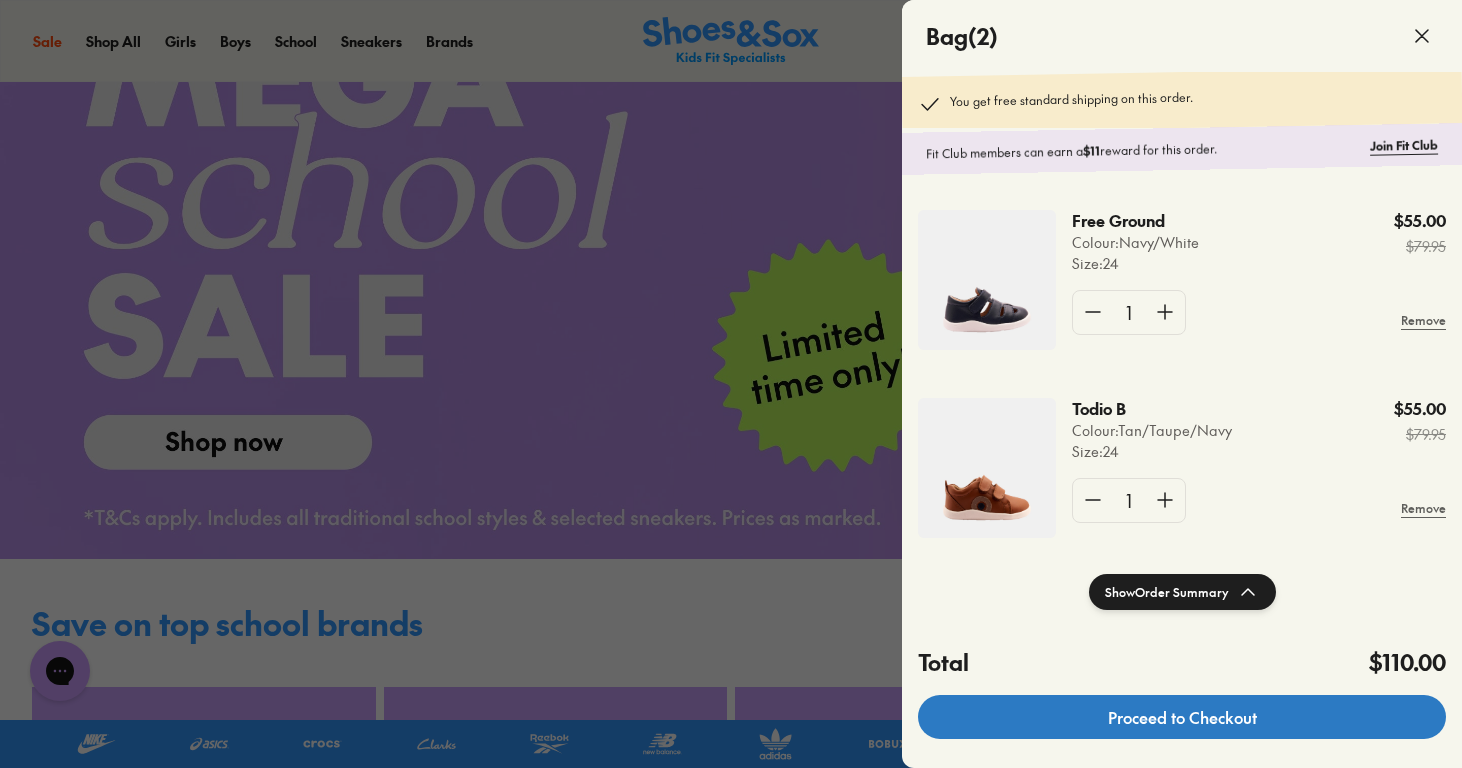 click on "Proceed to Checkout" 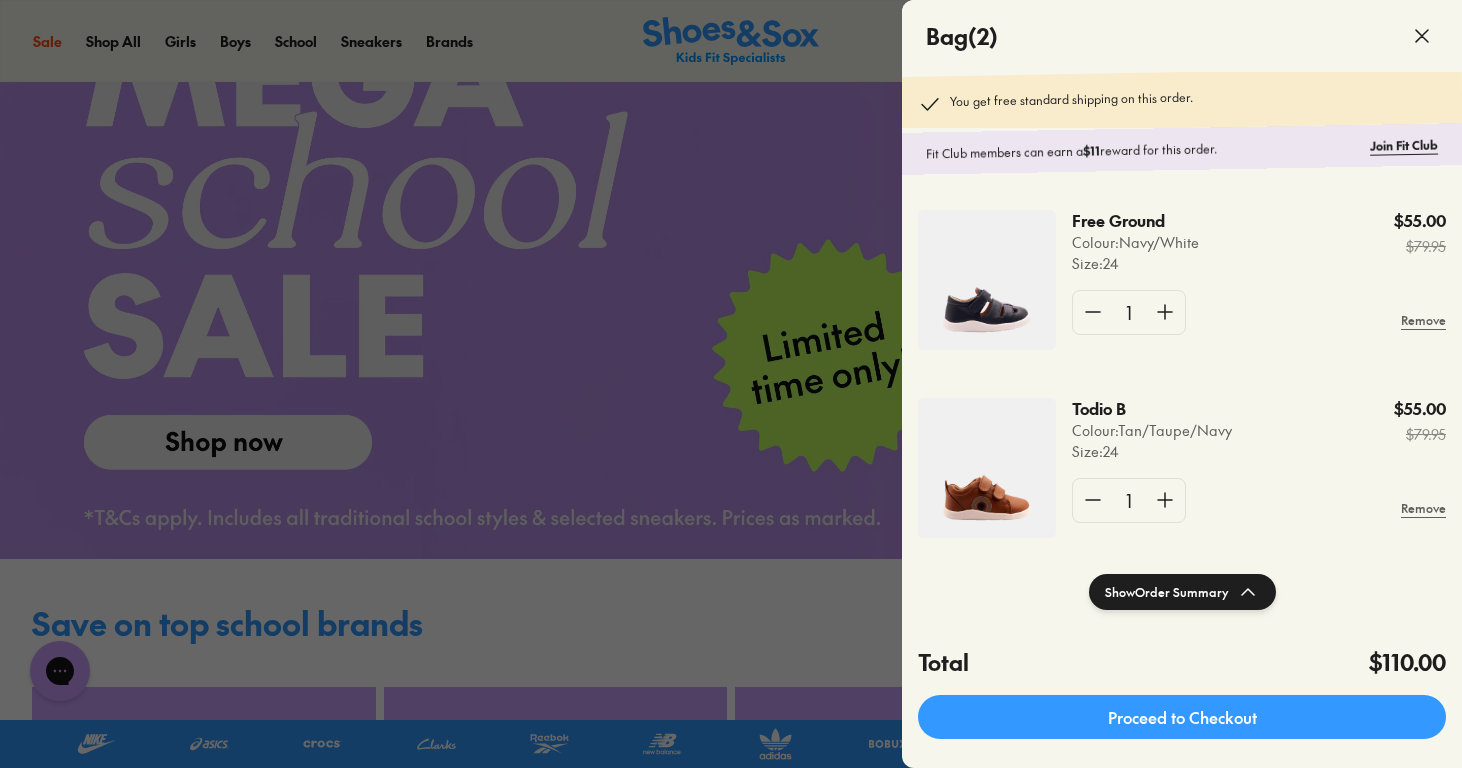 click 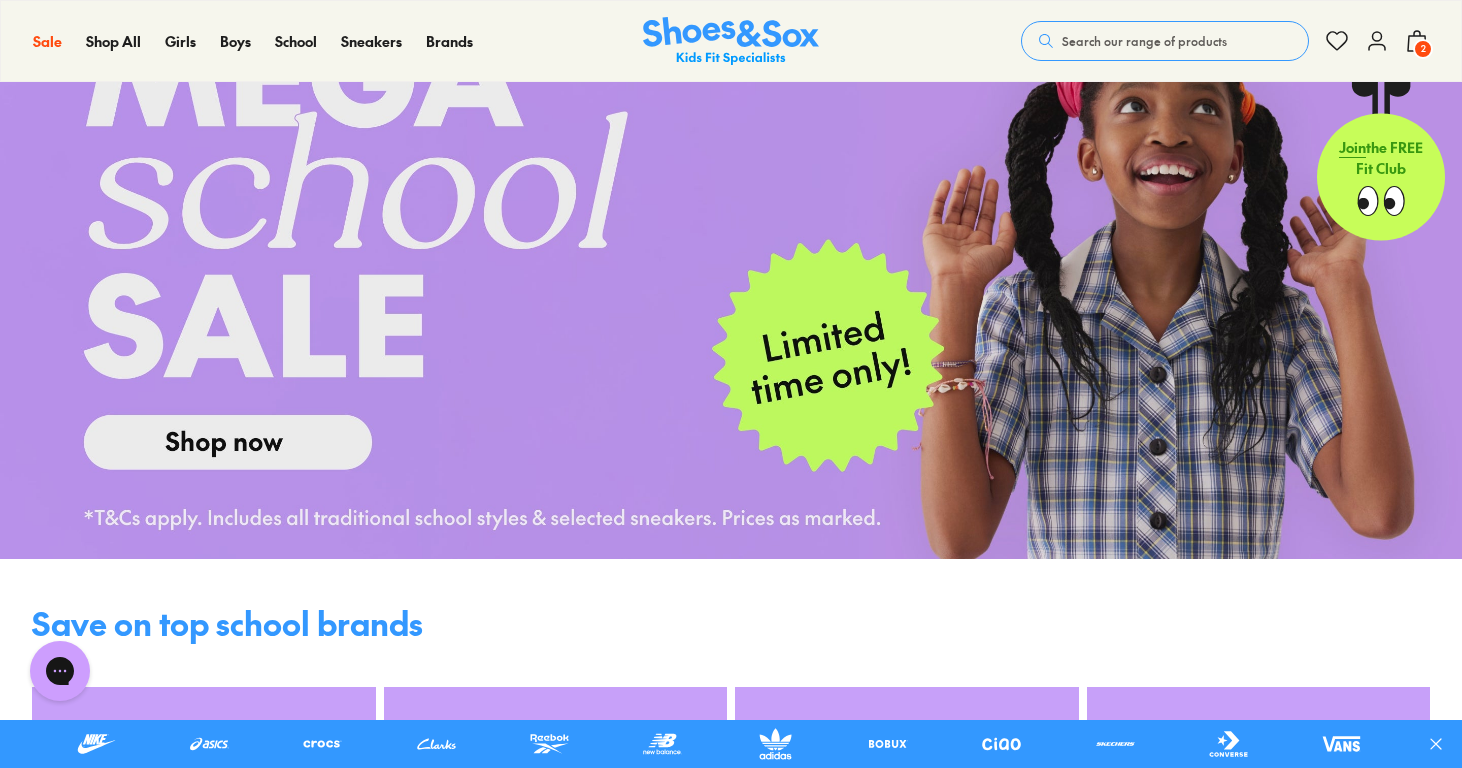 click 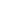 scroll, scrollTop: 0, scrollLeft: 0, axis: both 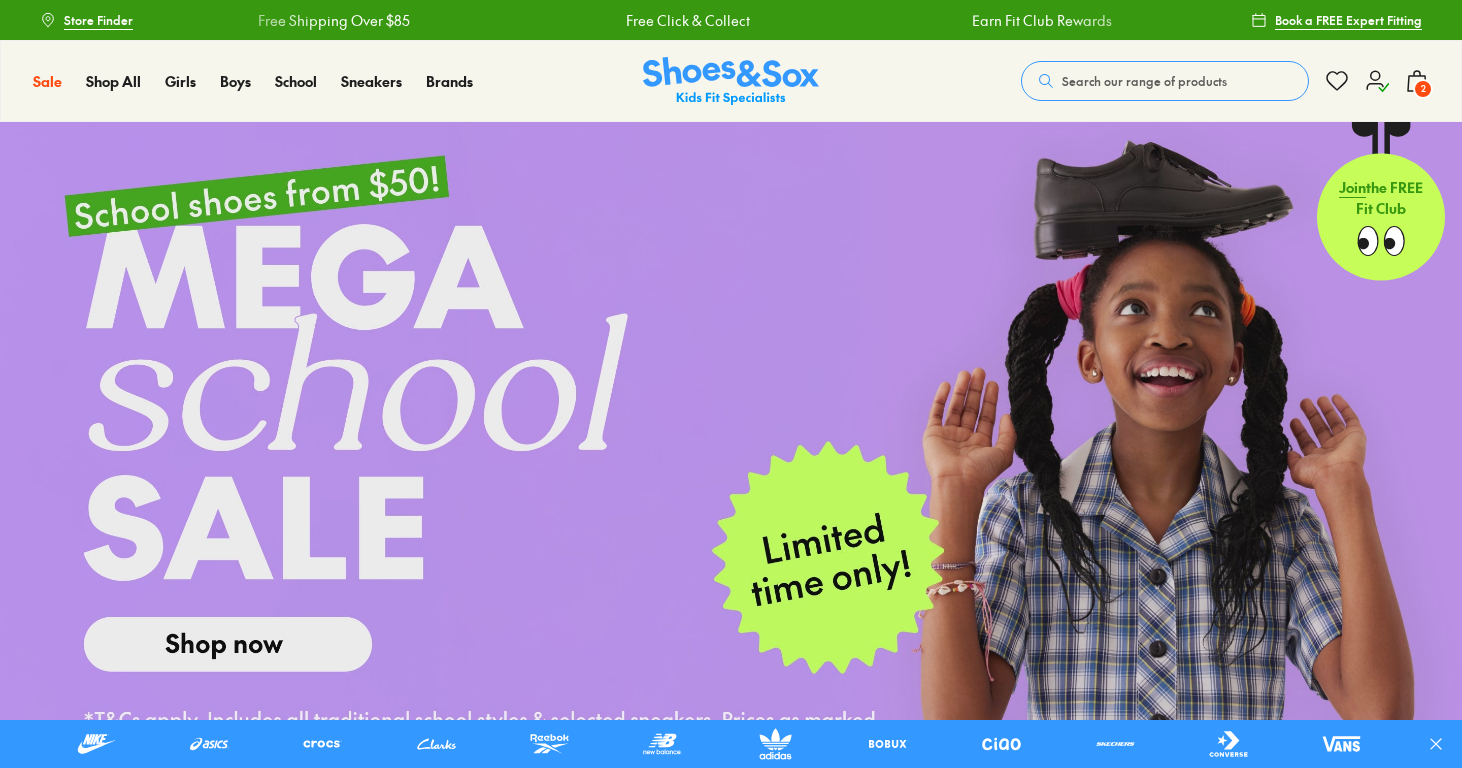 click on "2" at bounding box center (1423, 89) 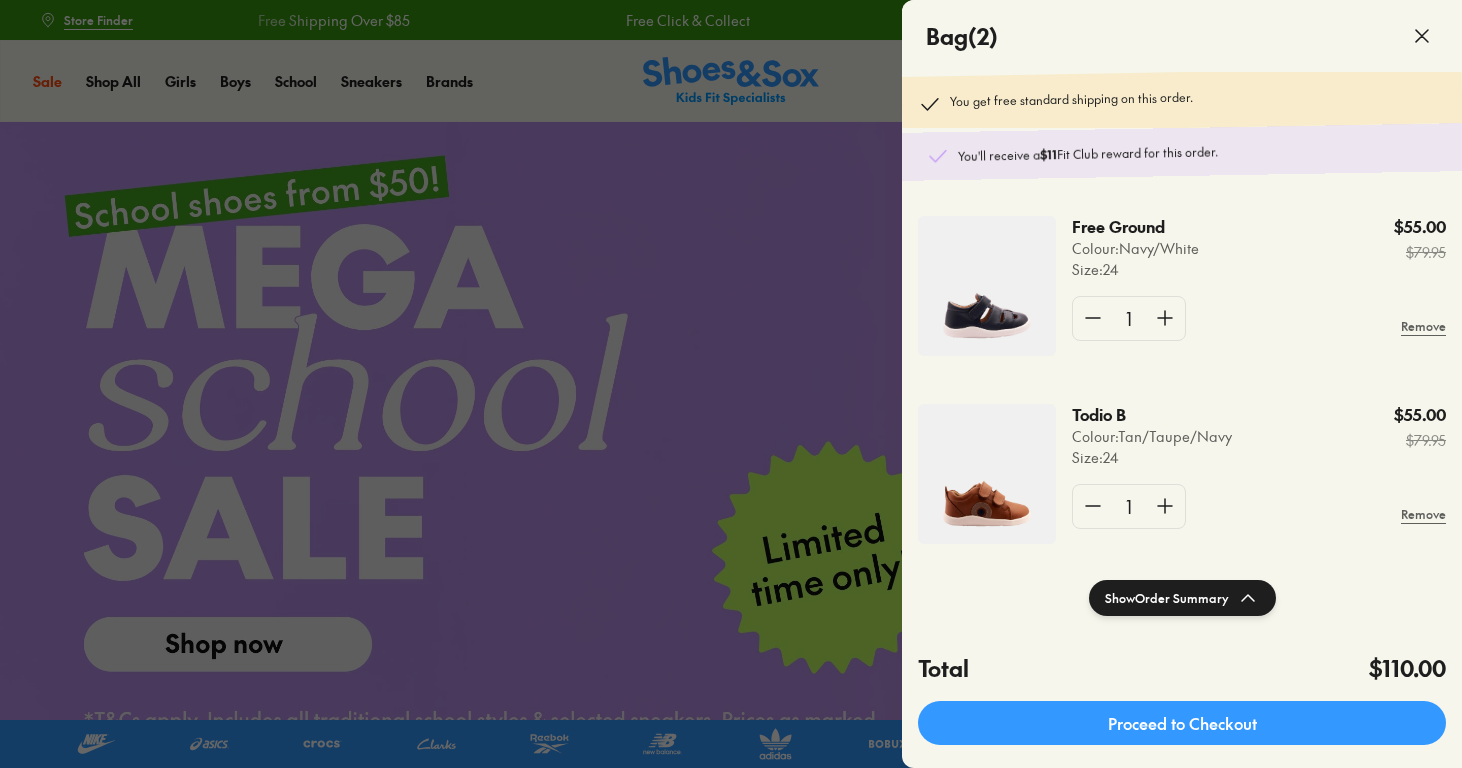 click on "2
Bag  ( 2 ) You get free standard shipping on this order. You'll receive a  $11  Fit Club reward for this order. Free Ground Colour:  Navy/White Size :  24 $55.00 $79.95 1 Remove Todio B Colour:  Tan/Taupe/Navy Size :  24 $55.00 $79.95 1 Remove Show  Order Summary  Total $110.00 Proceed to Checkout
OR
Popular Products 25% Off Nike Nike Waterbottle 600ml $ 14.96 $ 19.95 25% Off Nike Nike Waterbottle 600ml $ 14.96 $ 19.95 25% Off Nike Nike Waterbottle 600ml $ 14.96 $ 19.95 25% Off Nike Nike Waterbottle 600ml $ 14.96 $ 19.95    One or more of the items in your cart is a recurring or deferred purchase. By continuing, I agree to the  cancellation policy  and authorize you to charge my payment method at the prices, frequency and dates listed on this page until my order is fulfilled or I cancel, if permitted." 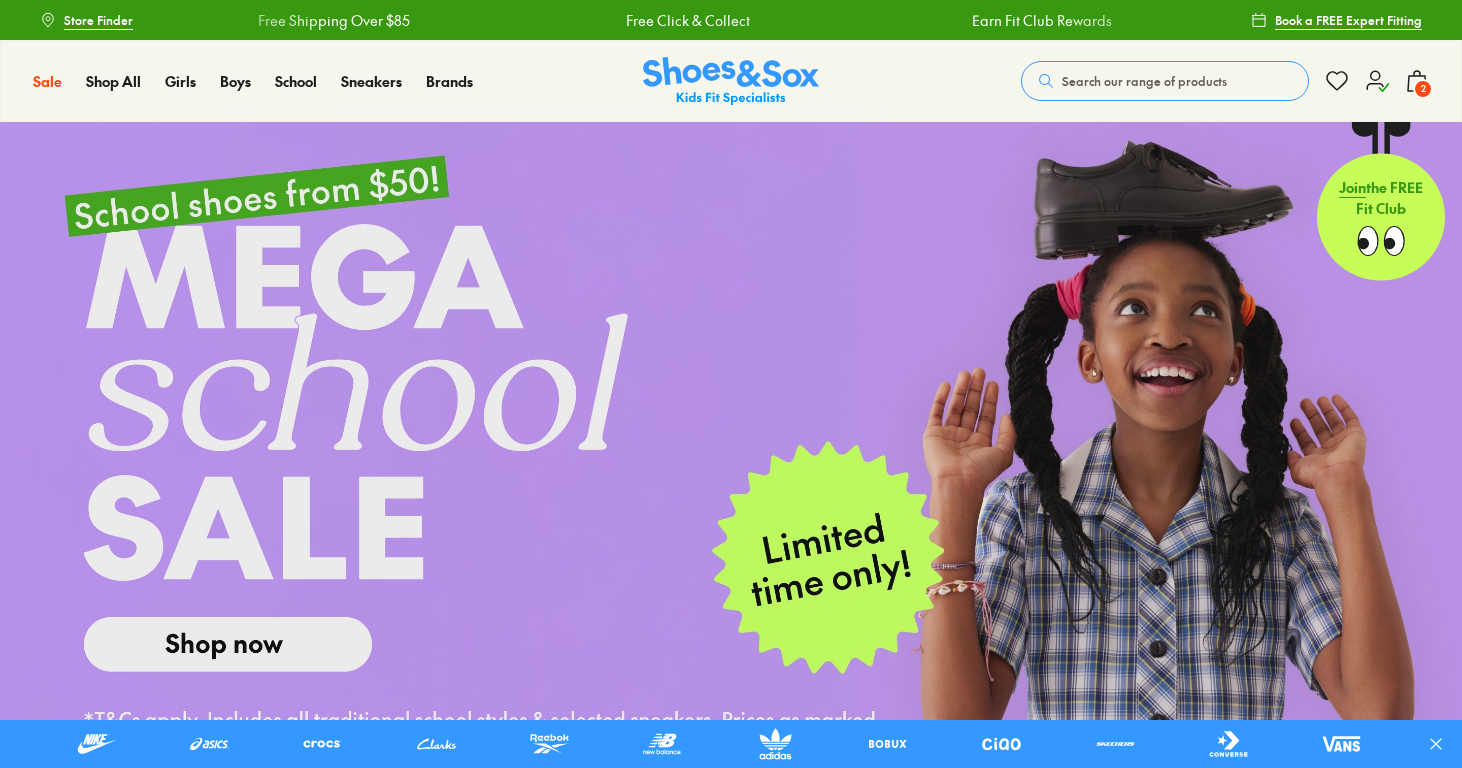 click 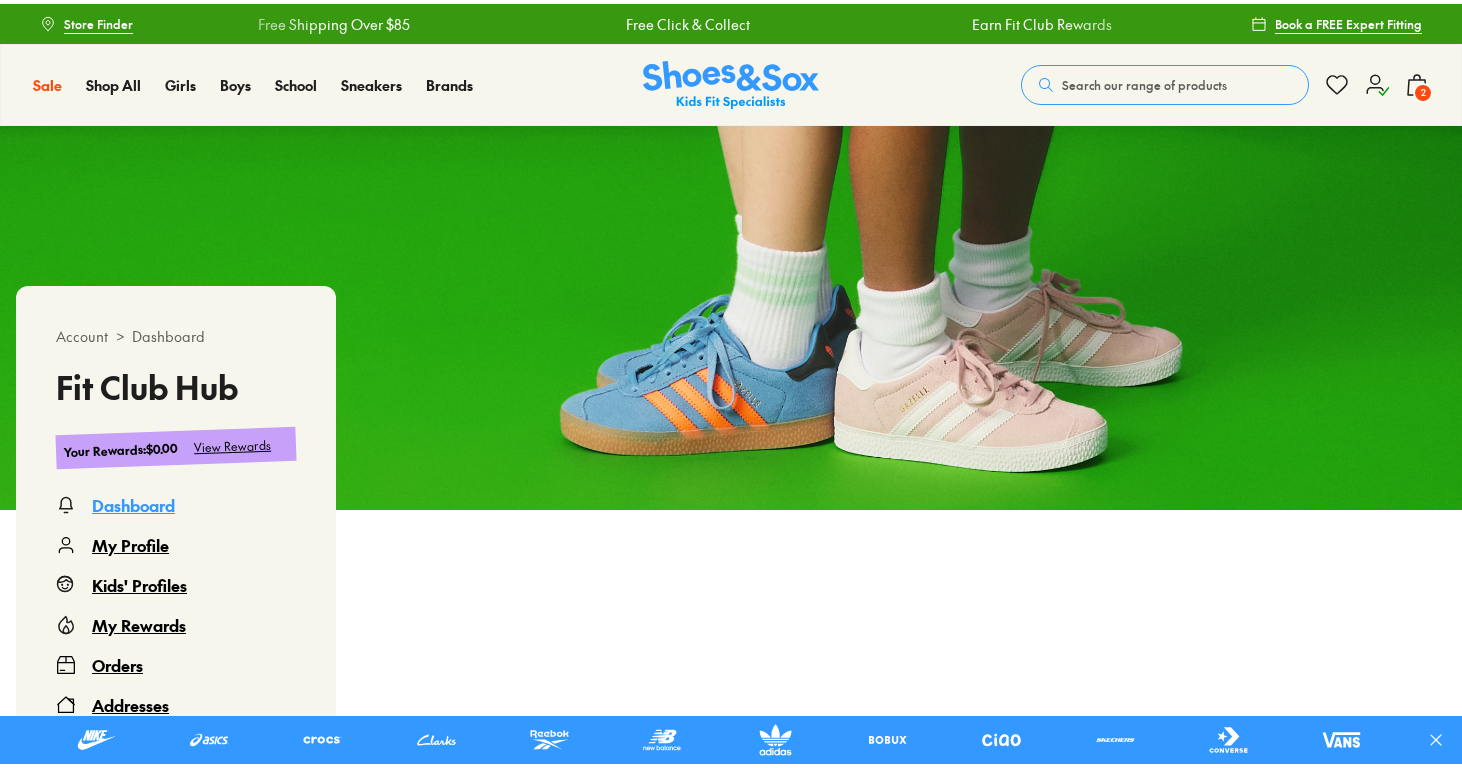 scroll, scrollTop: 0, scrollLeft: 0, axis: both 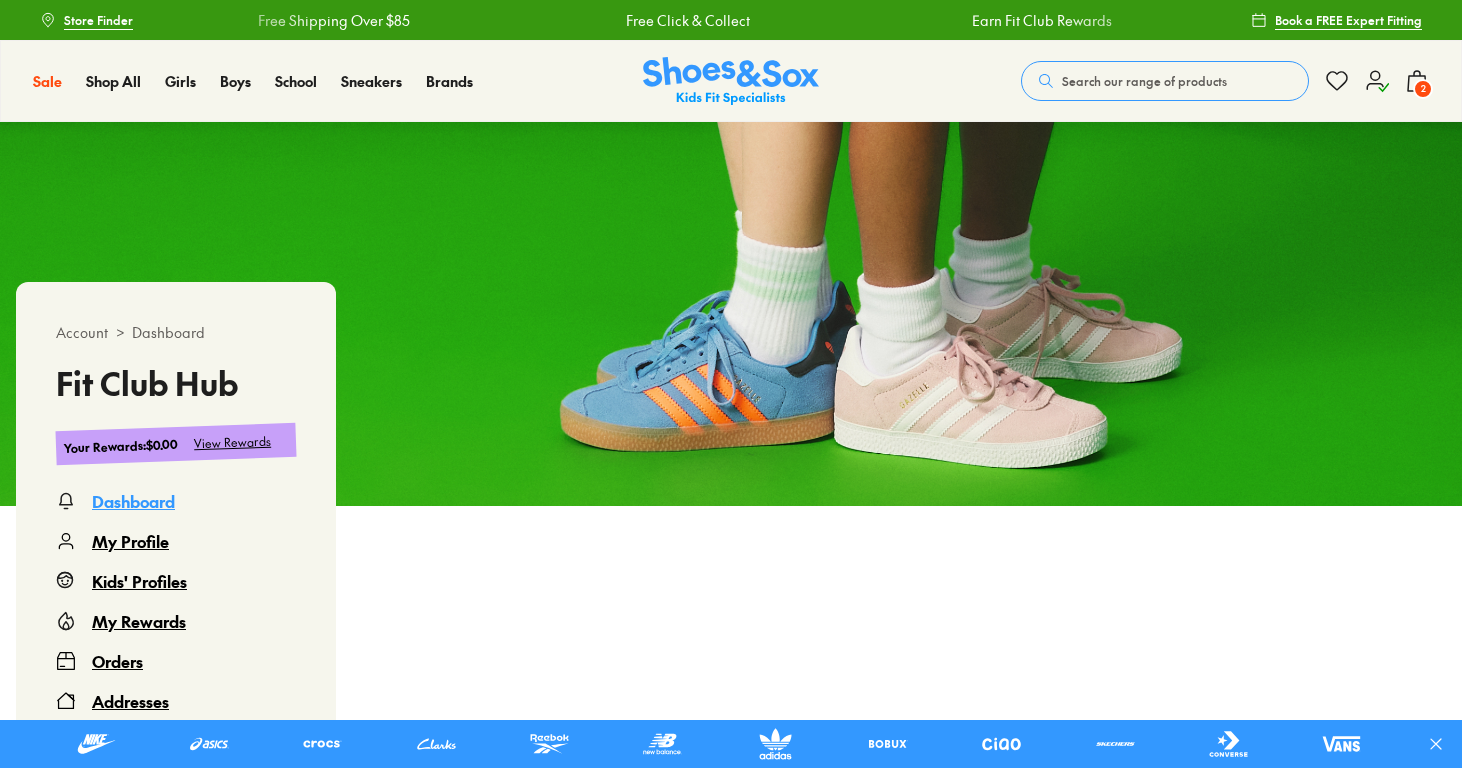 click on "My Profile" at bounding box center [130, 541] 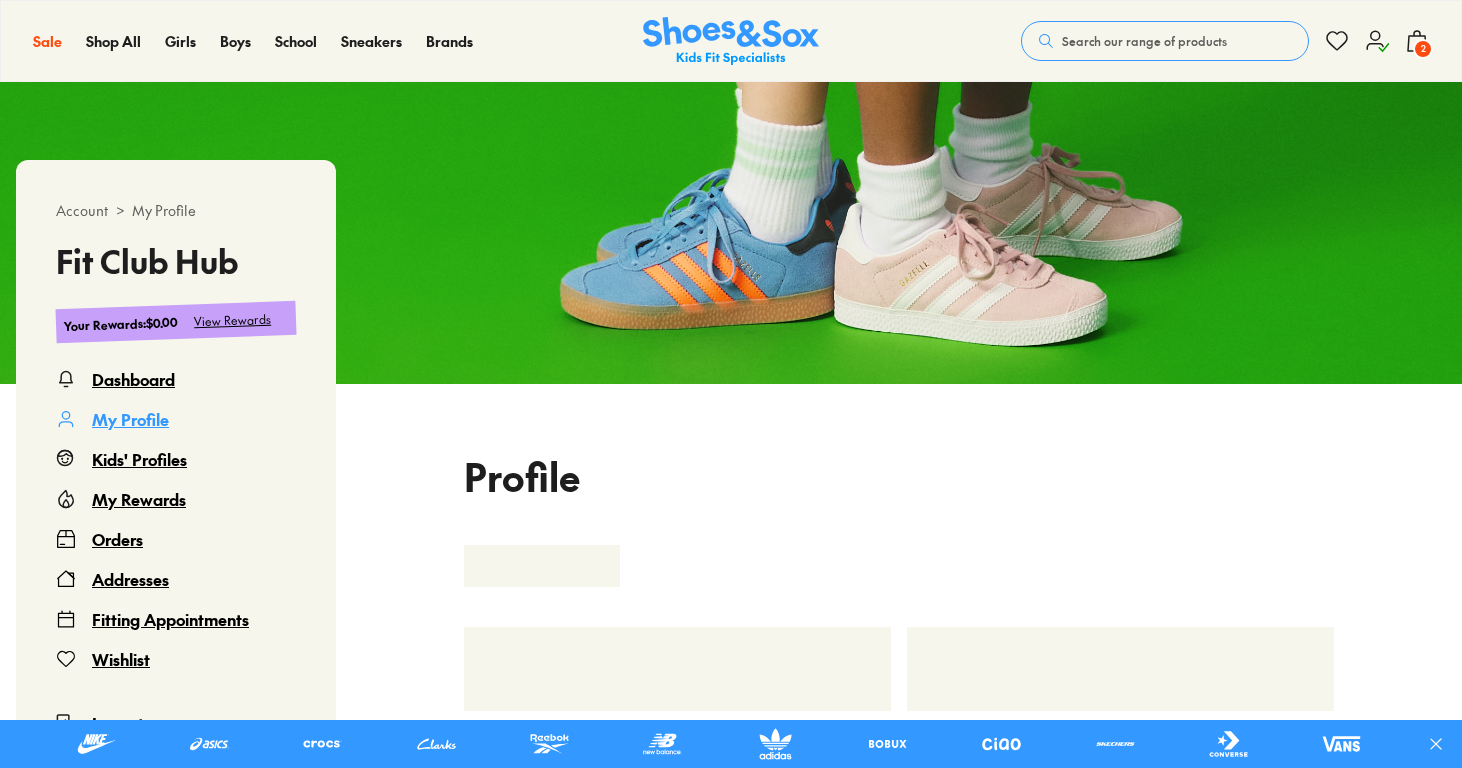 select on "**" 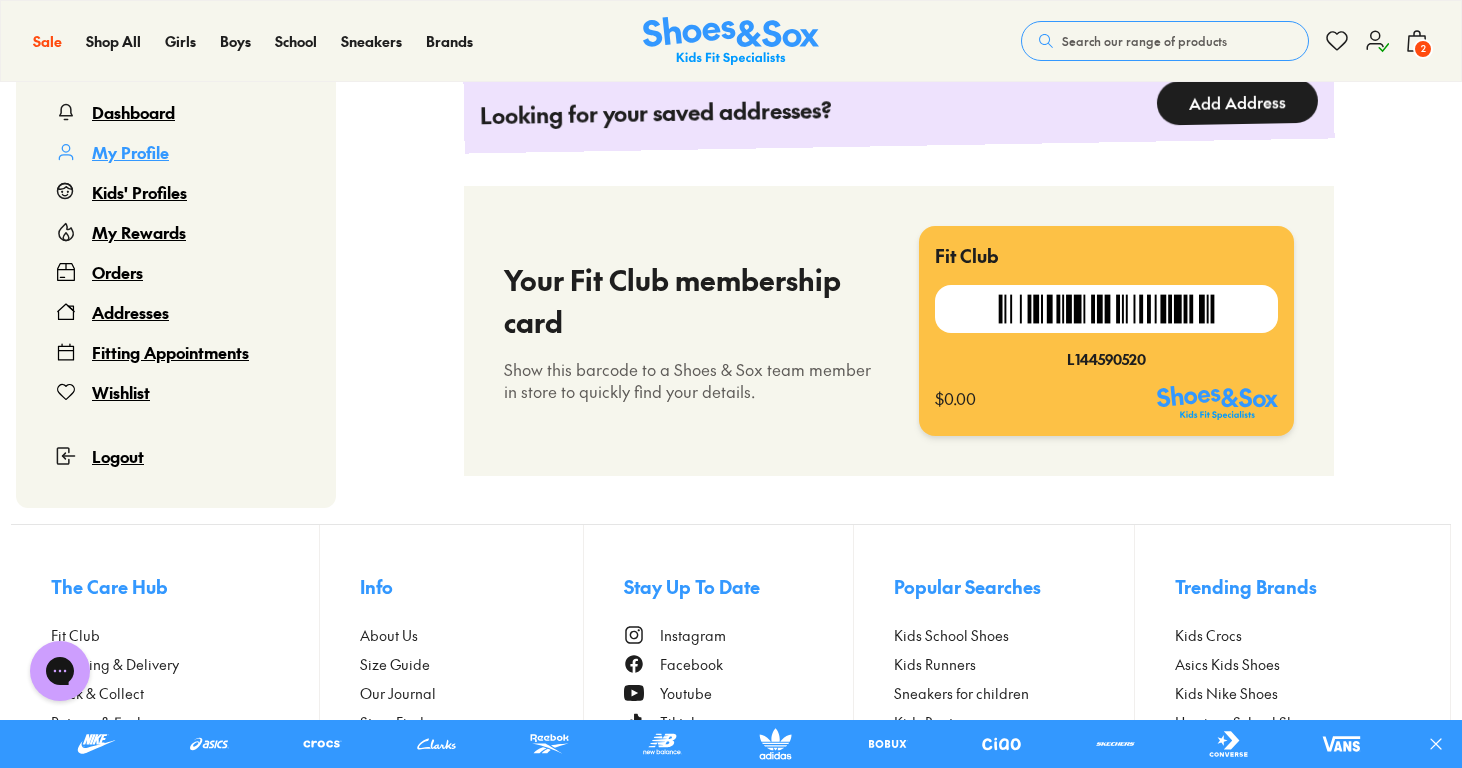 scroll, scrollTop: 1872, scrollLeft: 0, axis: vertical 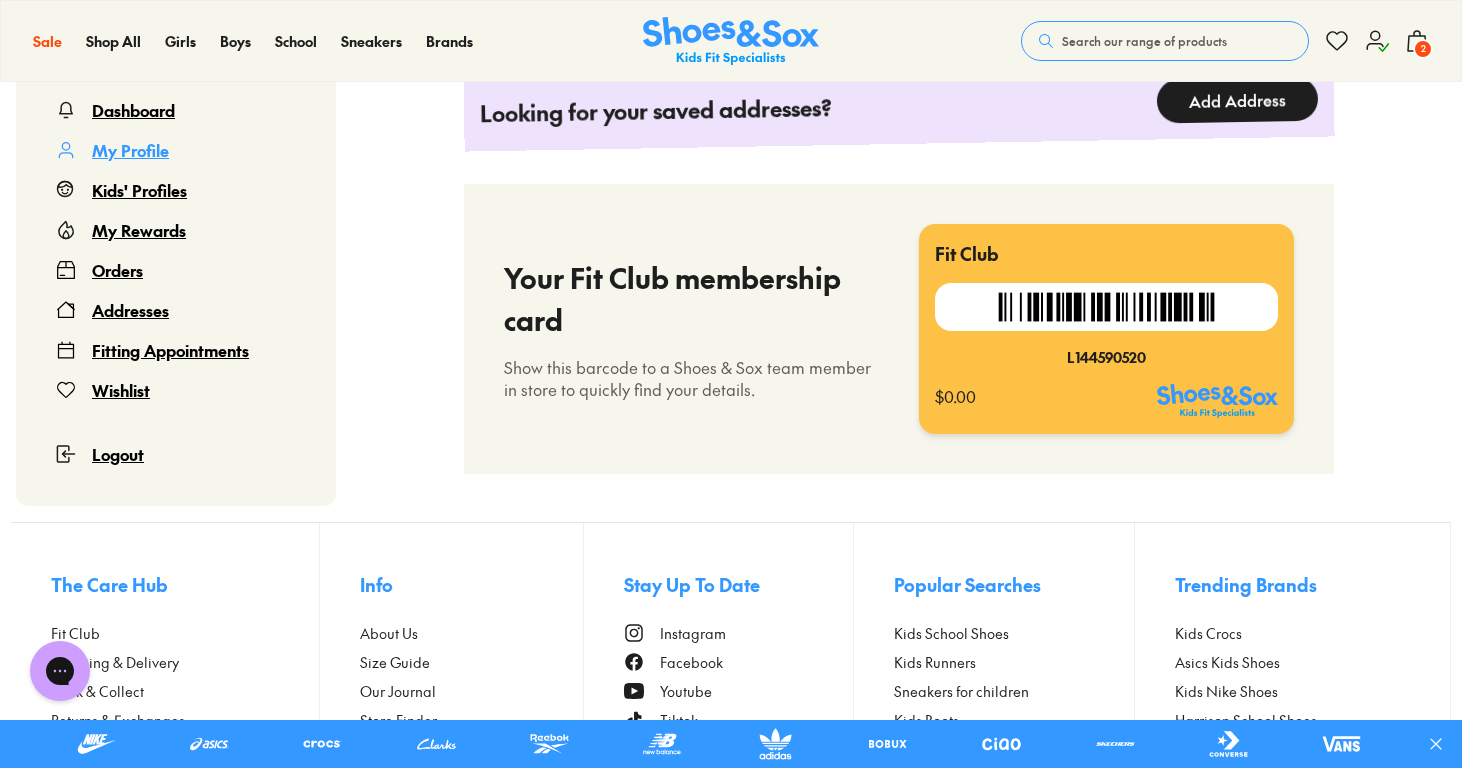 click on "Orders" at bounding box center [117, 270] 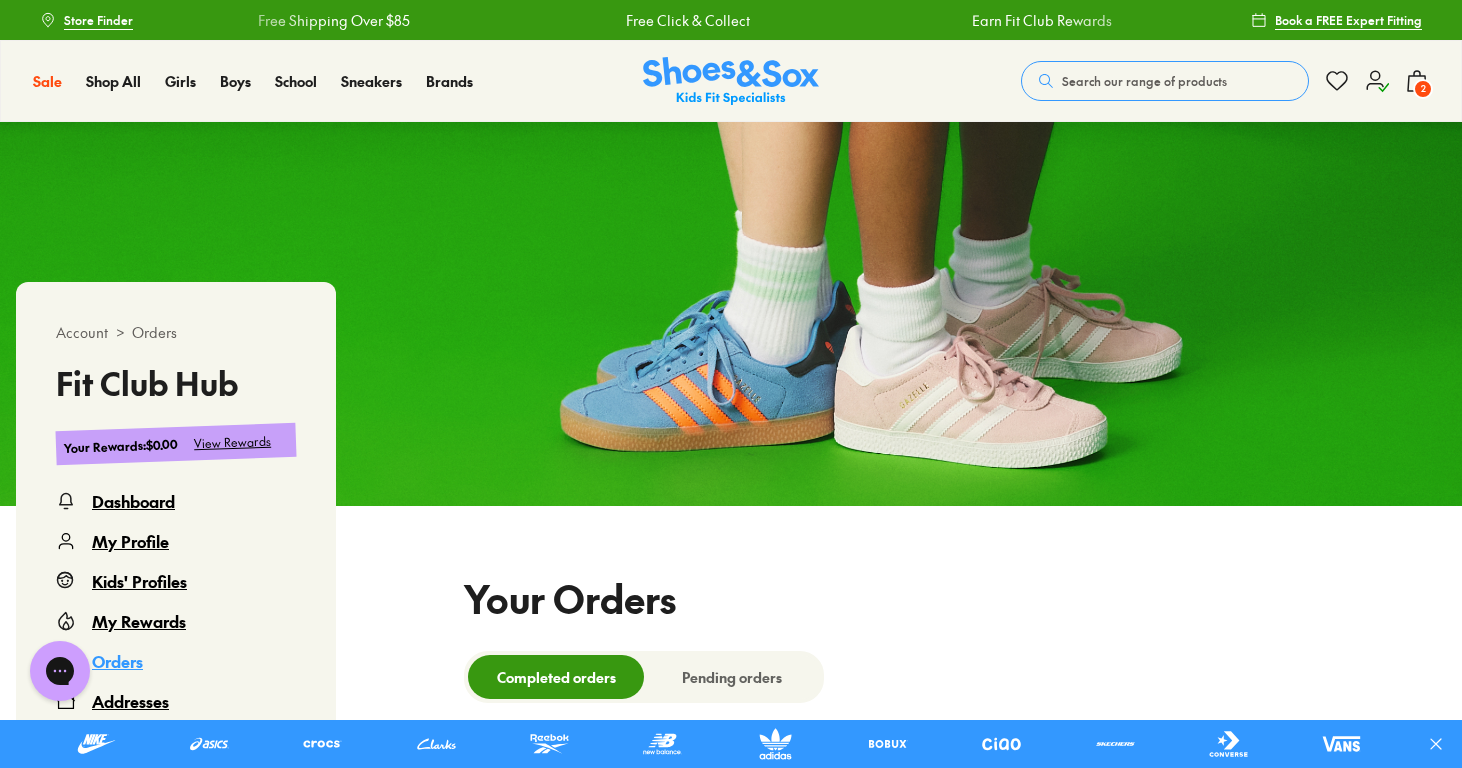 scroll, scrollTop: 0, scrollLeft: 0, axis: both 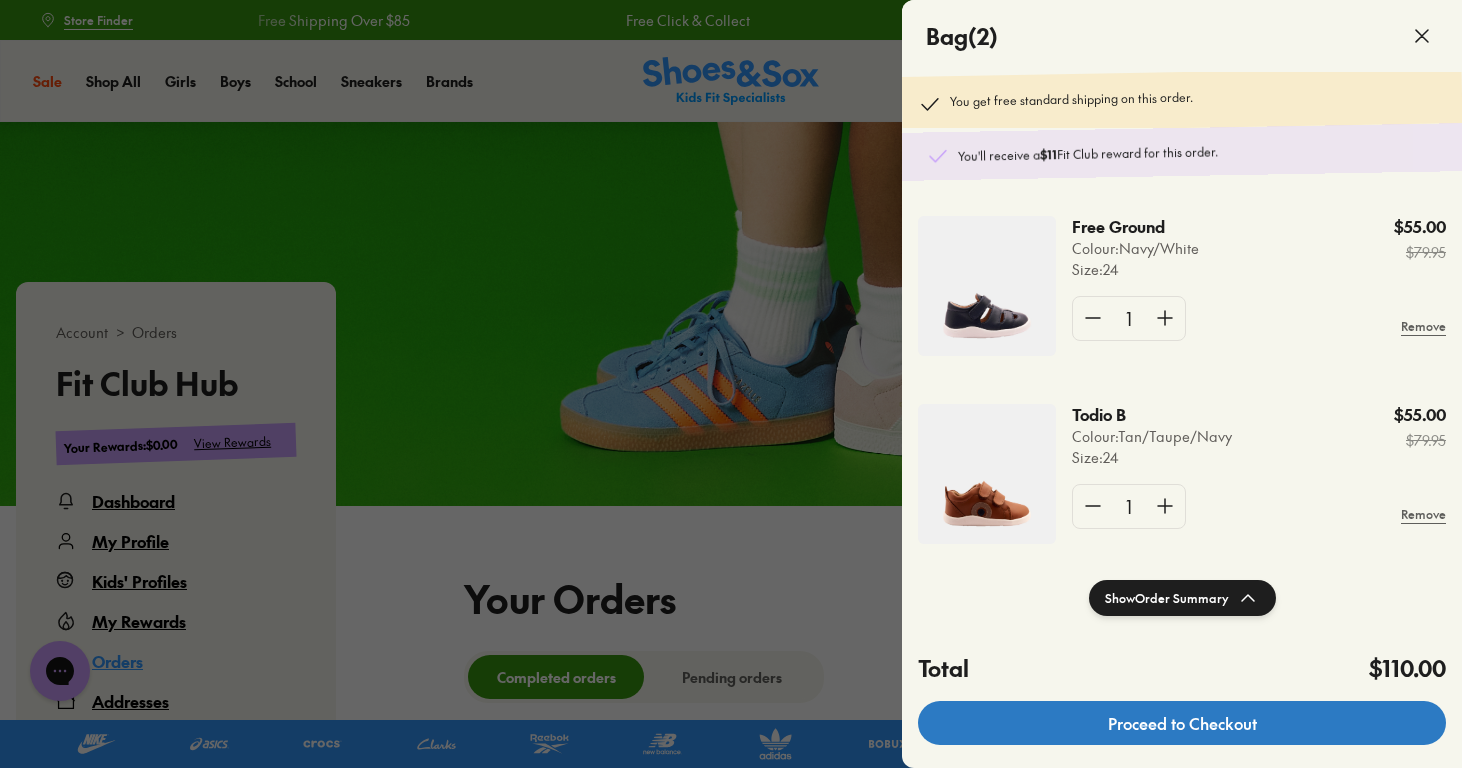 click on "Proceed to Checkout" 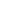 scroll, scrollTop: 0, scrollLeft: 0, axis: both 